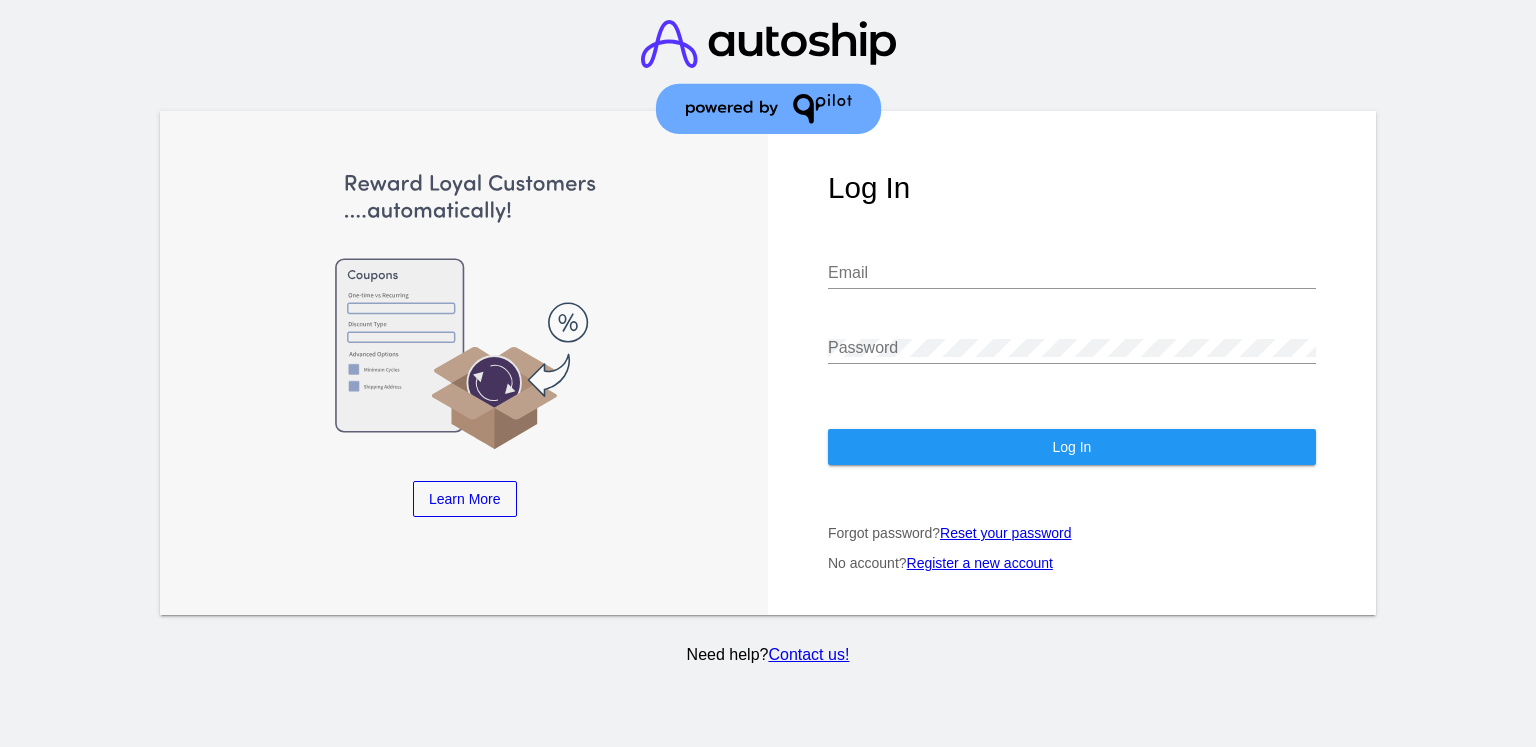 scroll, scrollTop: 0, scrollLeft: 0, axis: both 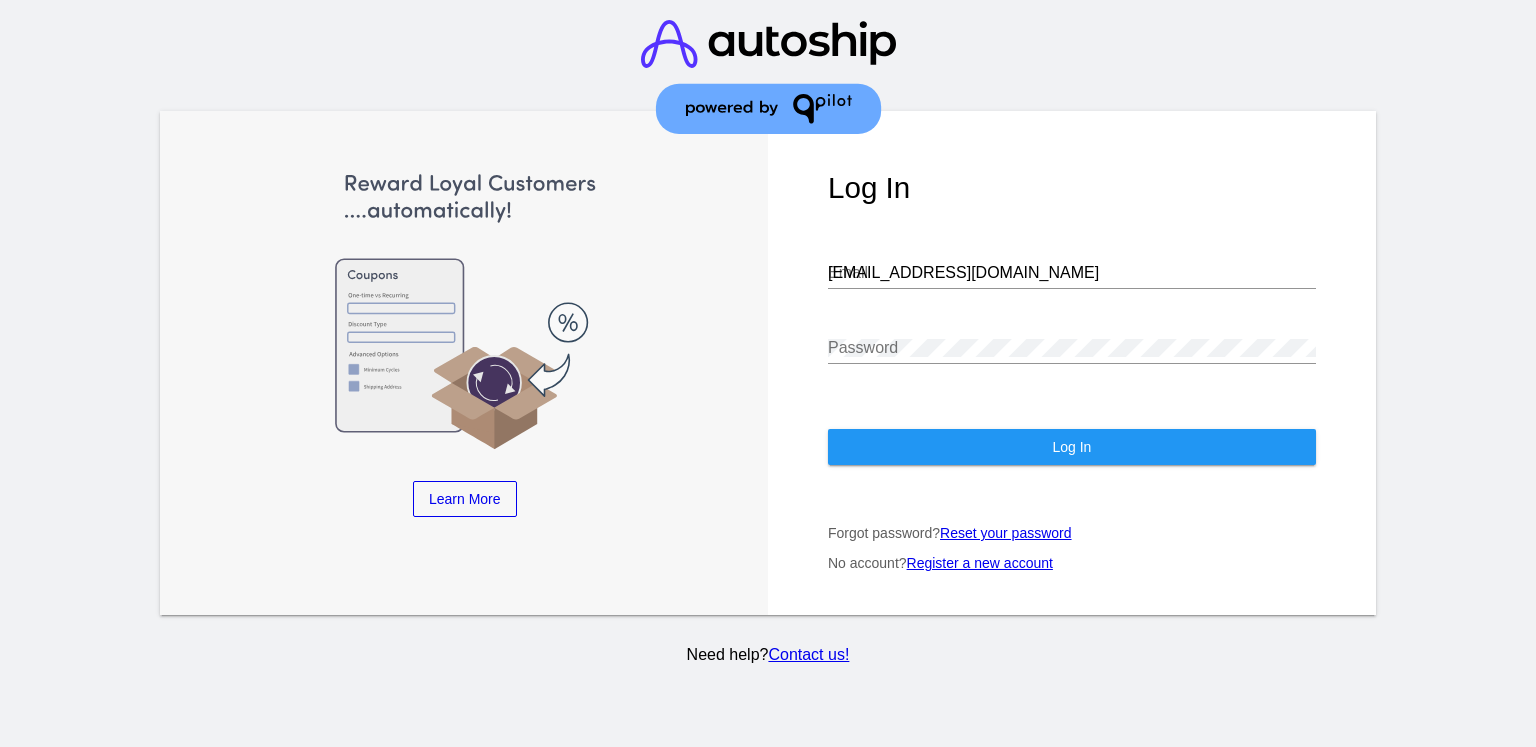 click on "Log In" 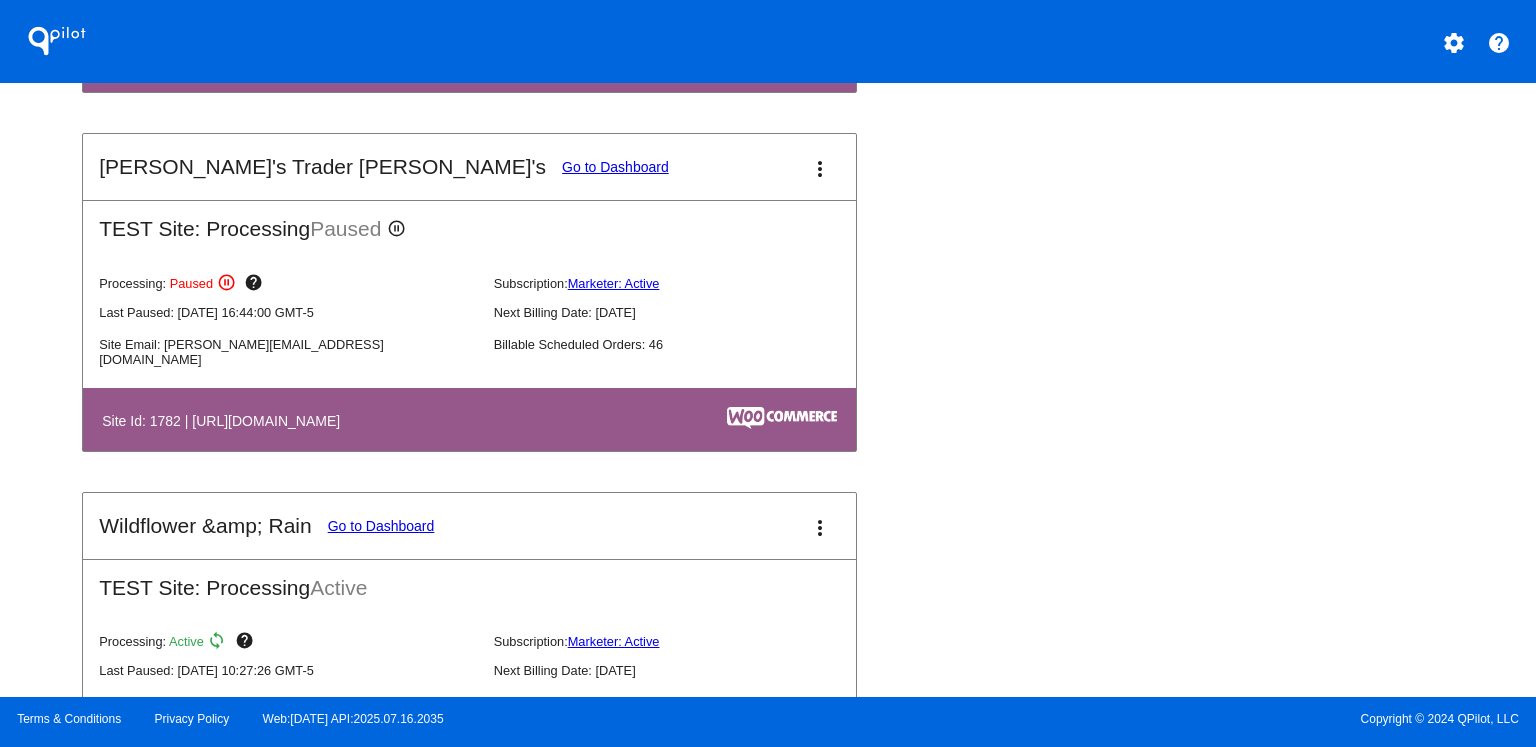 scroll, scrollTop: 1191, scrollLeft: 0, axis: vertical 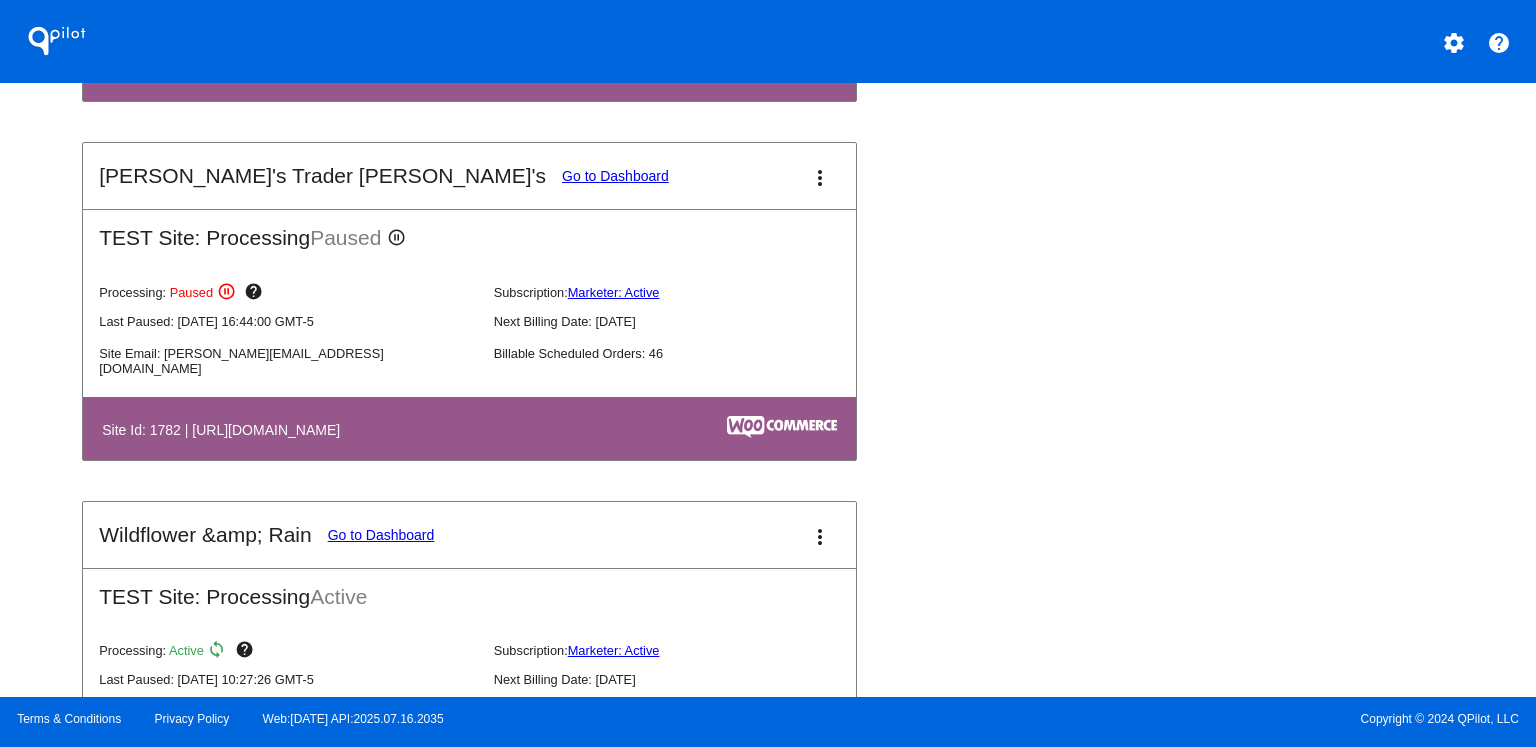 click on "Go to Dashboard" at bounding box center (615, 176) 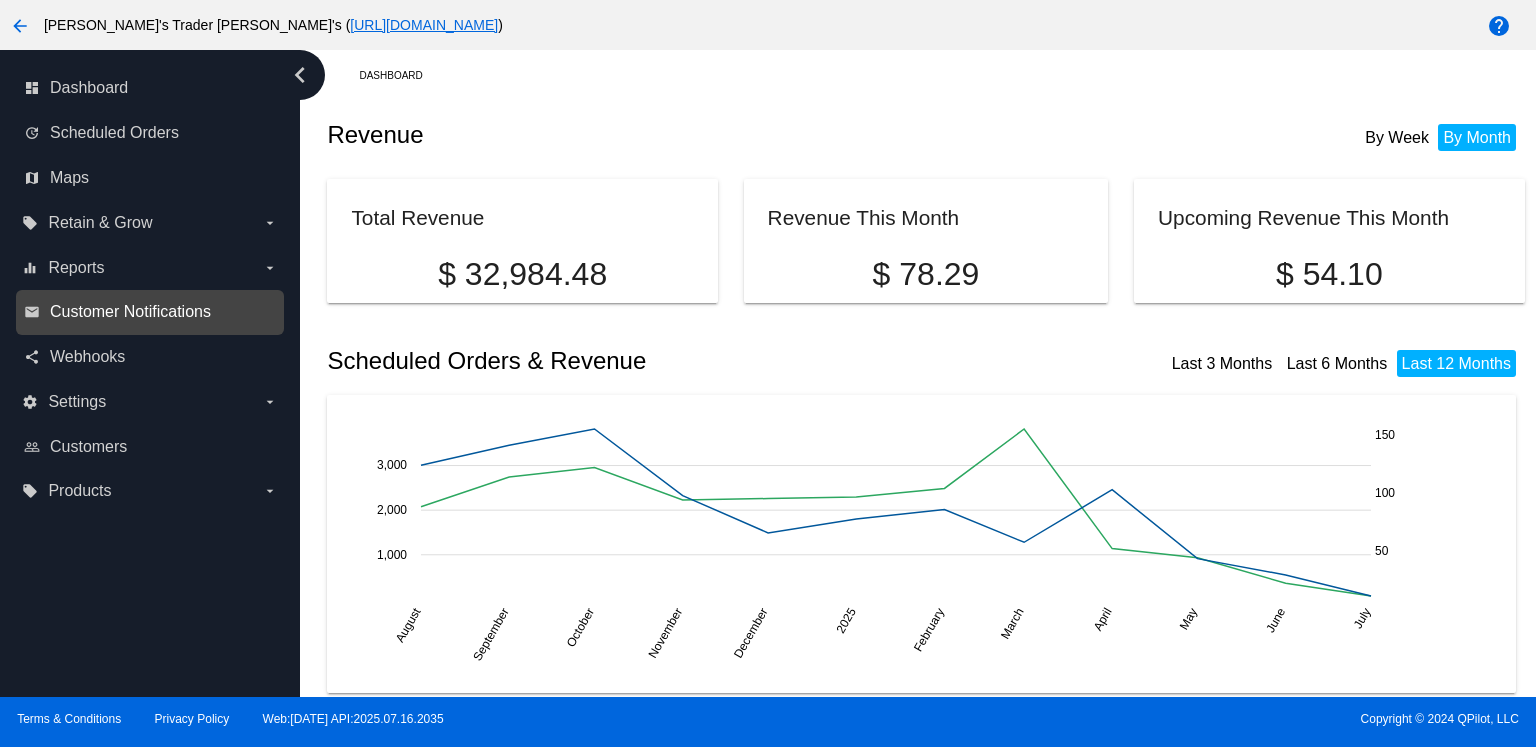 click on "Customer Notifications" at bounding box center (130, 312) 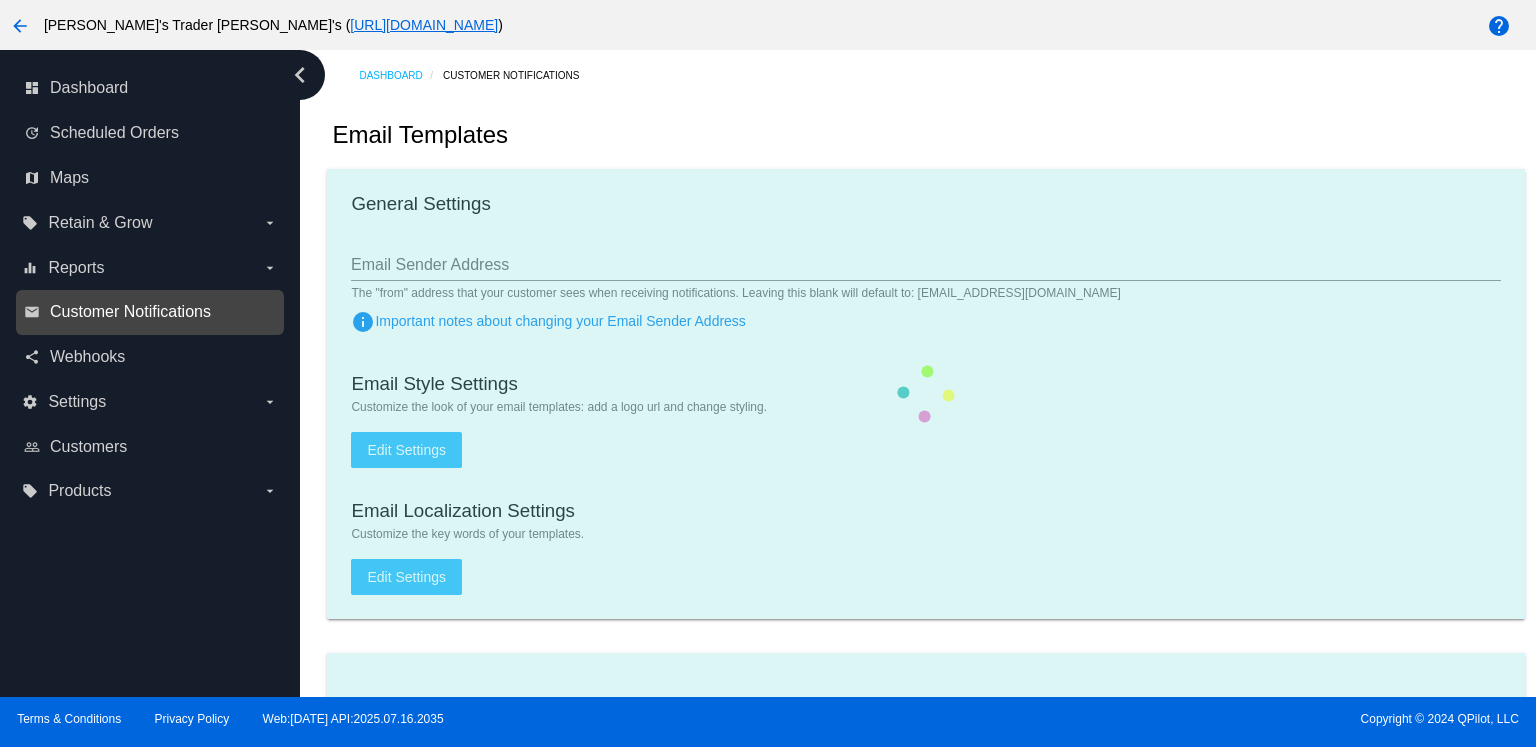 type on "[PERSON_NAME]'s Trader [PERSON_NAME] <[EMAIL_ADDRESS][DOMAIN_NAME]>" 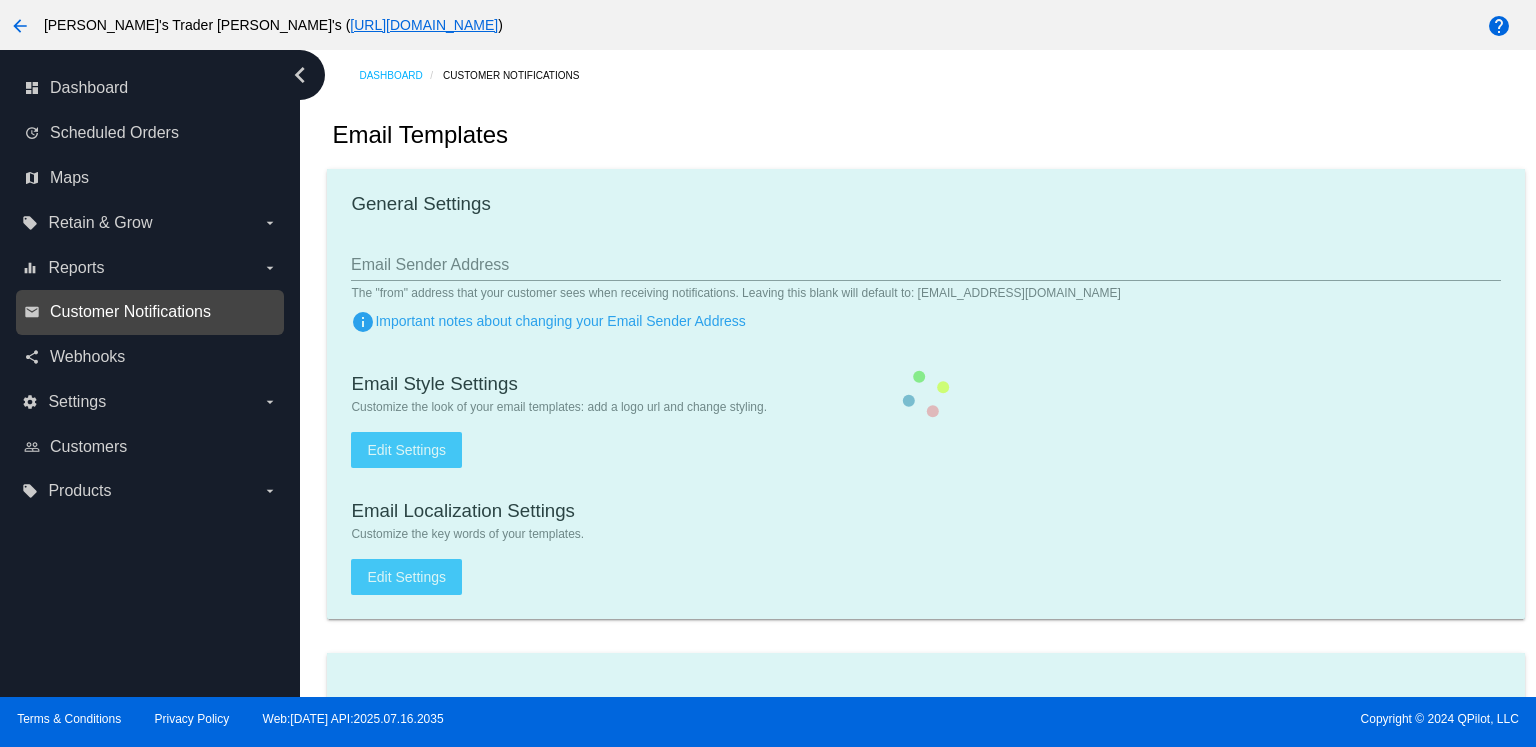 checkbox on "true" 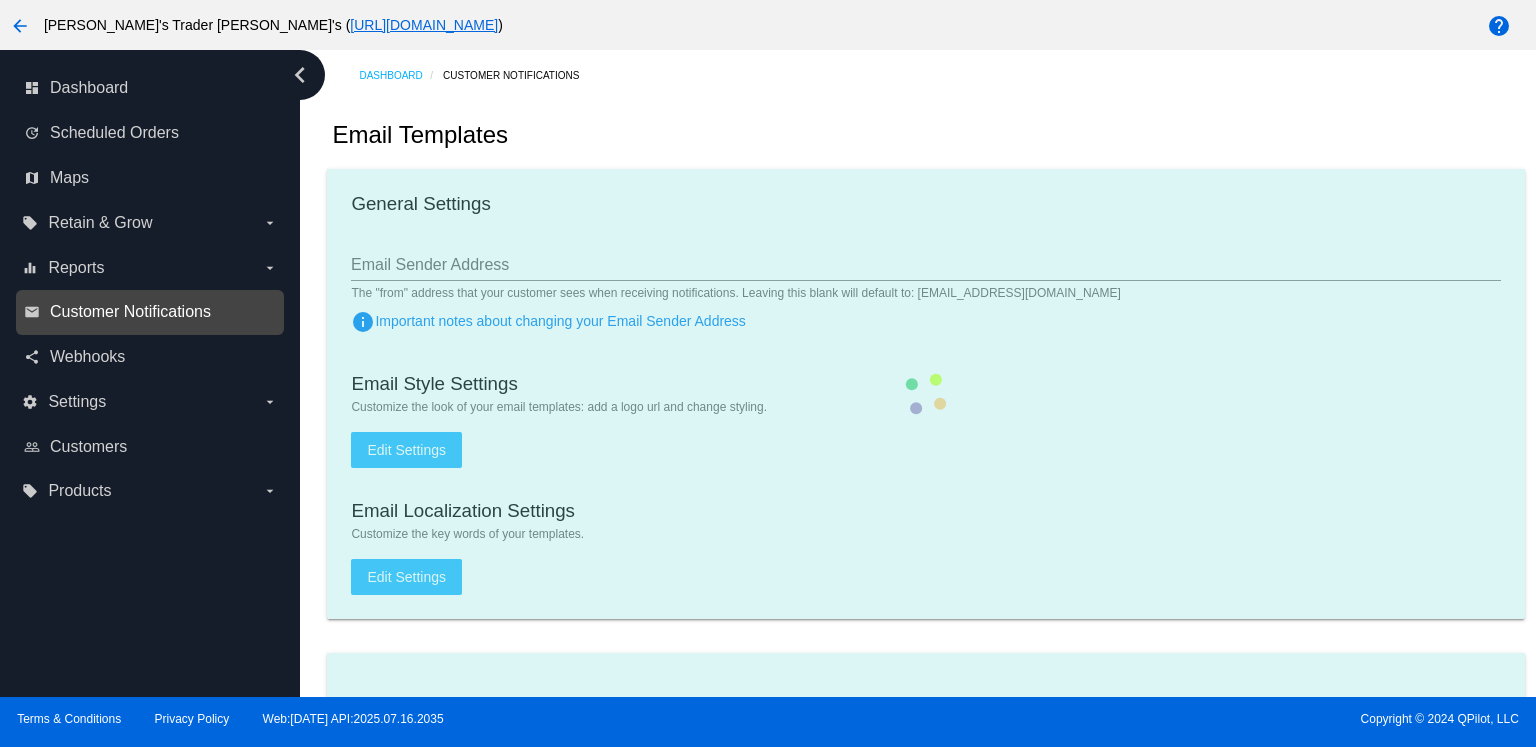 type on "[EMAIL_ADDRESS][DOMAIN_NAME]" 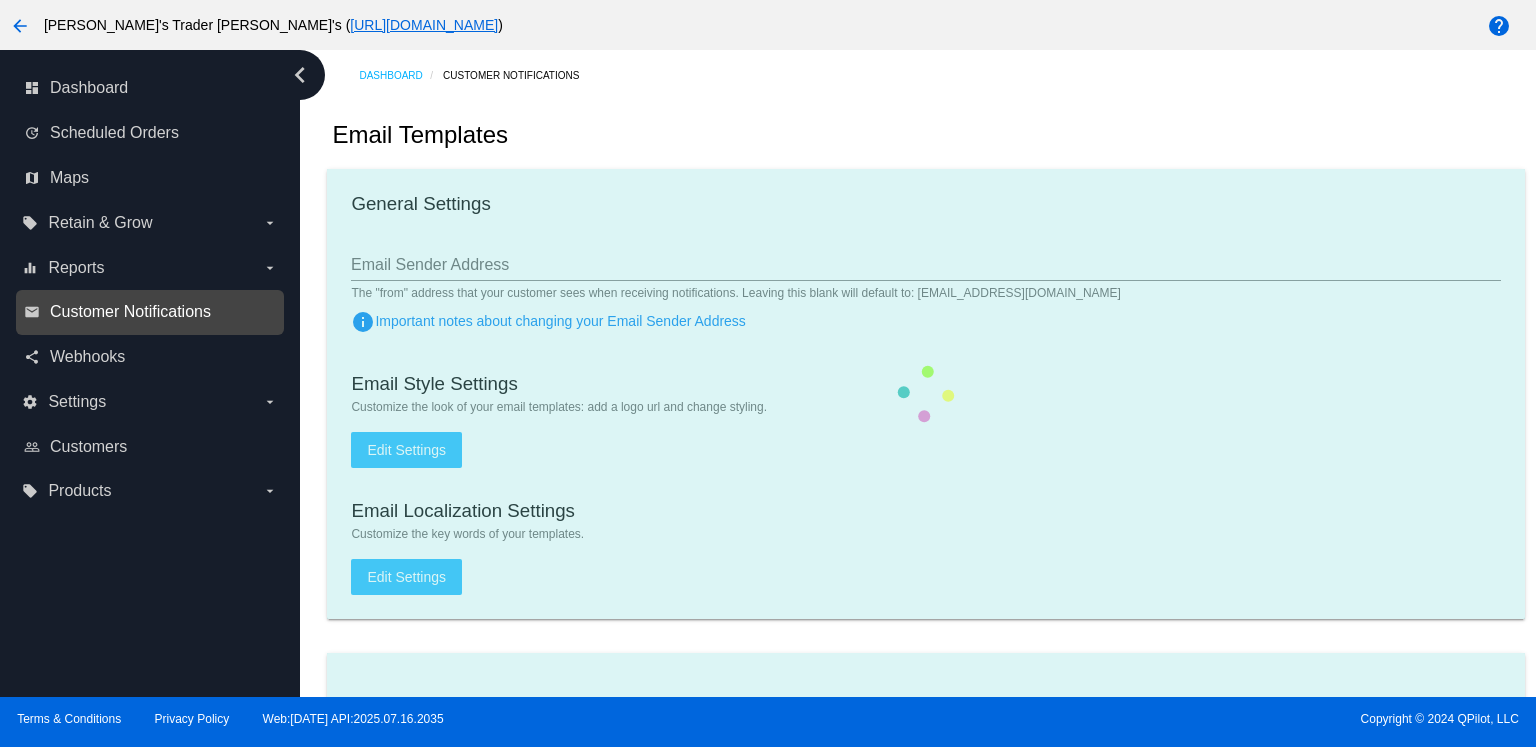 type on "1" 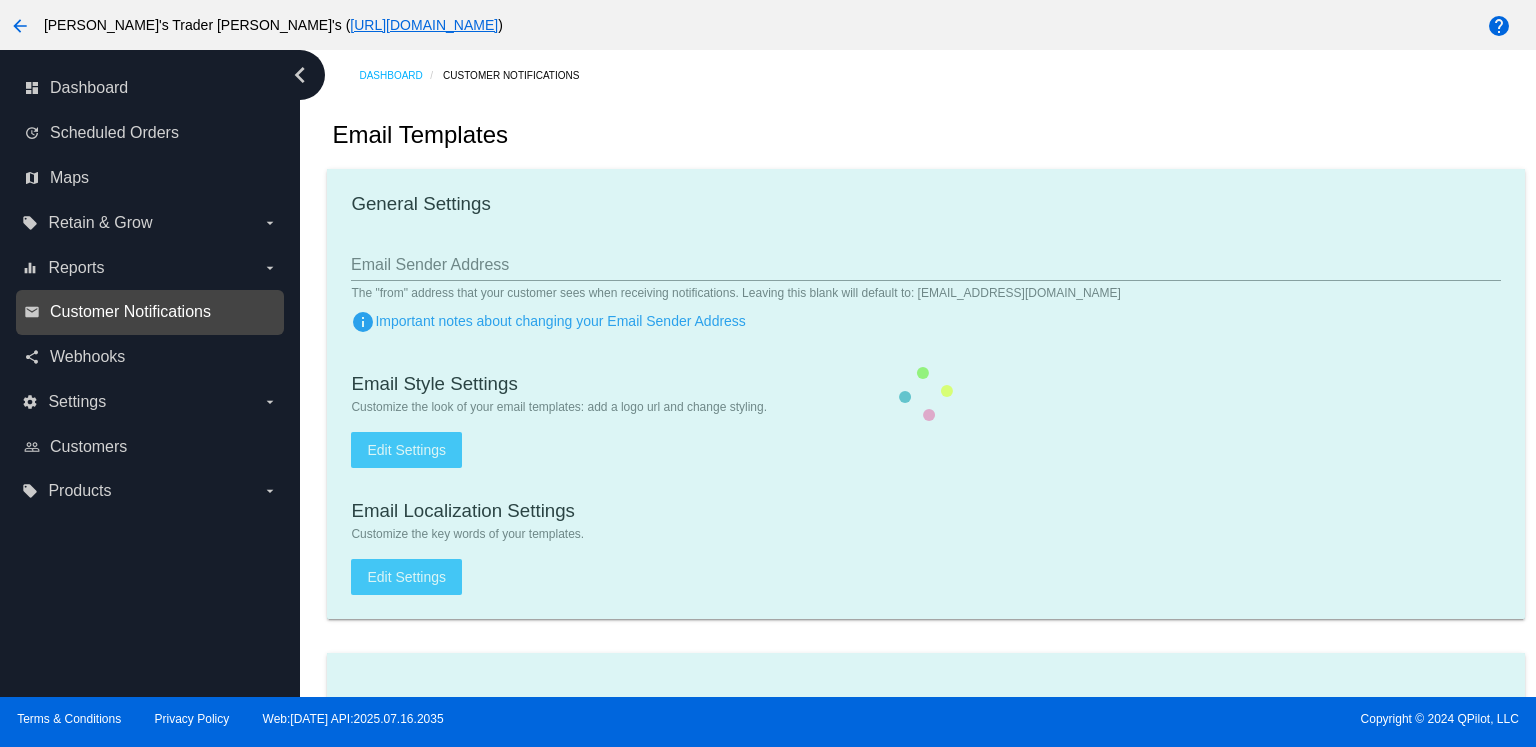 checkbox on "true" 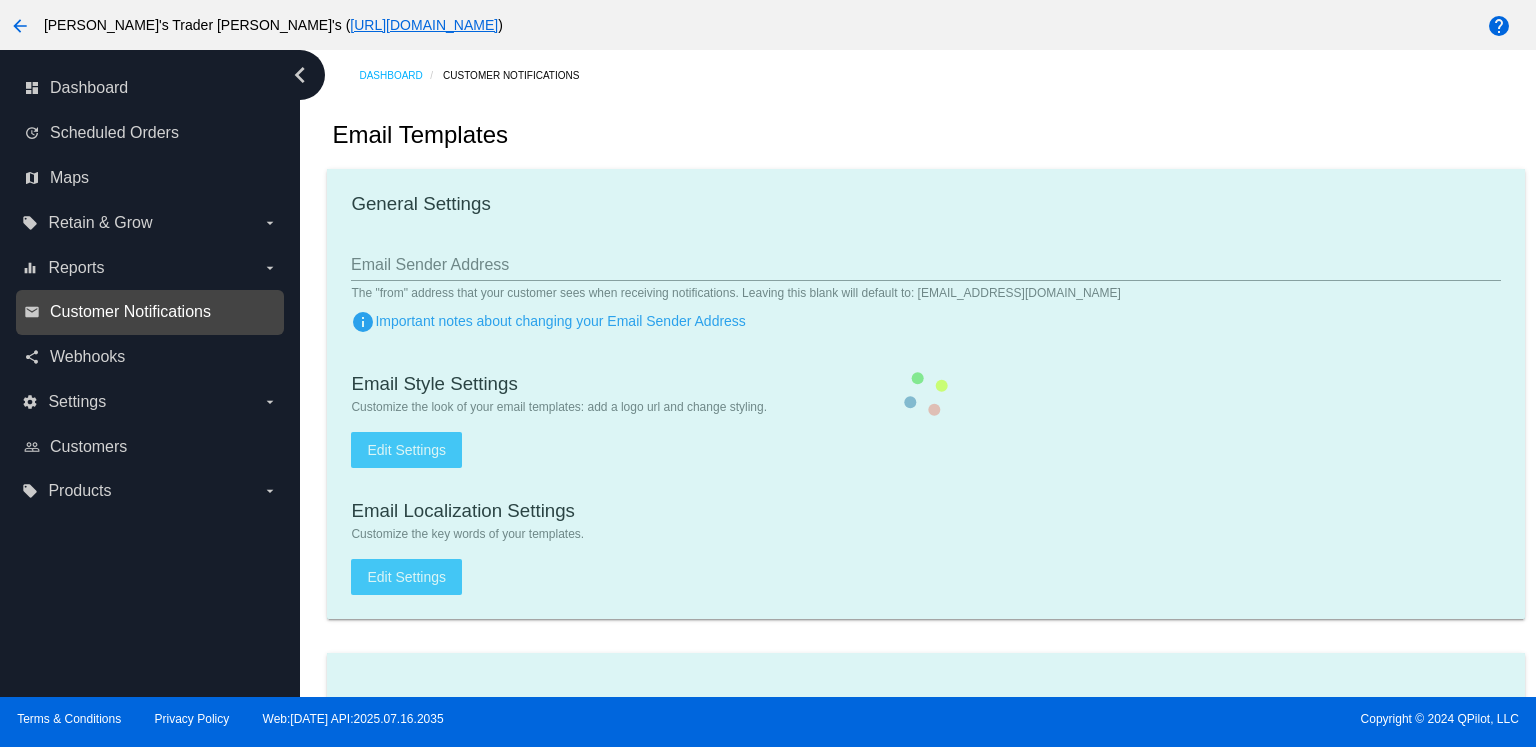 checkbox on "true" 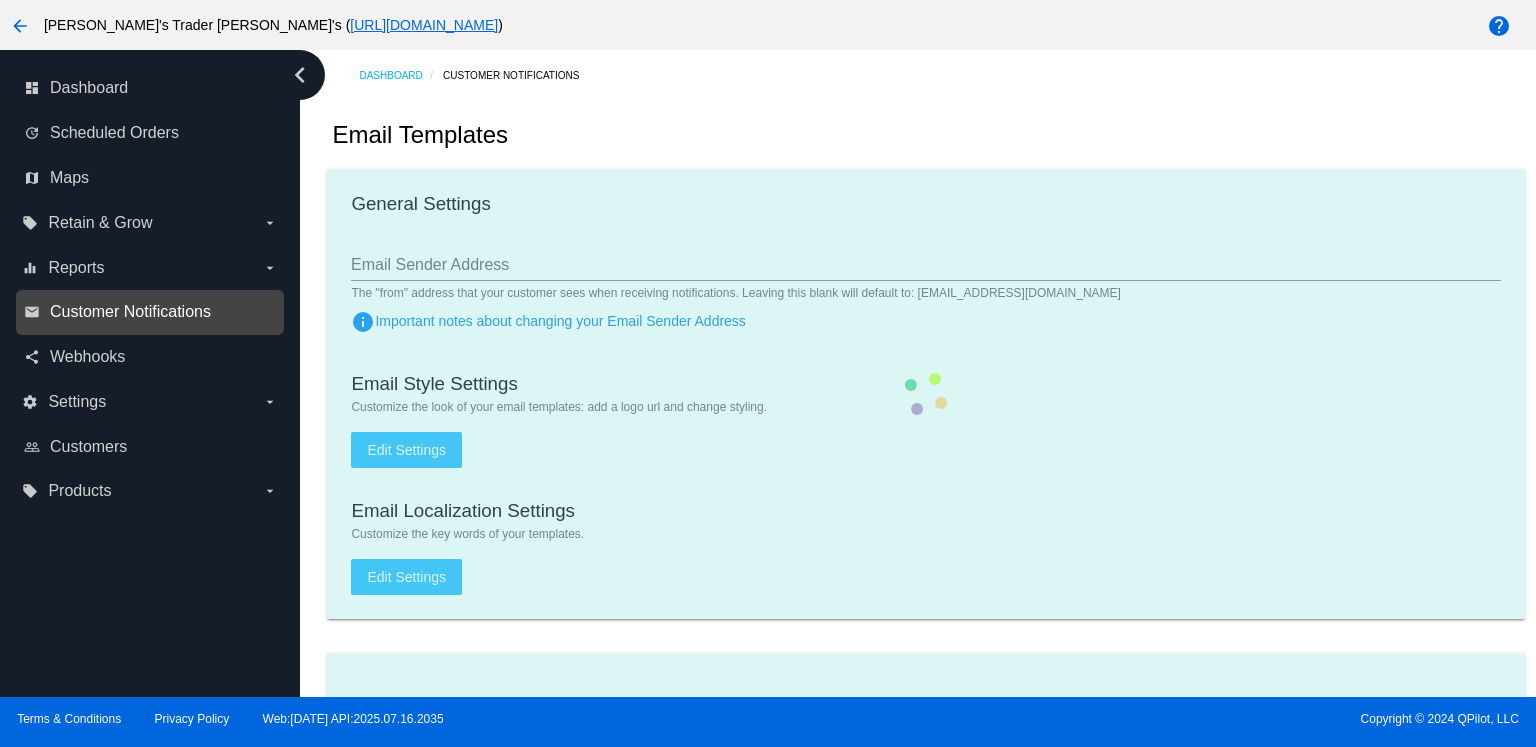 checkbox on "true" 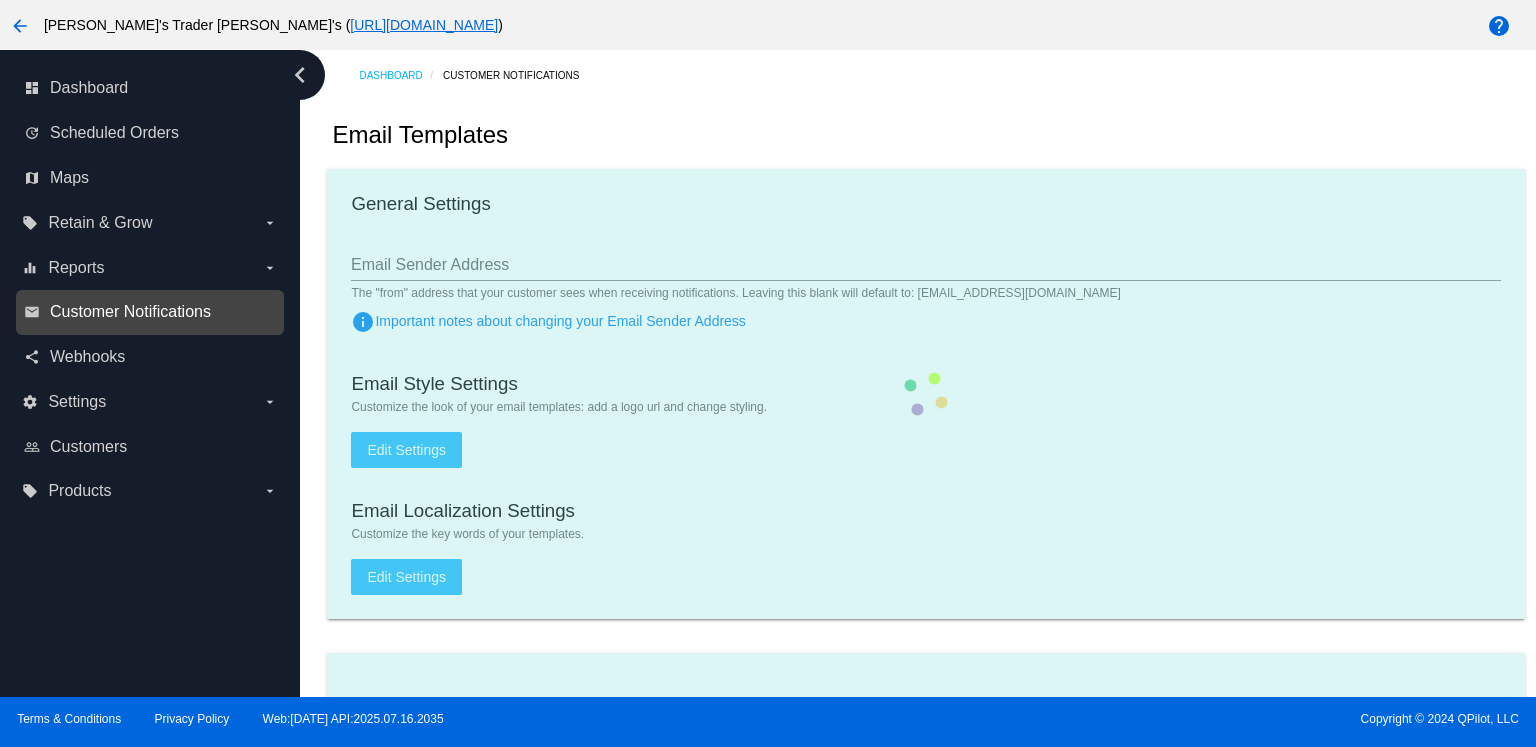 type on "[EMAIL_ADDRESS][DOMAIN_NAME]" 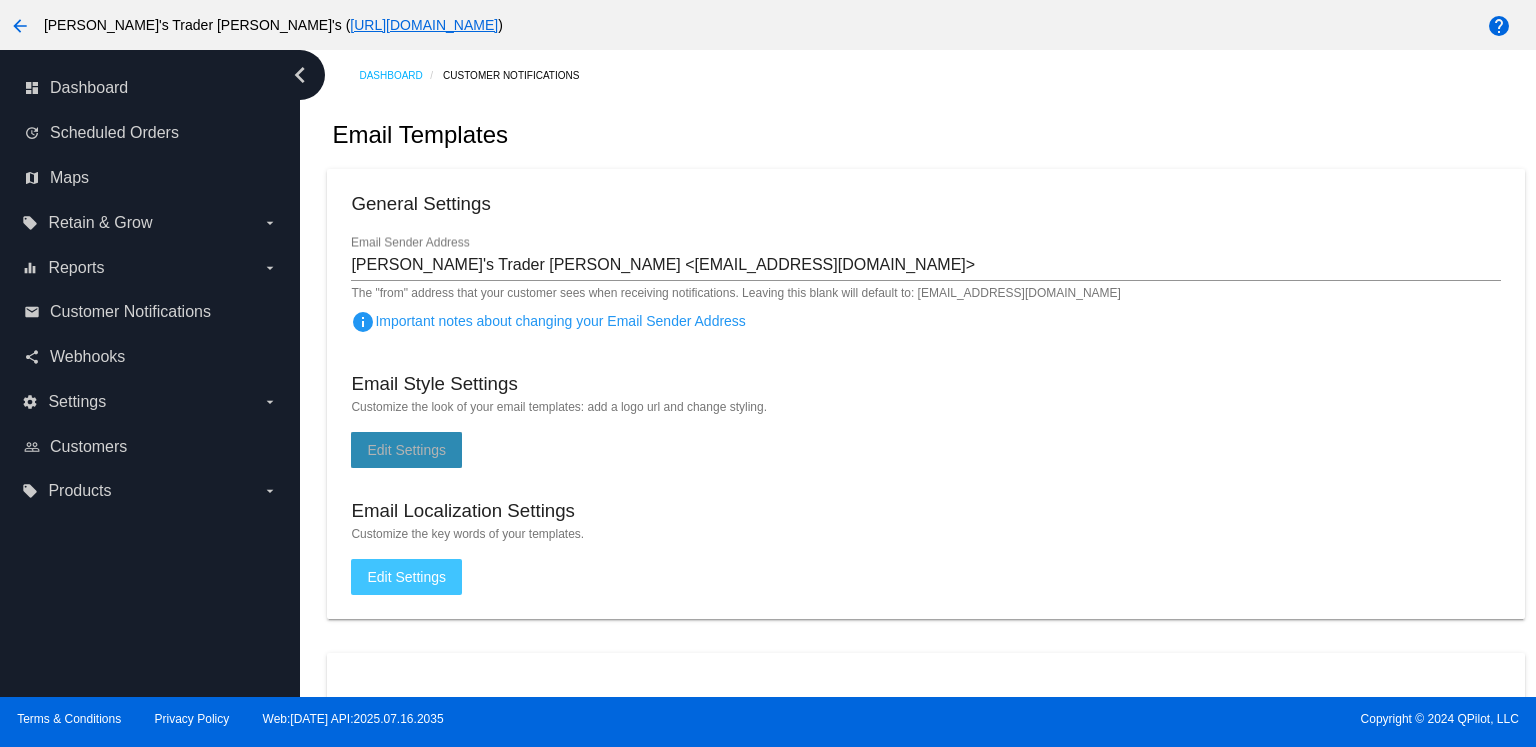 click on "Edit Settings" 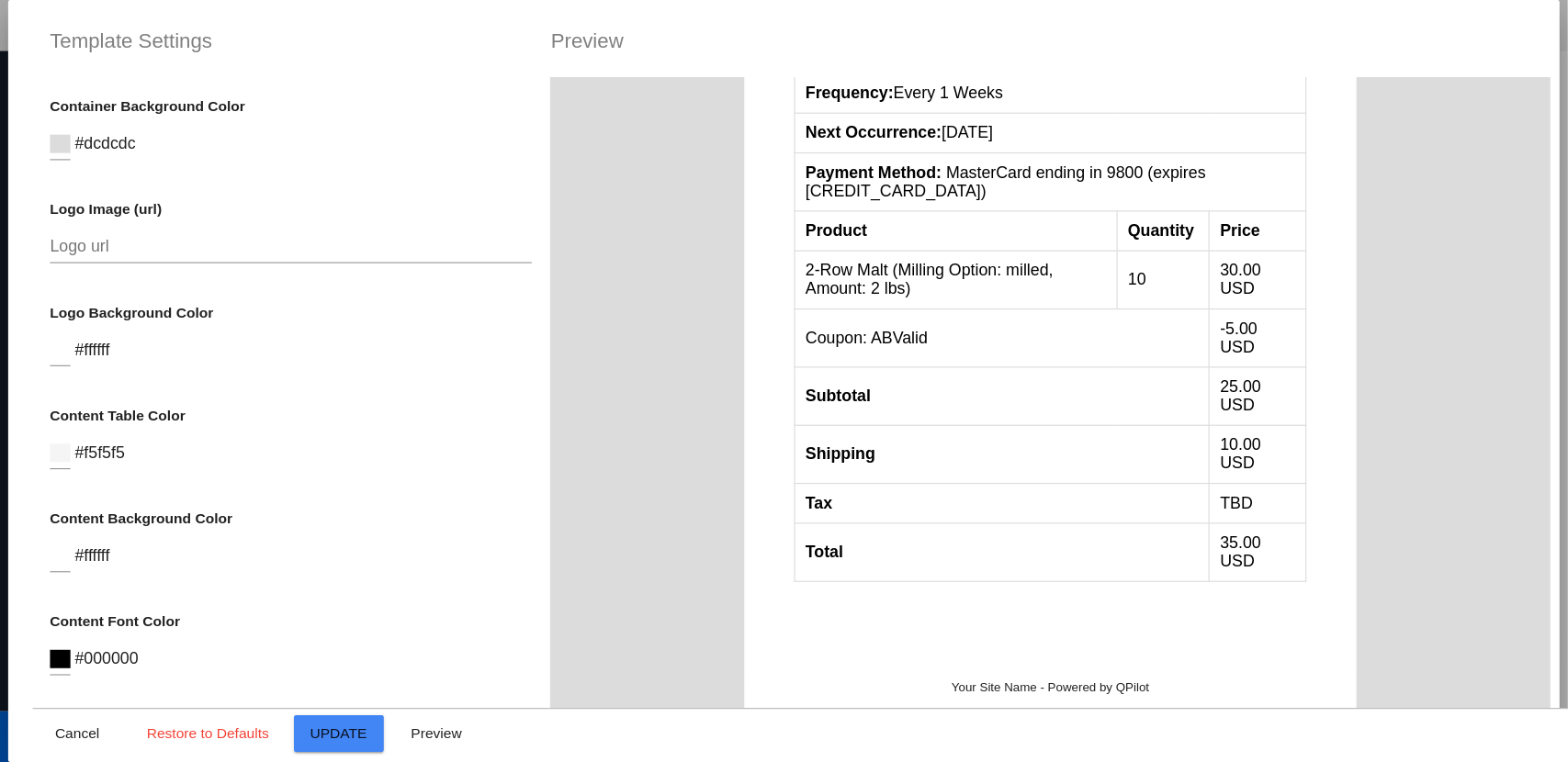scroll, scrollTop: 600, scrollLeft: 0, axis: vertical 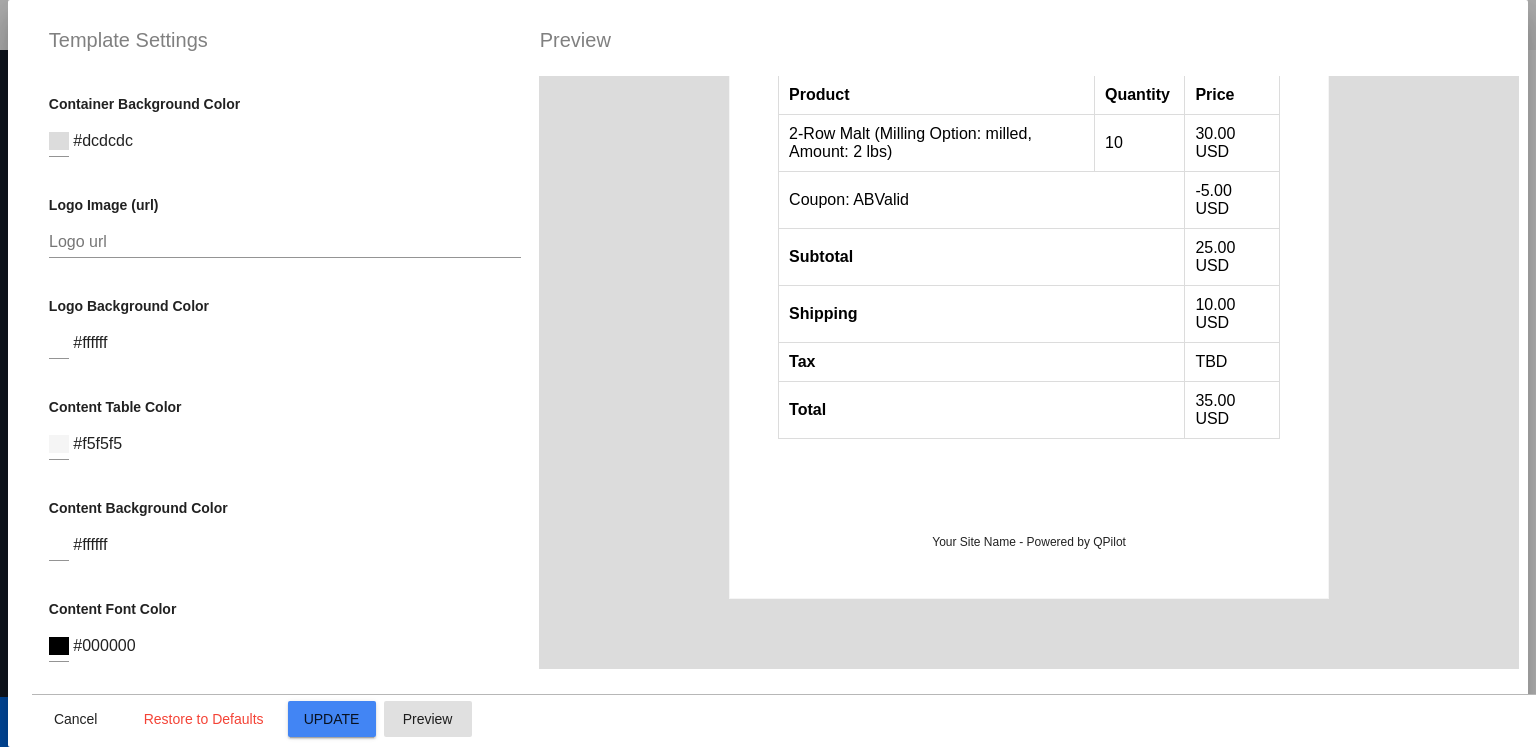 click on "Preview" 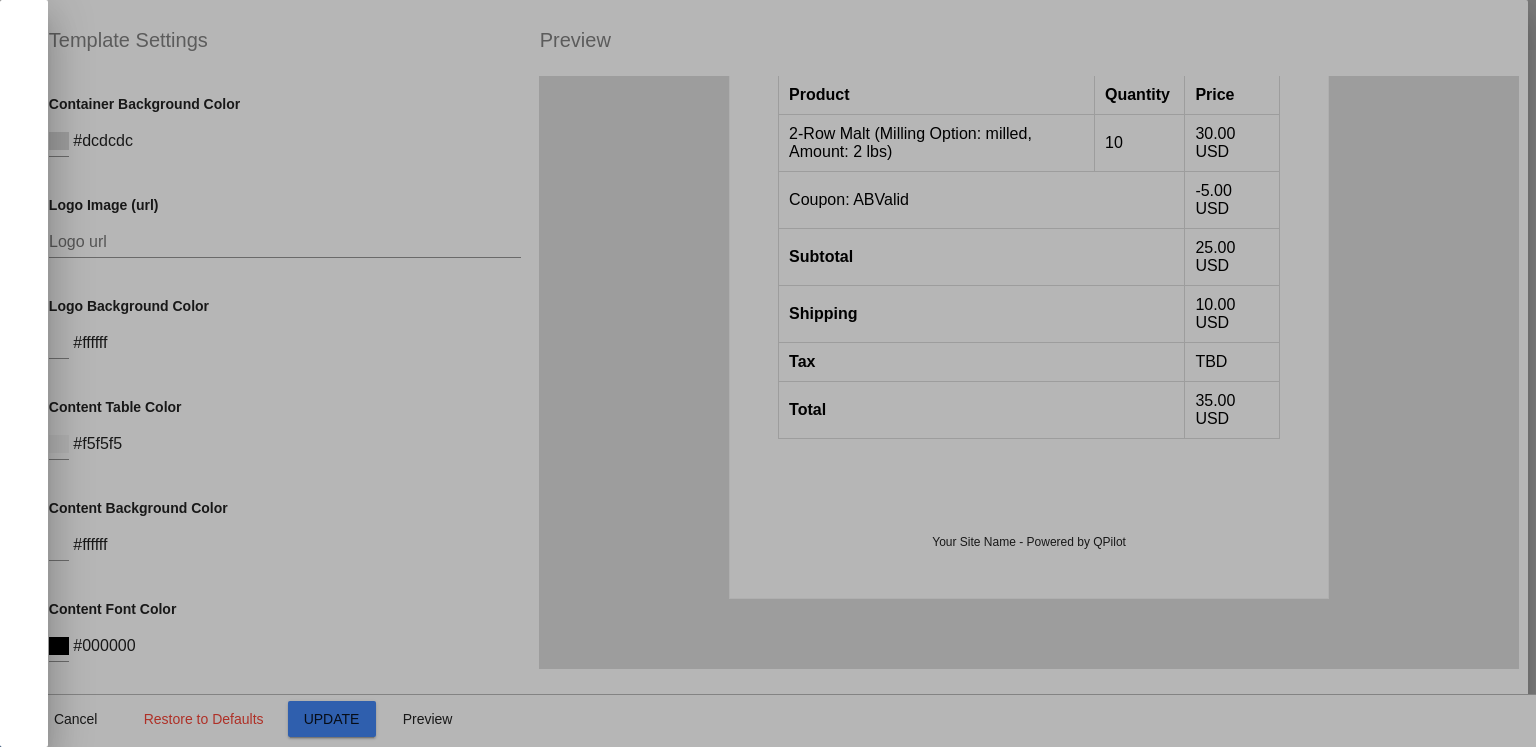 click at bounding box center [24, 373] 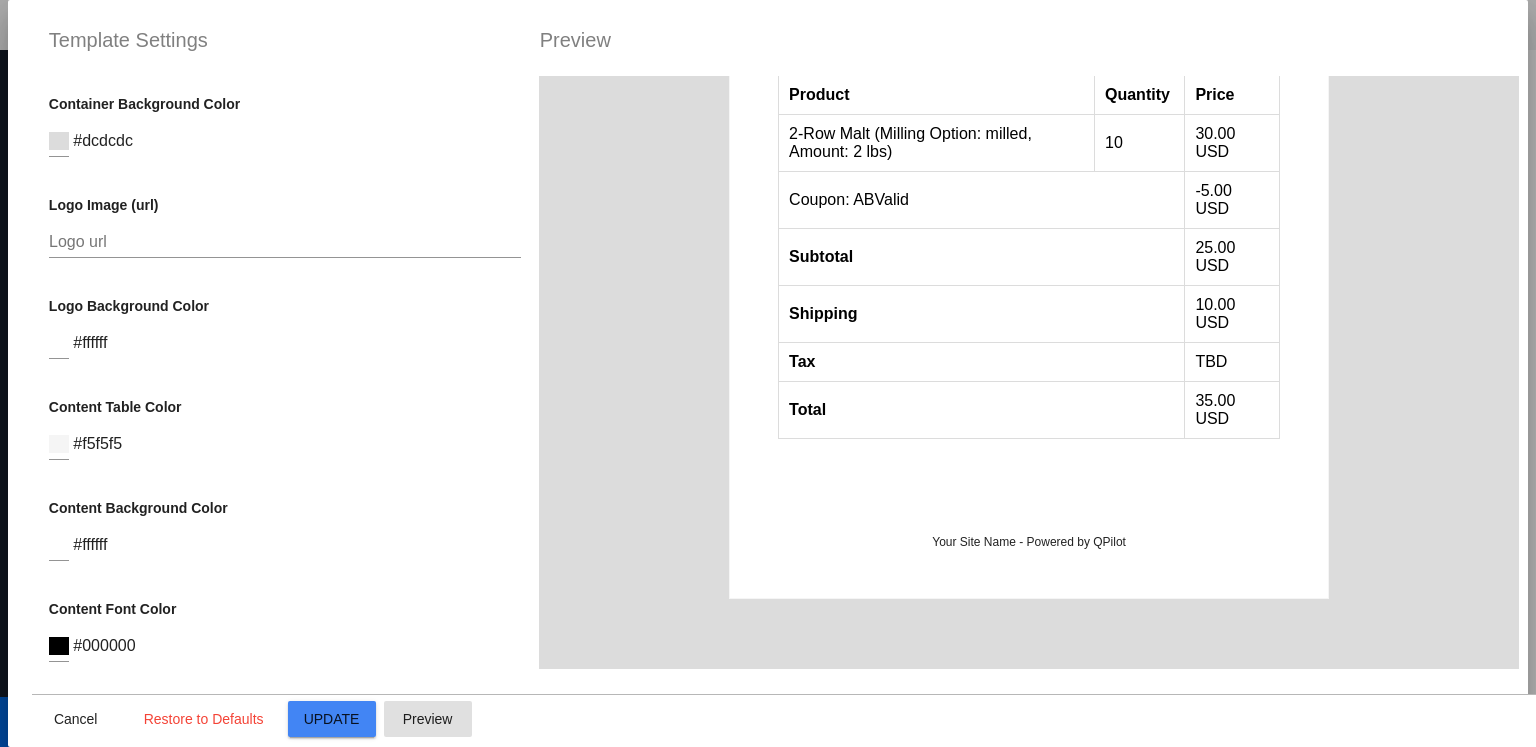 type 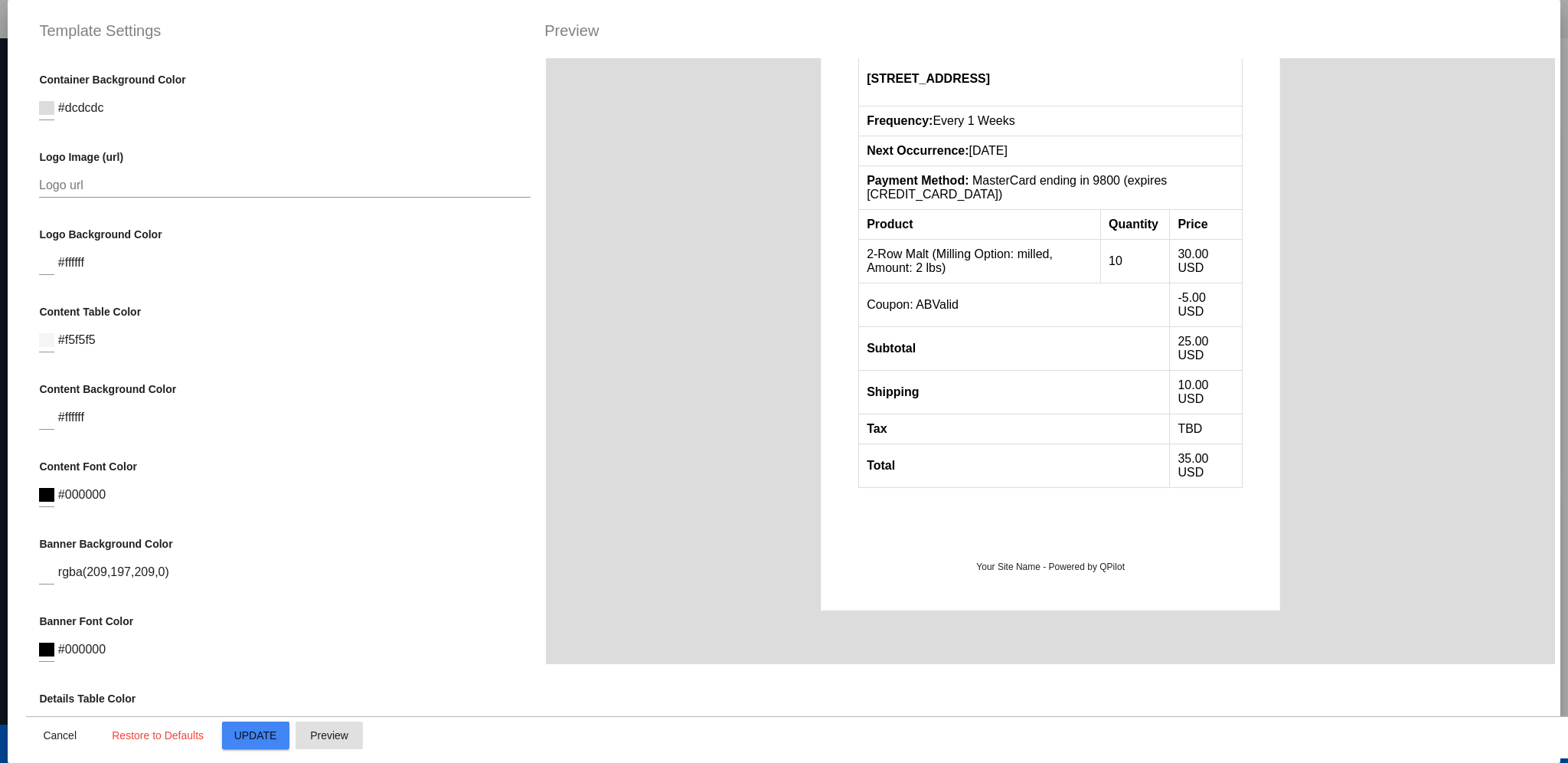 scroll, scrollTop: 350, scrollLeft: 0, axis: vertical 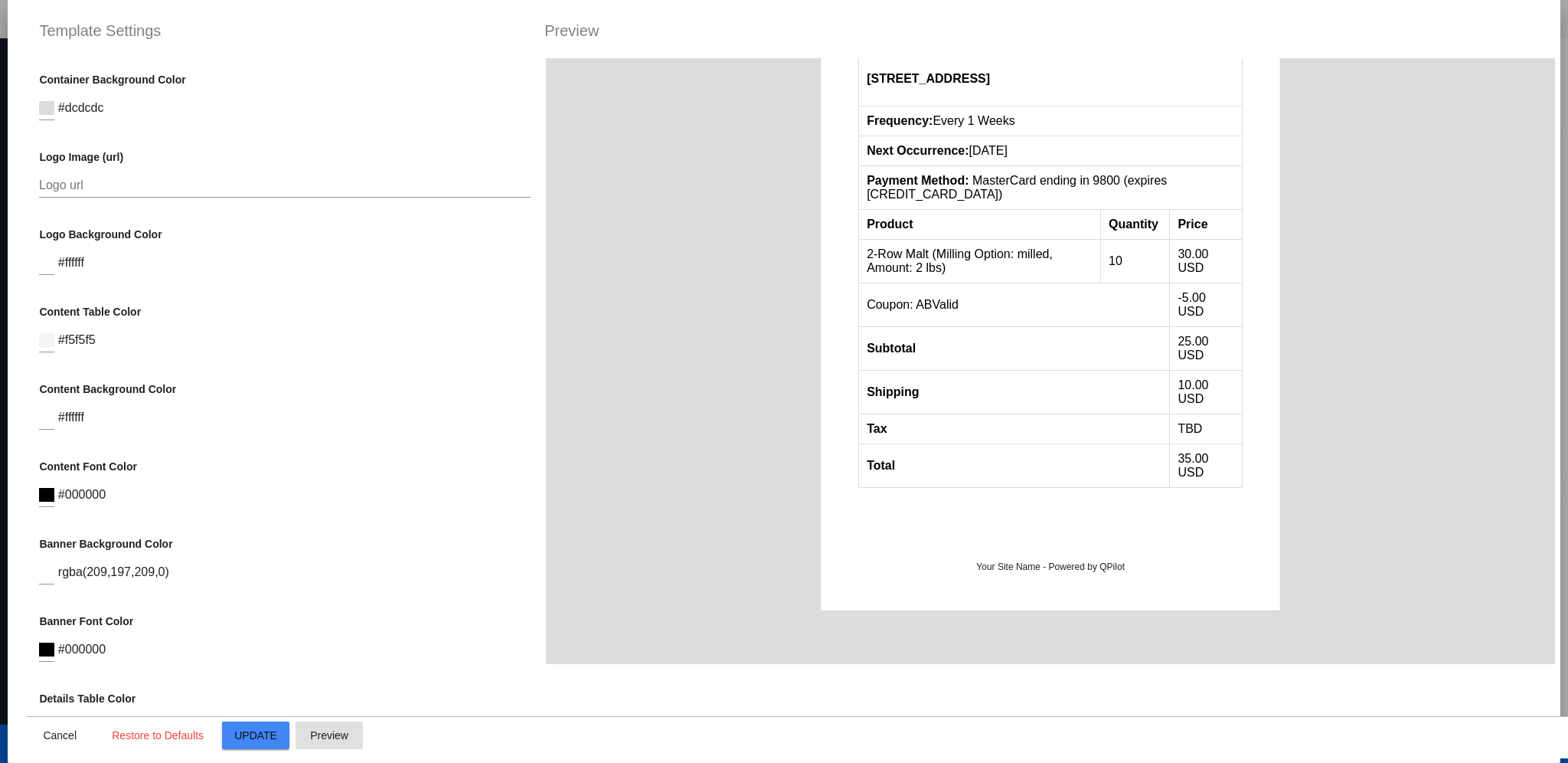 click on "Cancel
Restore to Defaults
Update
[GEOGRAPHIC_DATA]" 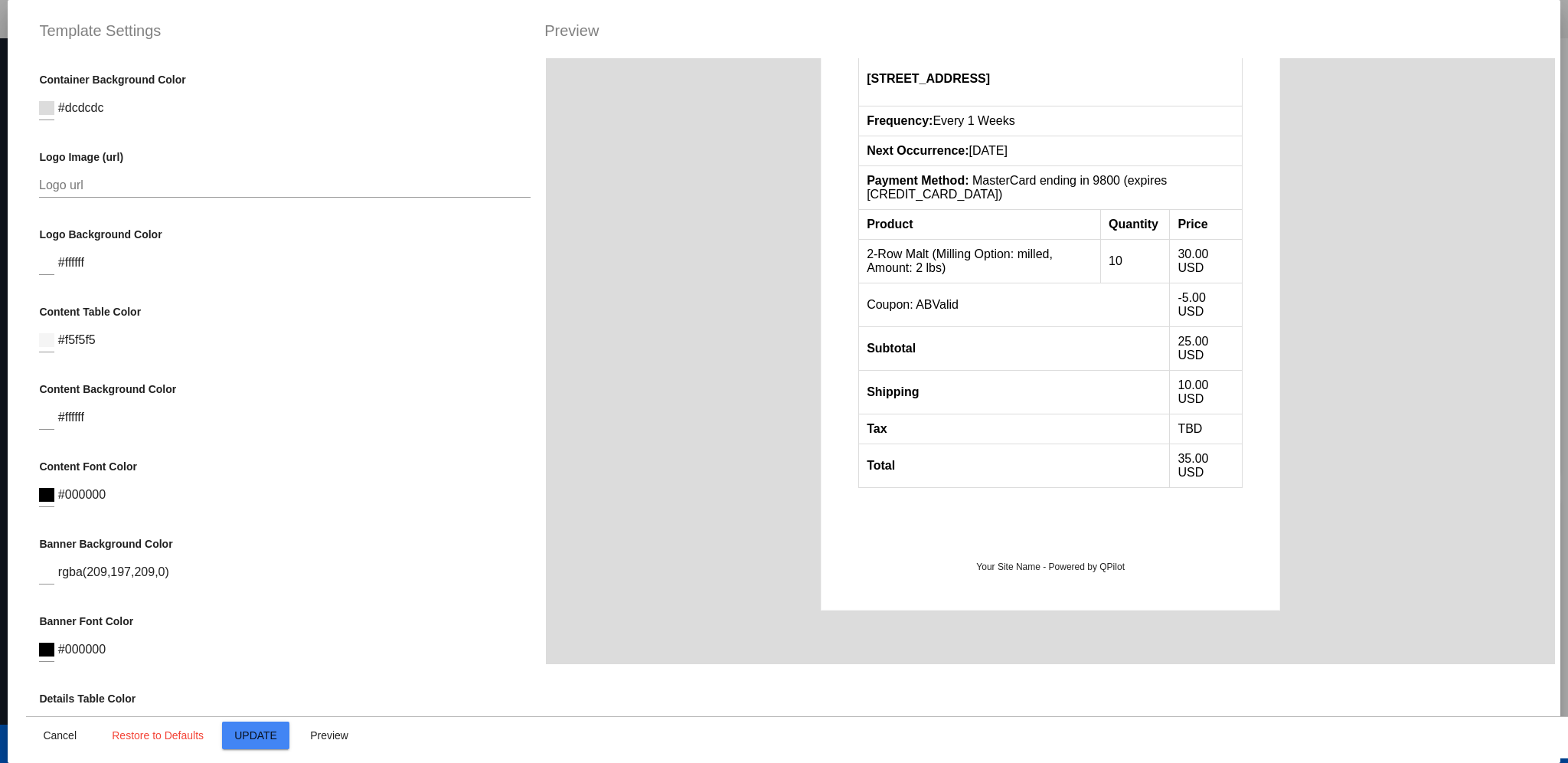 click on "Cancel
Restore to Defaults
Update
[GEOGRAPHIC_DATA]" 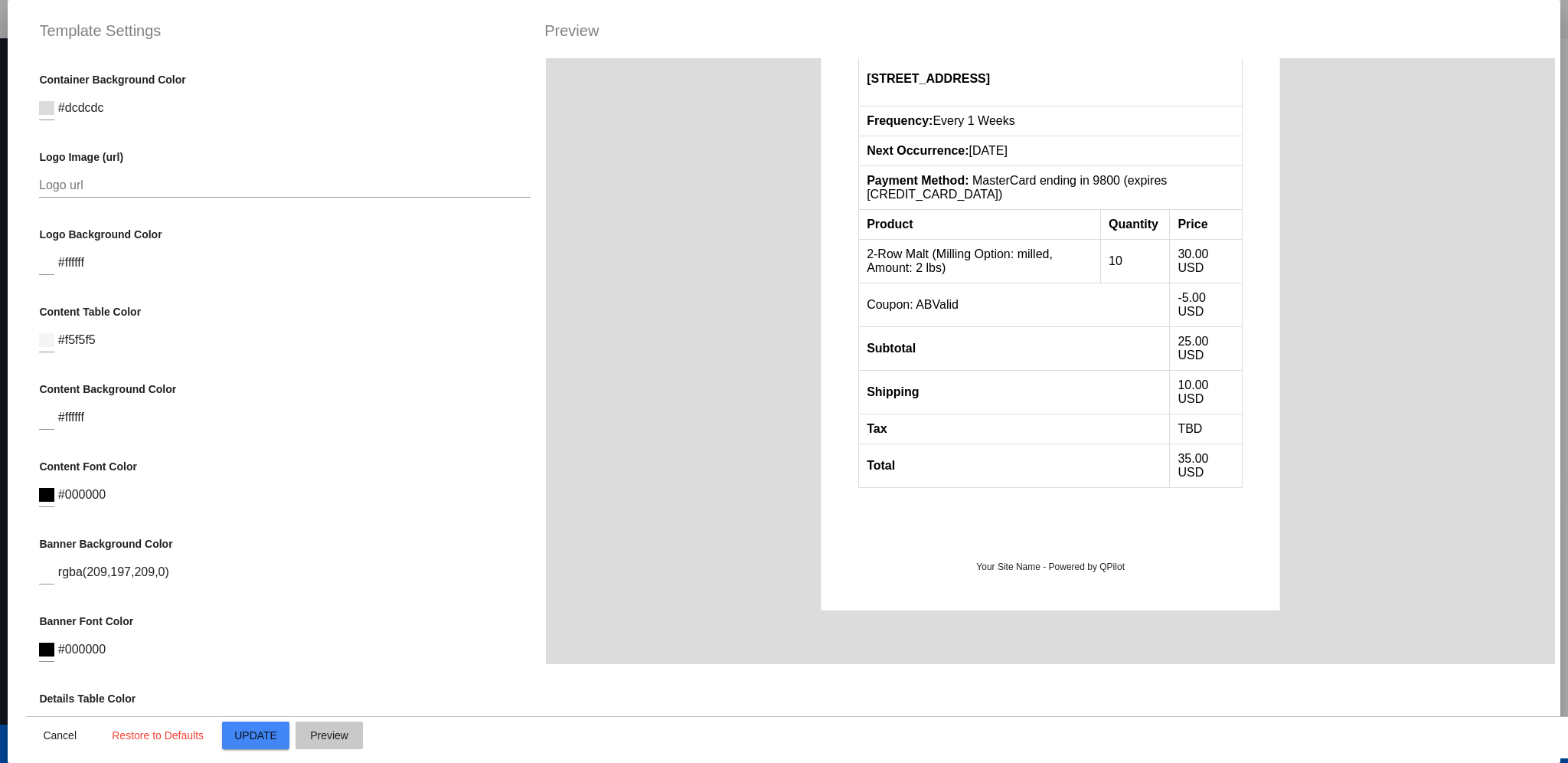 click on "Preview" 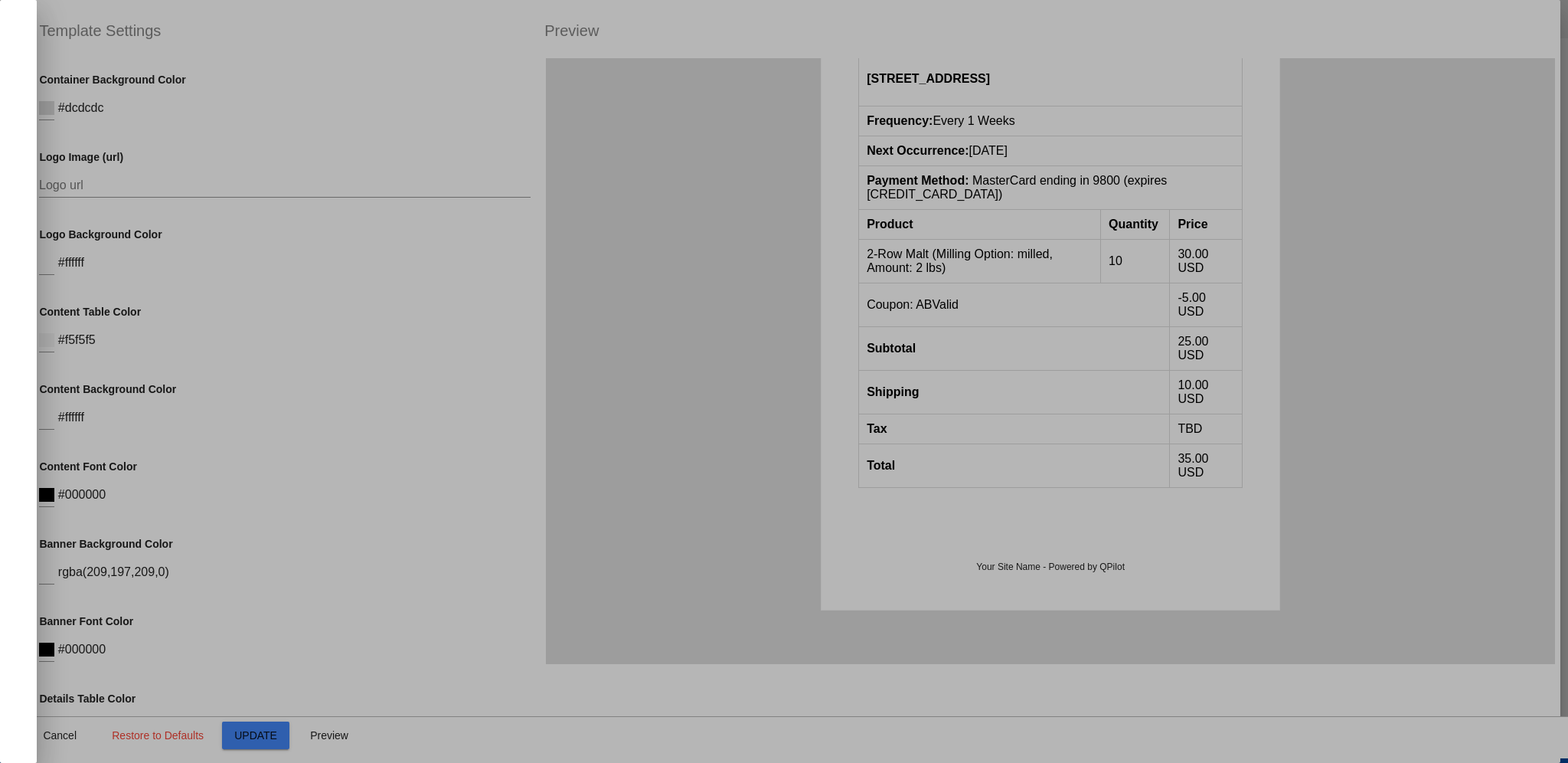 click at bounding box center (784, 382) 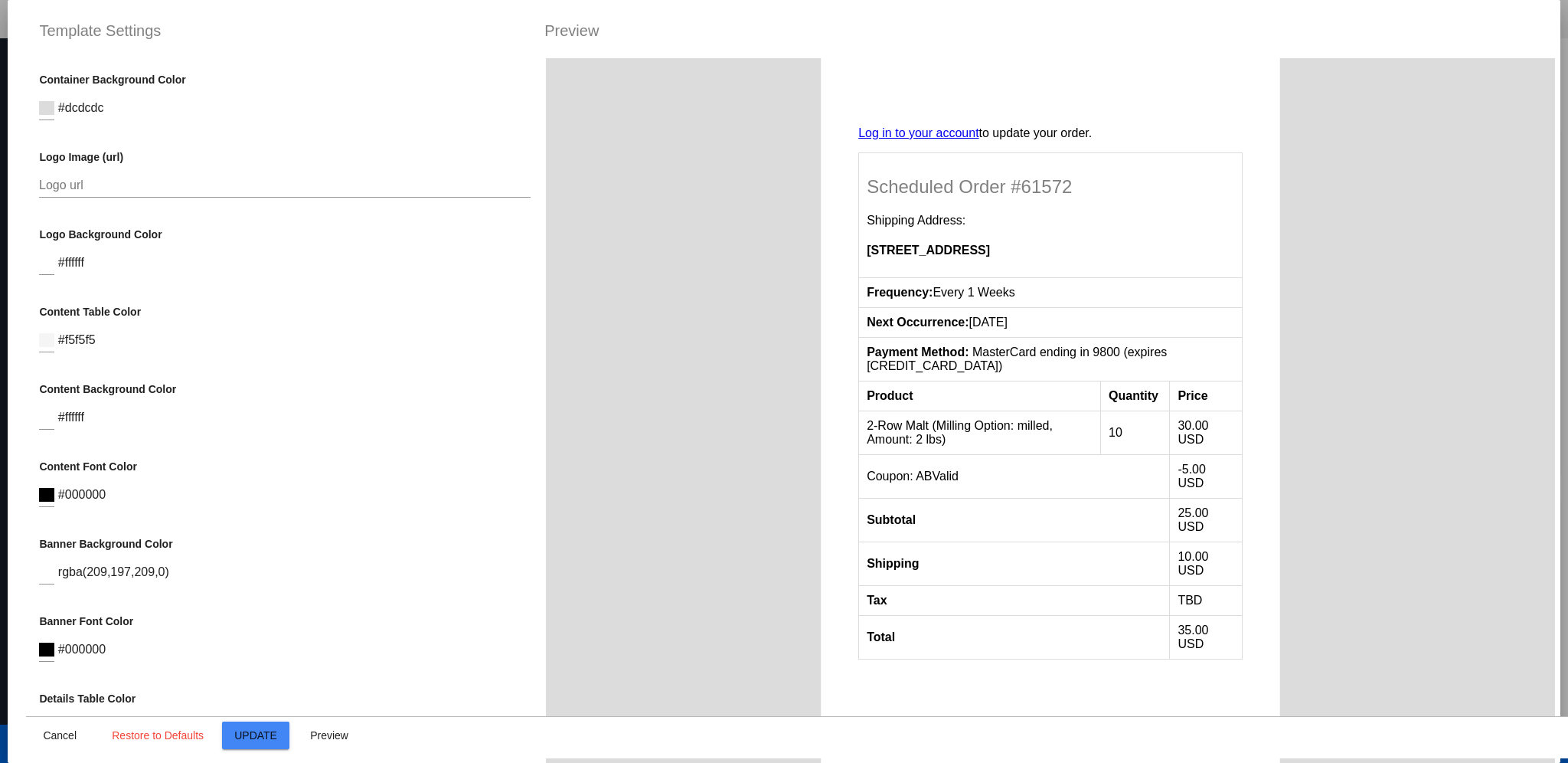 scroll, scrollTop: 0, scrollLeft: 0, axis: both 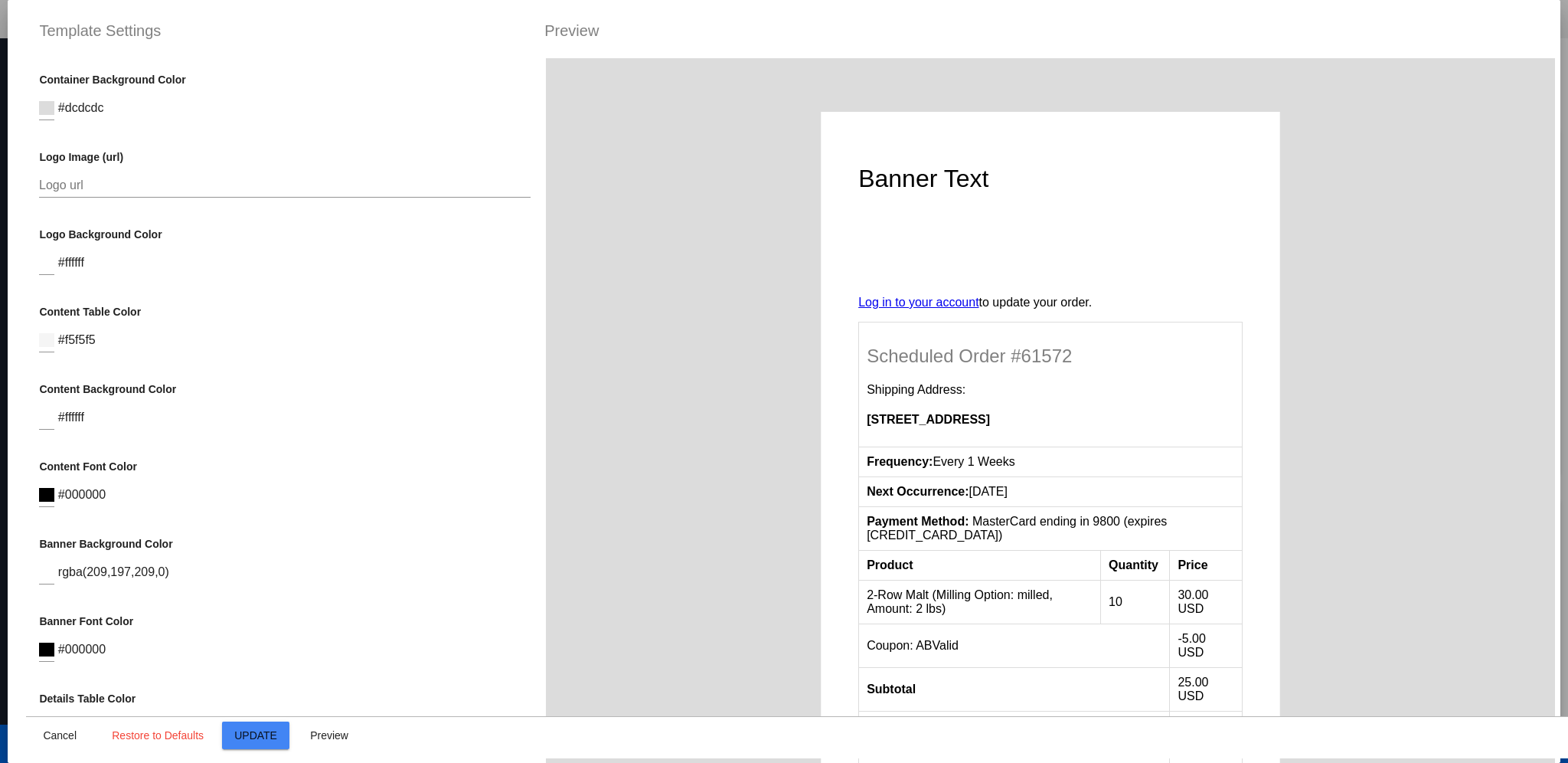 click on "Update" 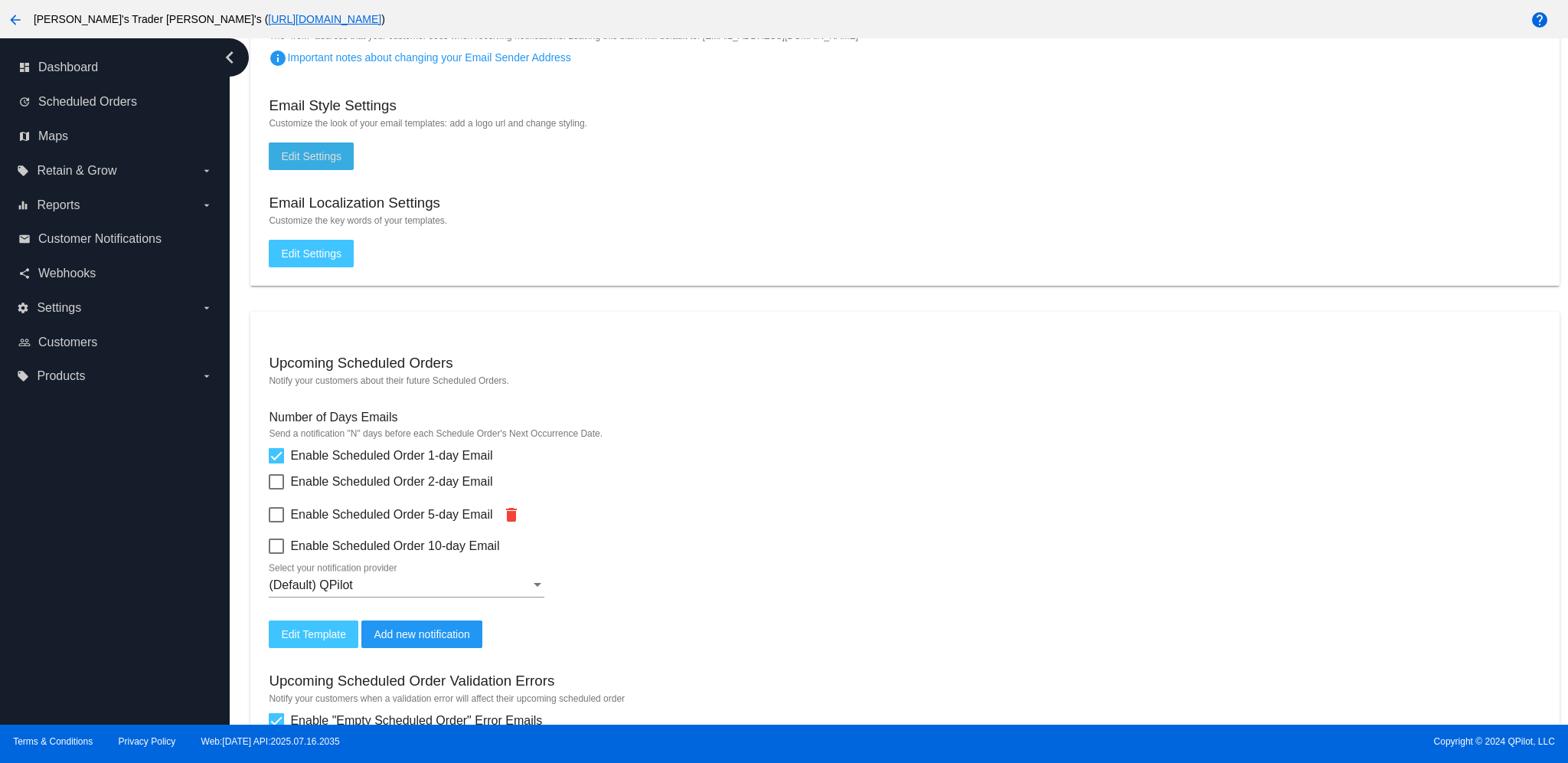 scroll, scrollTop: 262, scrollLeft: 0, axis: vertical 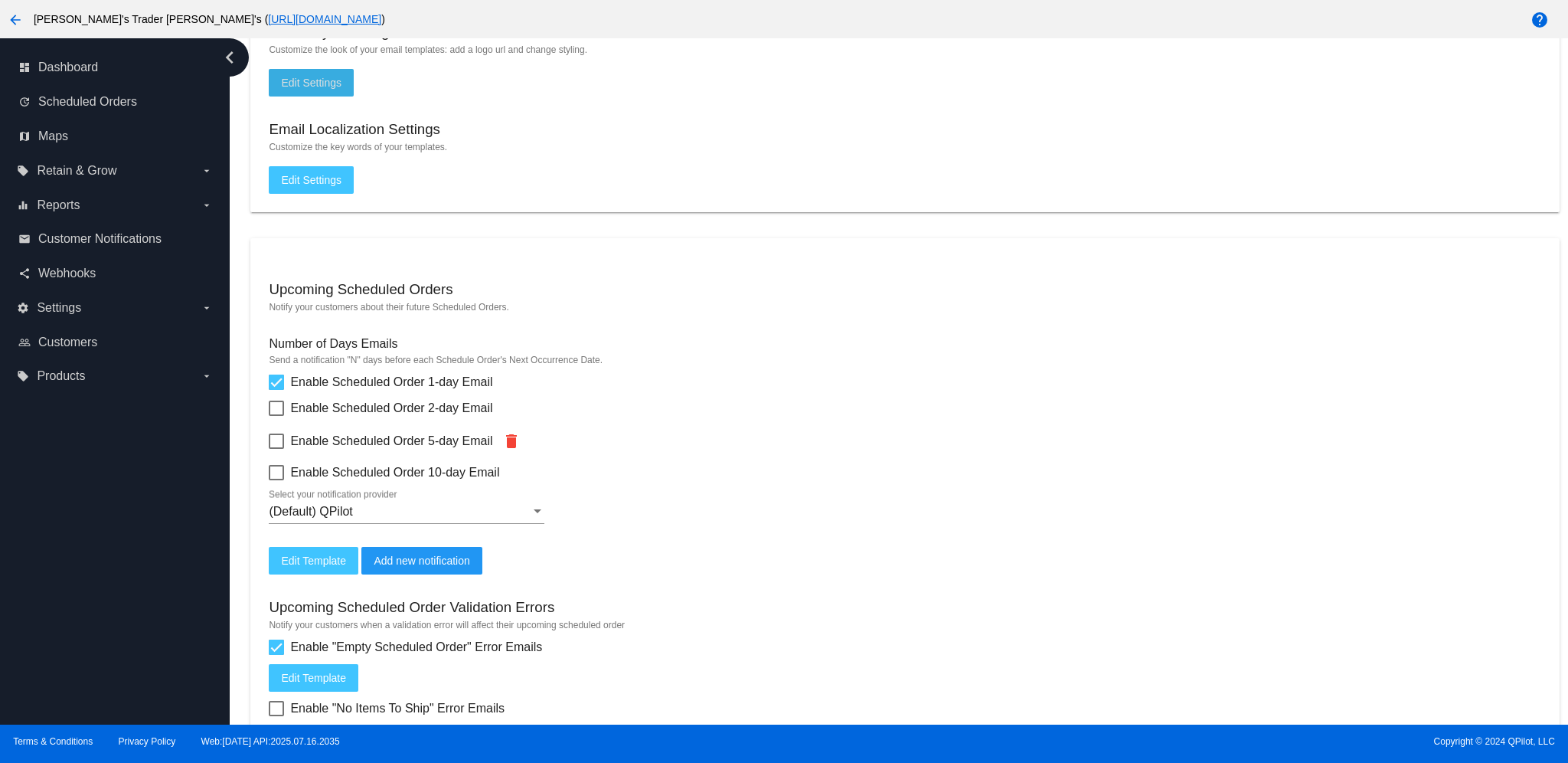 click at bounding box center (276, 441) 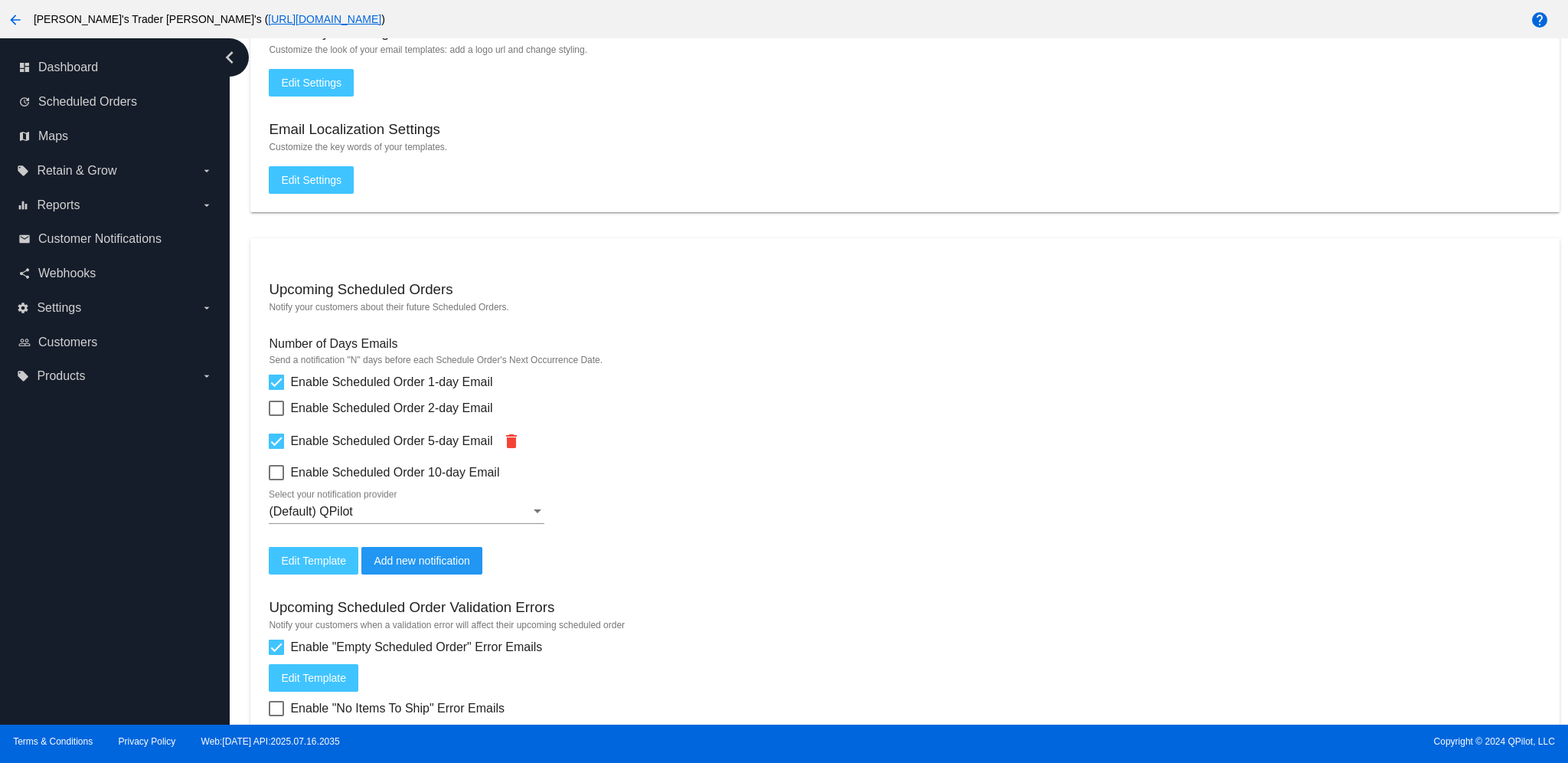 click on "Edit Template" 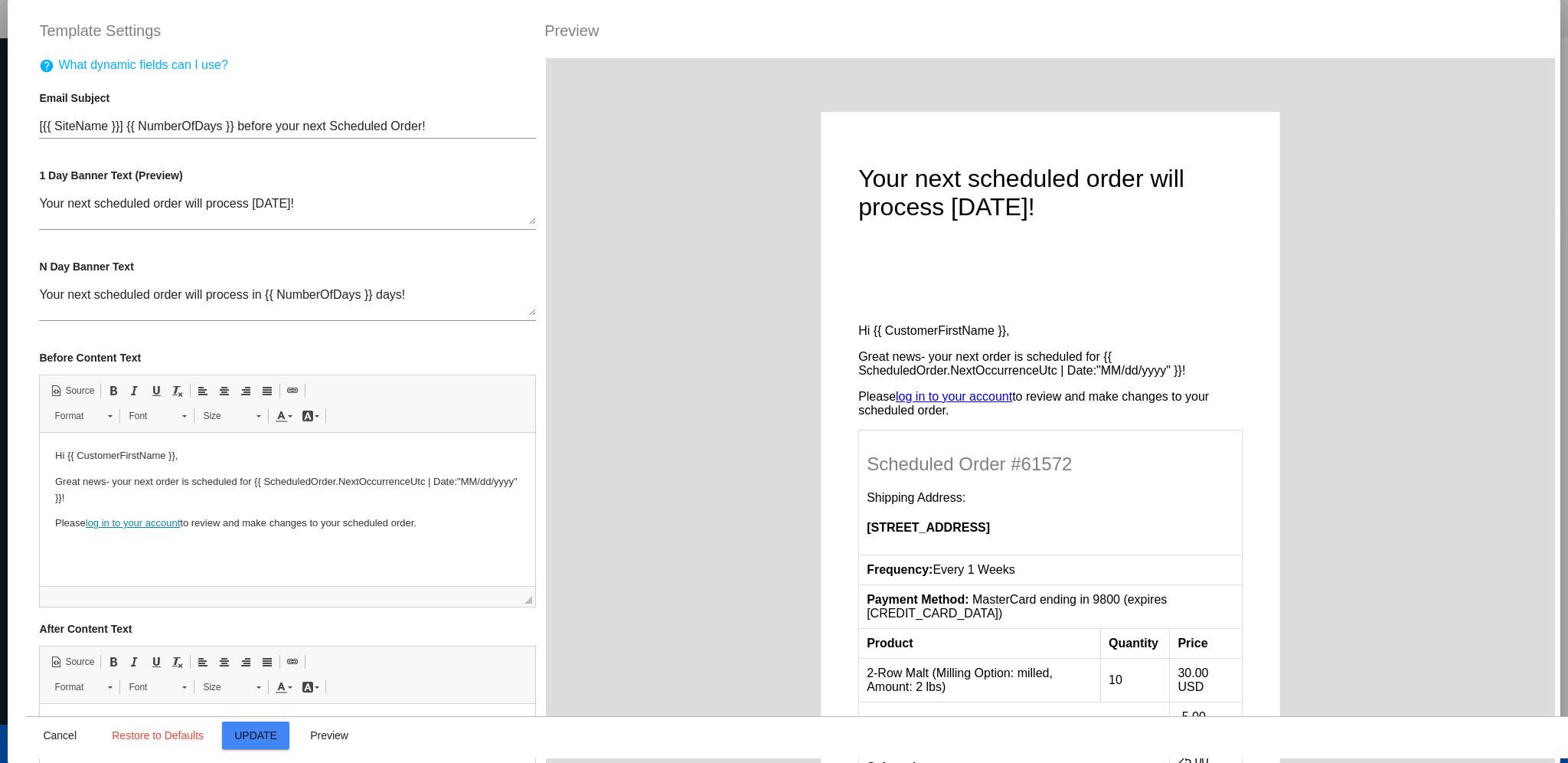 scroll, scrollTop: 0, scrollLeft: 0, axis: both 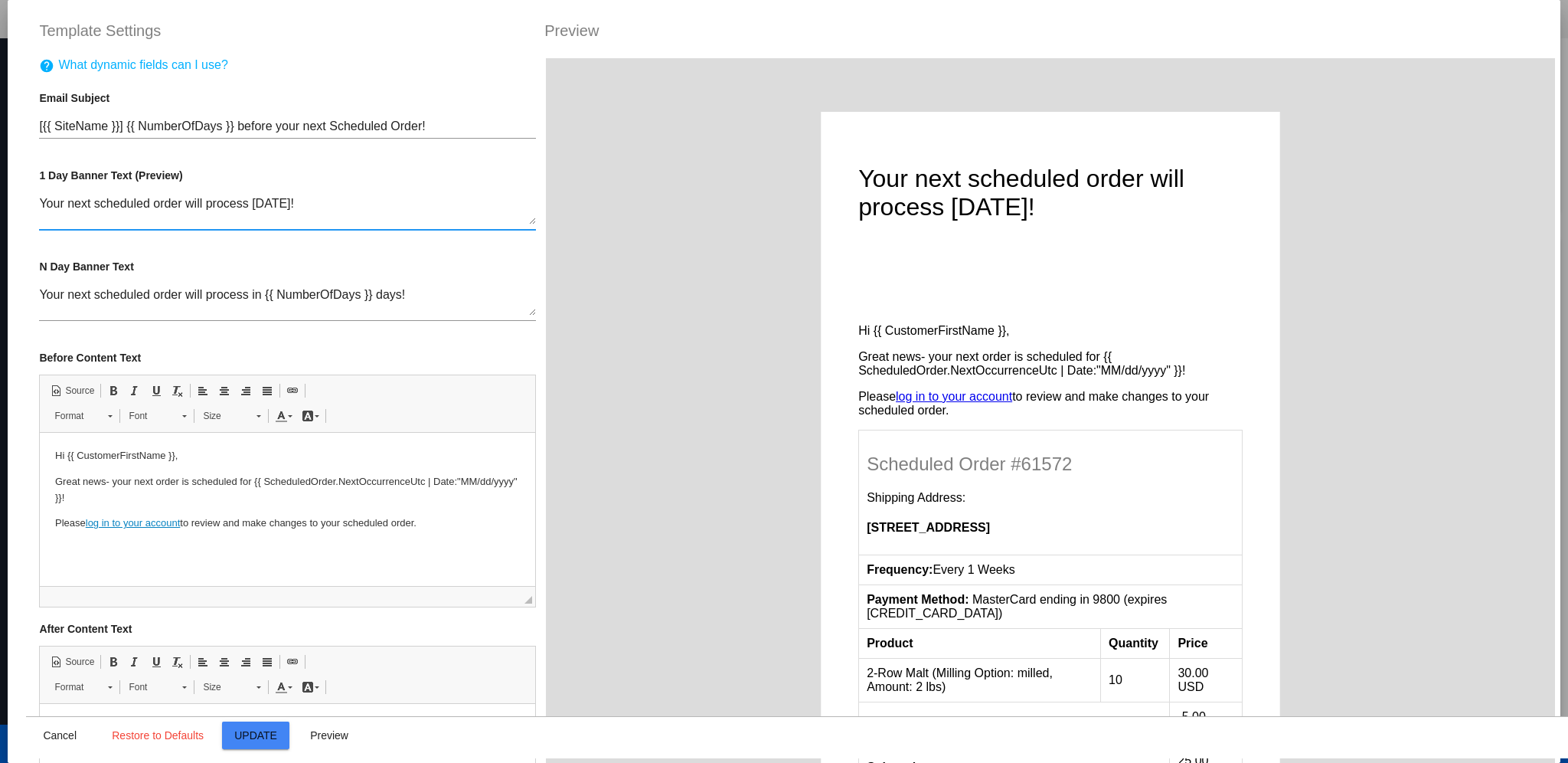 click on "help
What dynamic fields can I use?
Email Subject
[{{ SiteName }}] {{ NumberOfDays }} before your next Scheduled Order!
Email Subject
1 Day Banner Text (Preview)
Your next scheduled order will process [DATE]!
1 day banner text
N Day Banner Text
Your next scheduled order will process in {{ NumberOfDays }} days!
10 day banner text
Before Content Text
Rich Text Editor, editor1 Editor toolbars Document   Source Basic Styles   Bold Keyboard shortcut Ctrl+B   Italic Keyboard shortcut Ctrl+I   Underline Keyboard shortcut Ctrl+U   Remove Format Paragraph   Decrease Indent   Increase Indent   Align Left   Center" at bounding box center [287, 440] 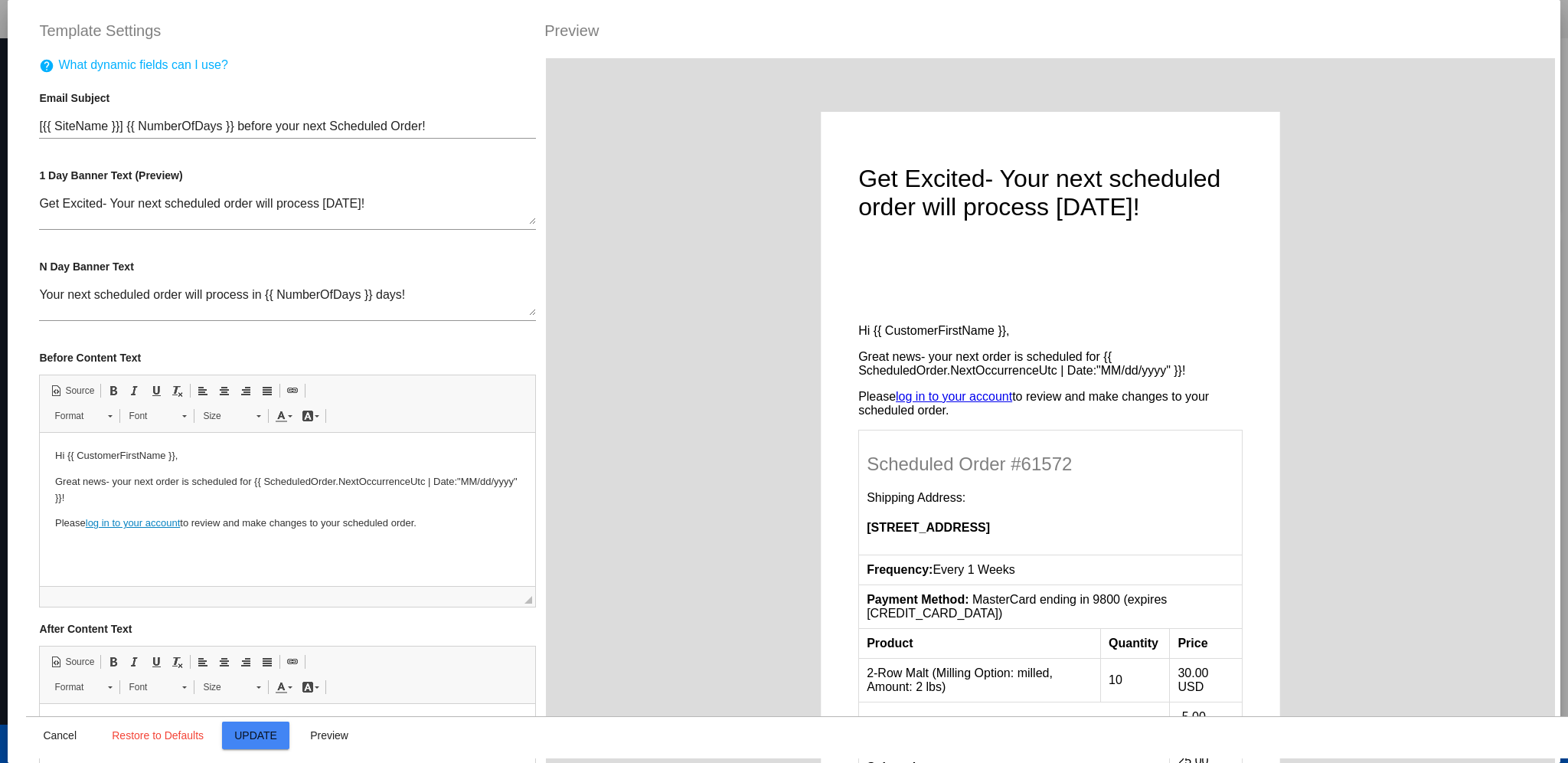 click on "Get Excited- Your next scheduled order will process [DATE]!" at bounding box center [1050, 193] 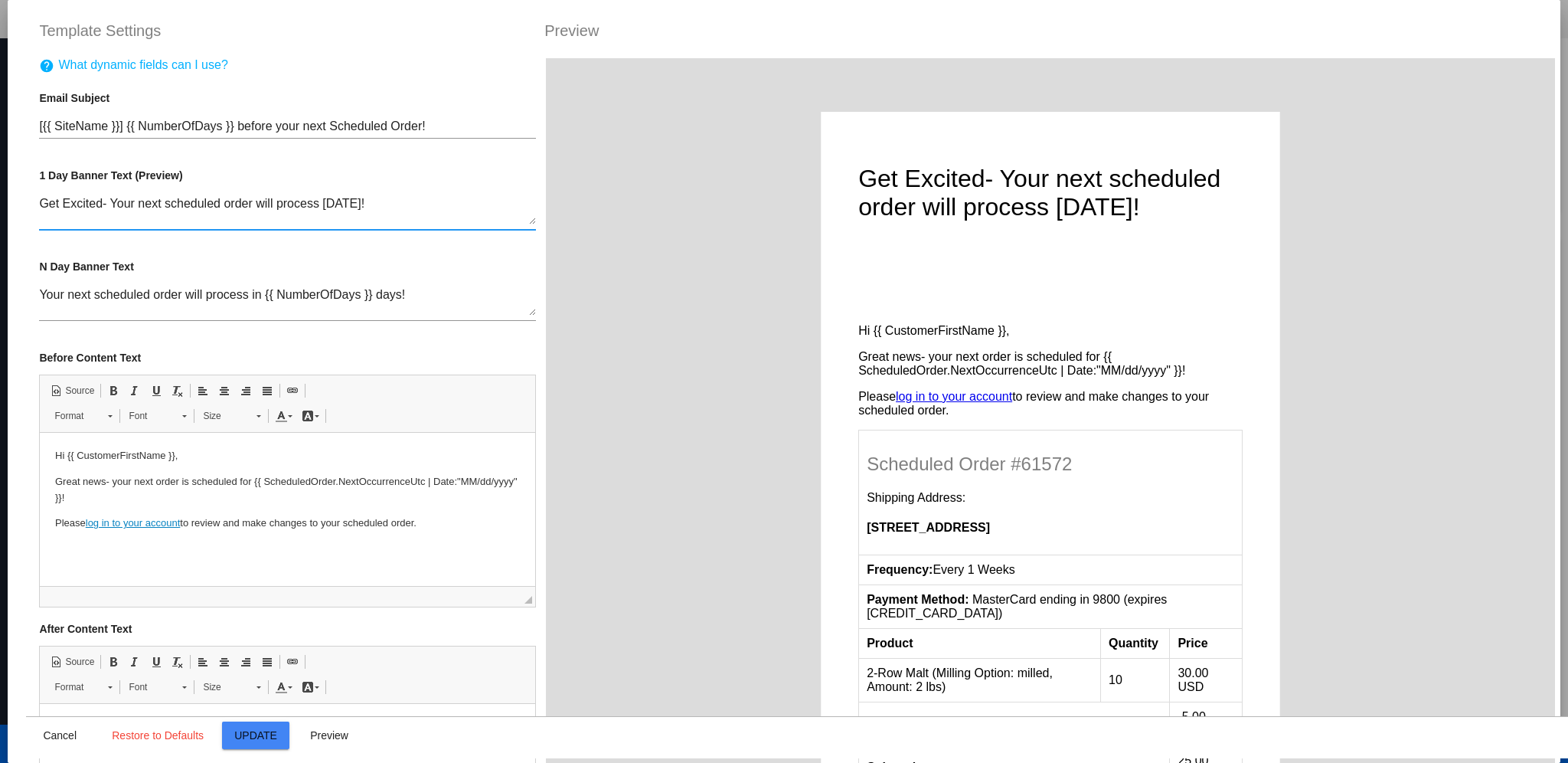 drag, startPoint x: 251, startPoint y: 201, endPoint x: 144, endPoint y: 193, distance: 107.29865 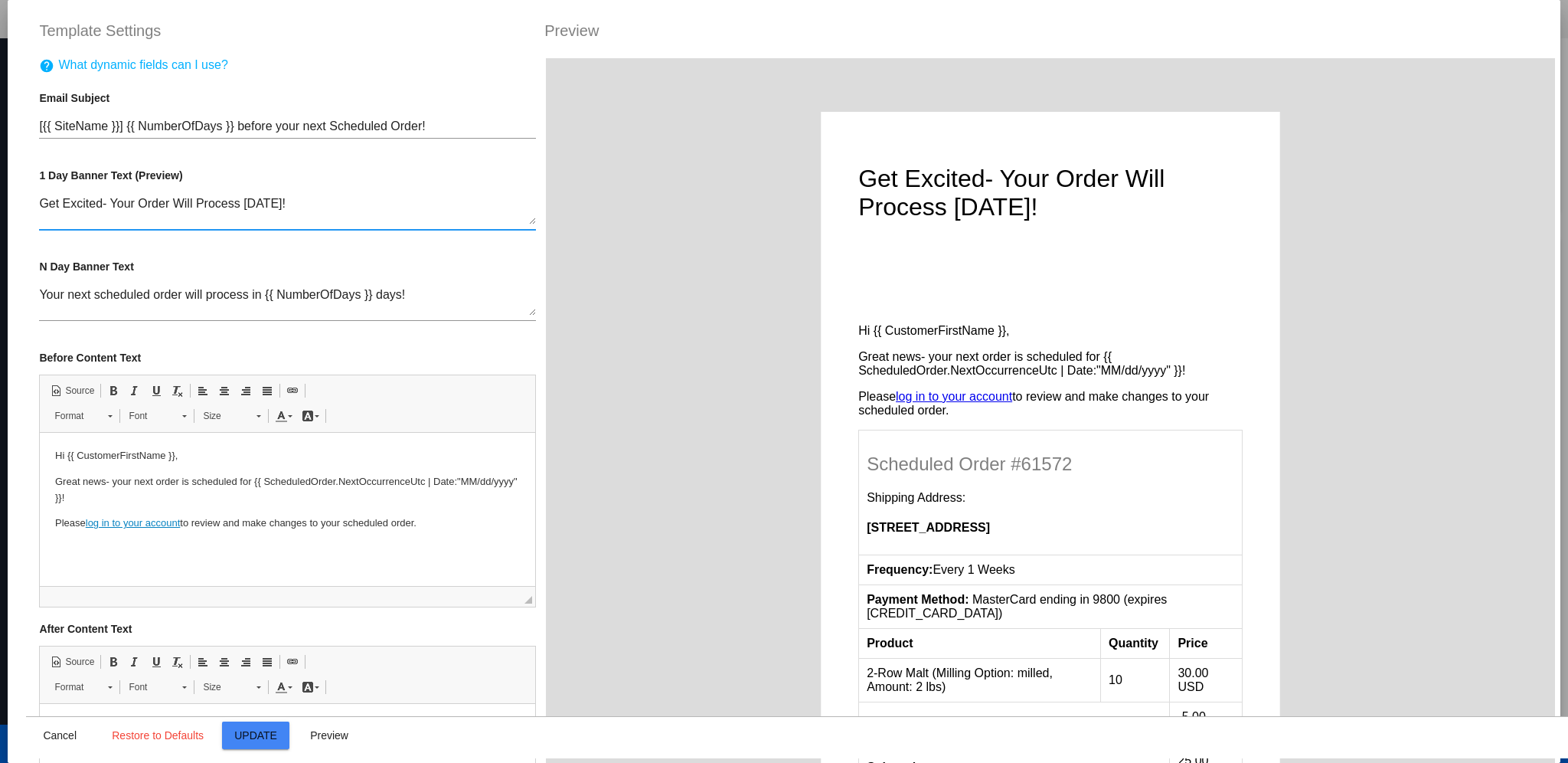 type on "Get Excited- Your Order Will Process [DATE]!" 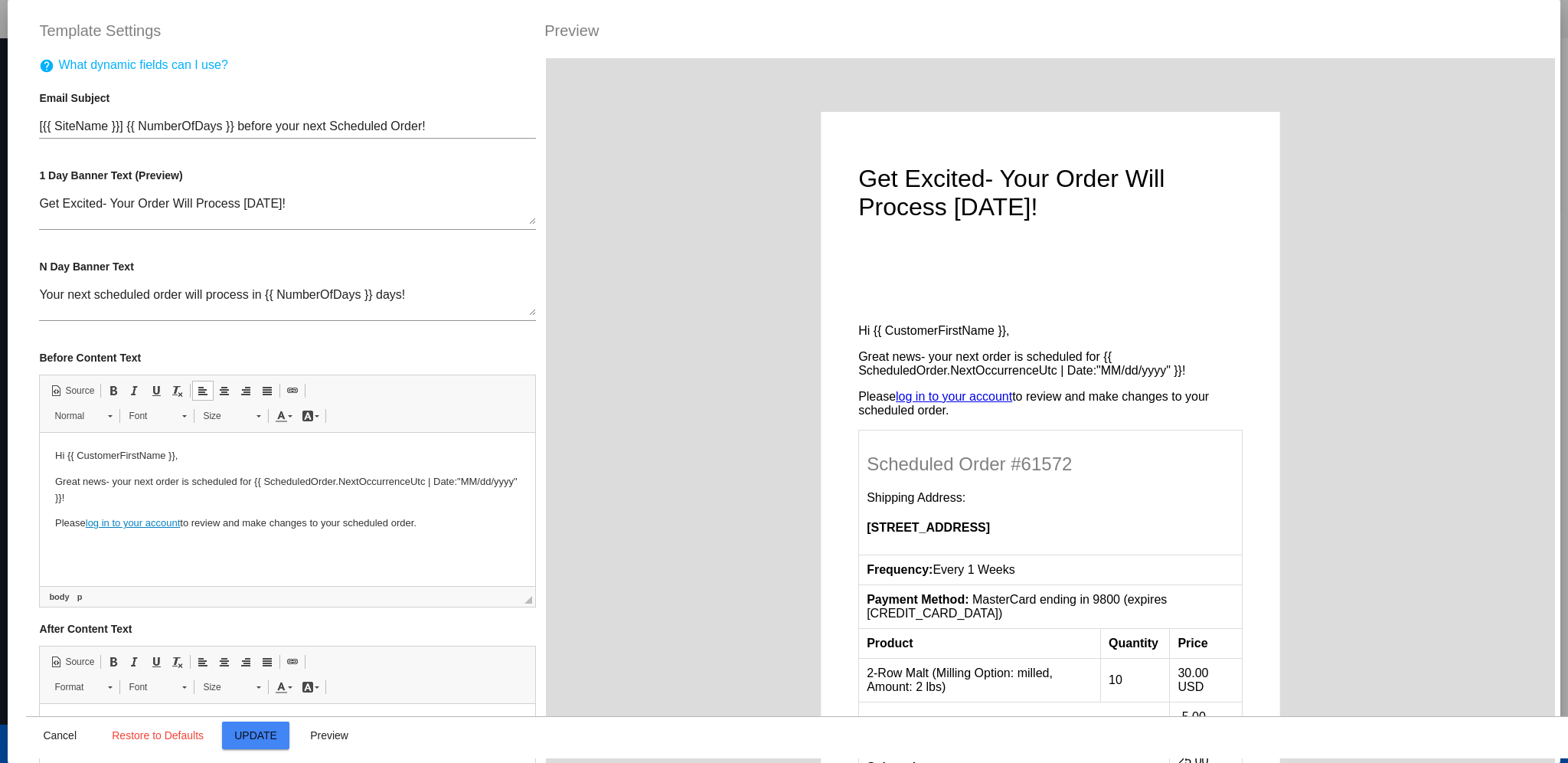 click on "Hi {{ CustomerFirstName }}, Great news- your next order is scheduled for {{ ScheduledOrder.NextOccurrenceUtc | Date:"MM/dd/yyyy" }}! Please  log in to your account  to review and make changes to your scheduled order." at bounding box center (287, 490) 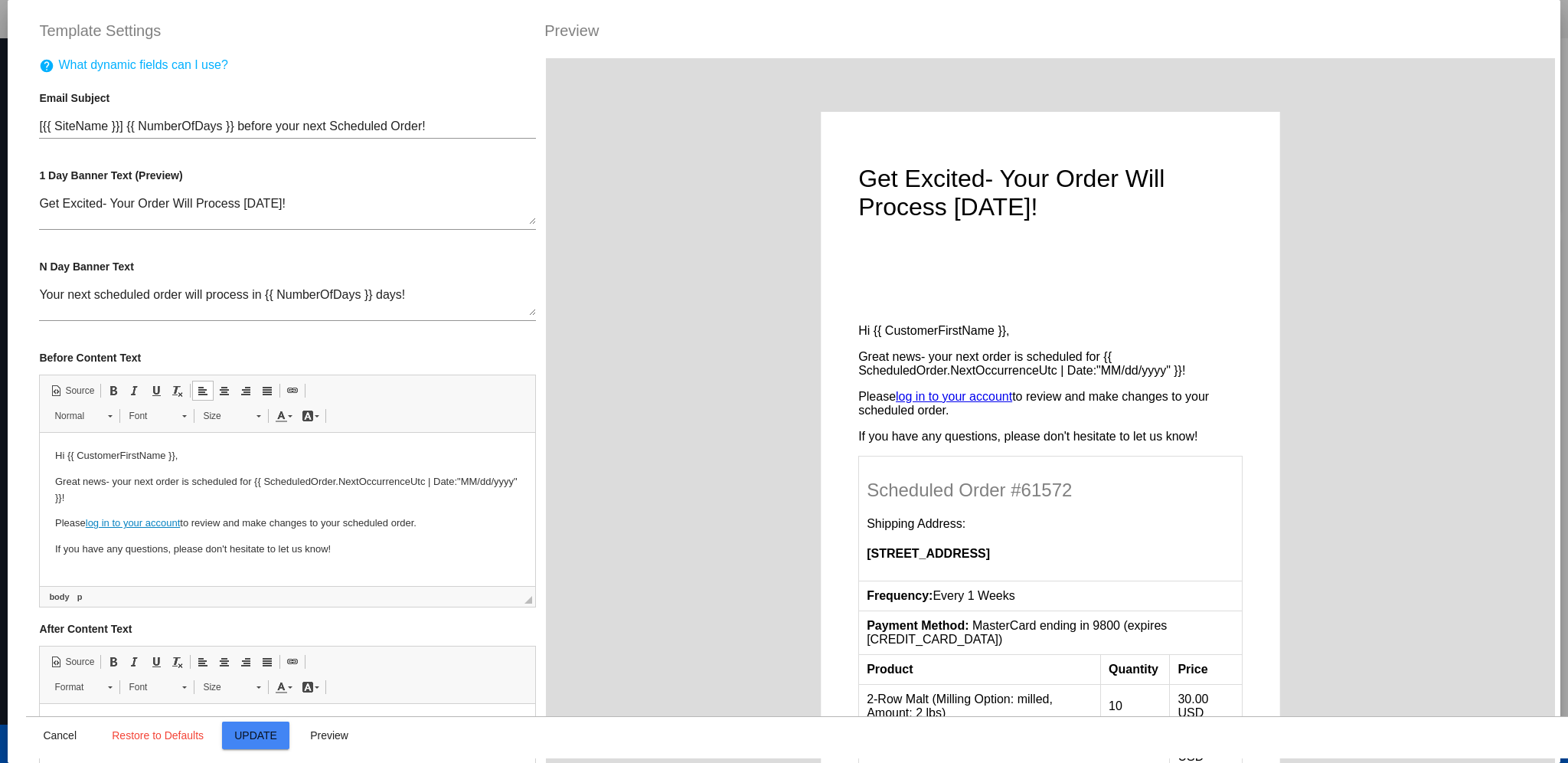 drag, startPoint x: 534, startPoint y: 536, endPoint x: 542, endPoint y: 596, distance: 60.53098 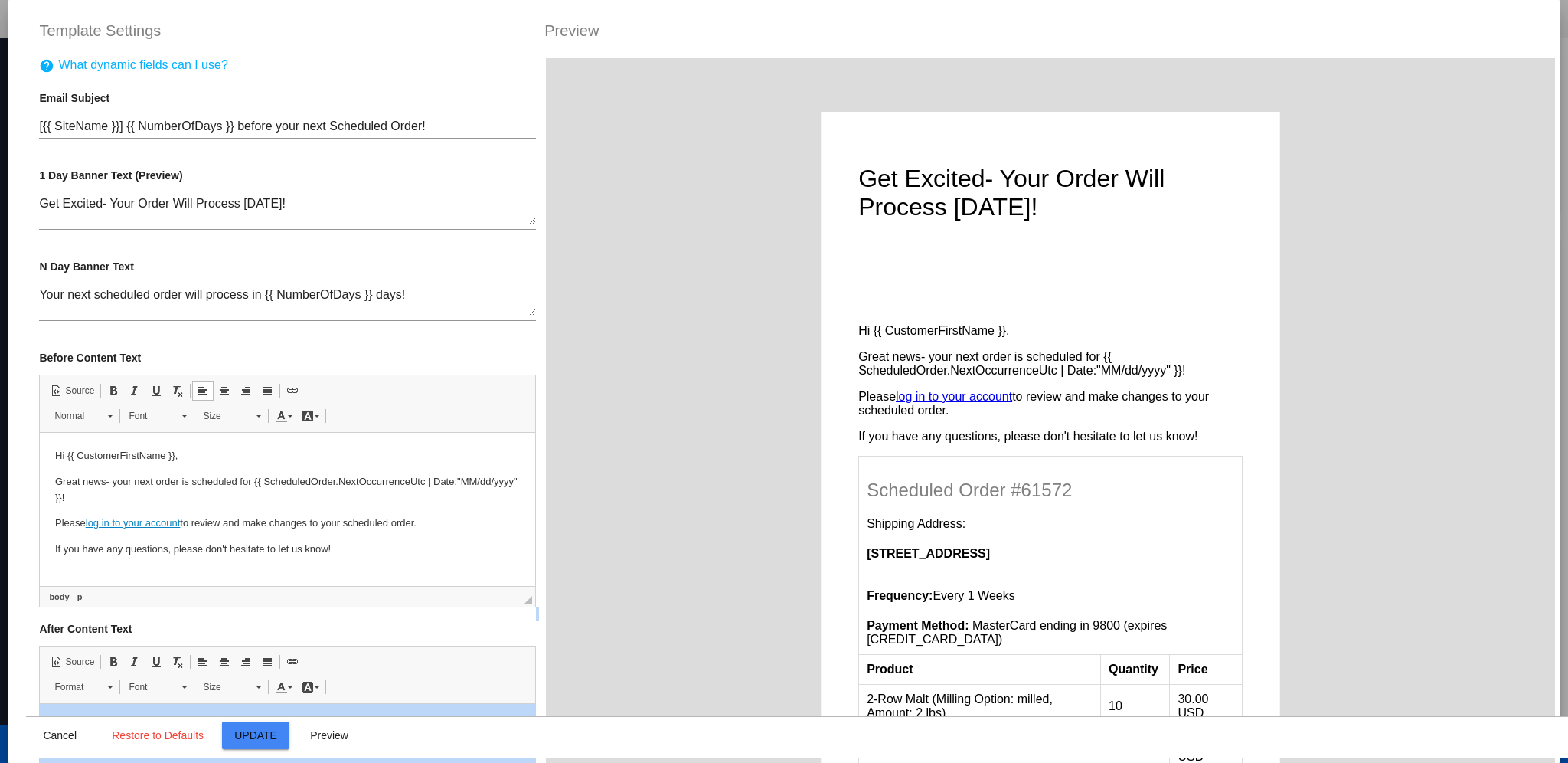 drag, startPoint x: 535, startPoint y: 569, endPoint x: 527, endPoint y: 647, distance: 78.40918 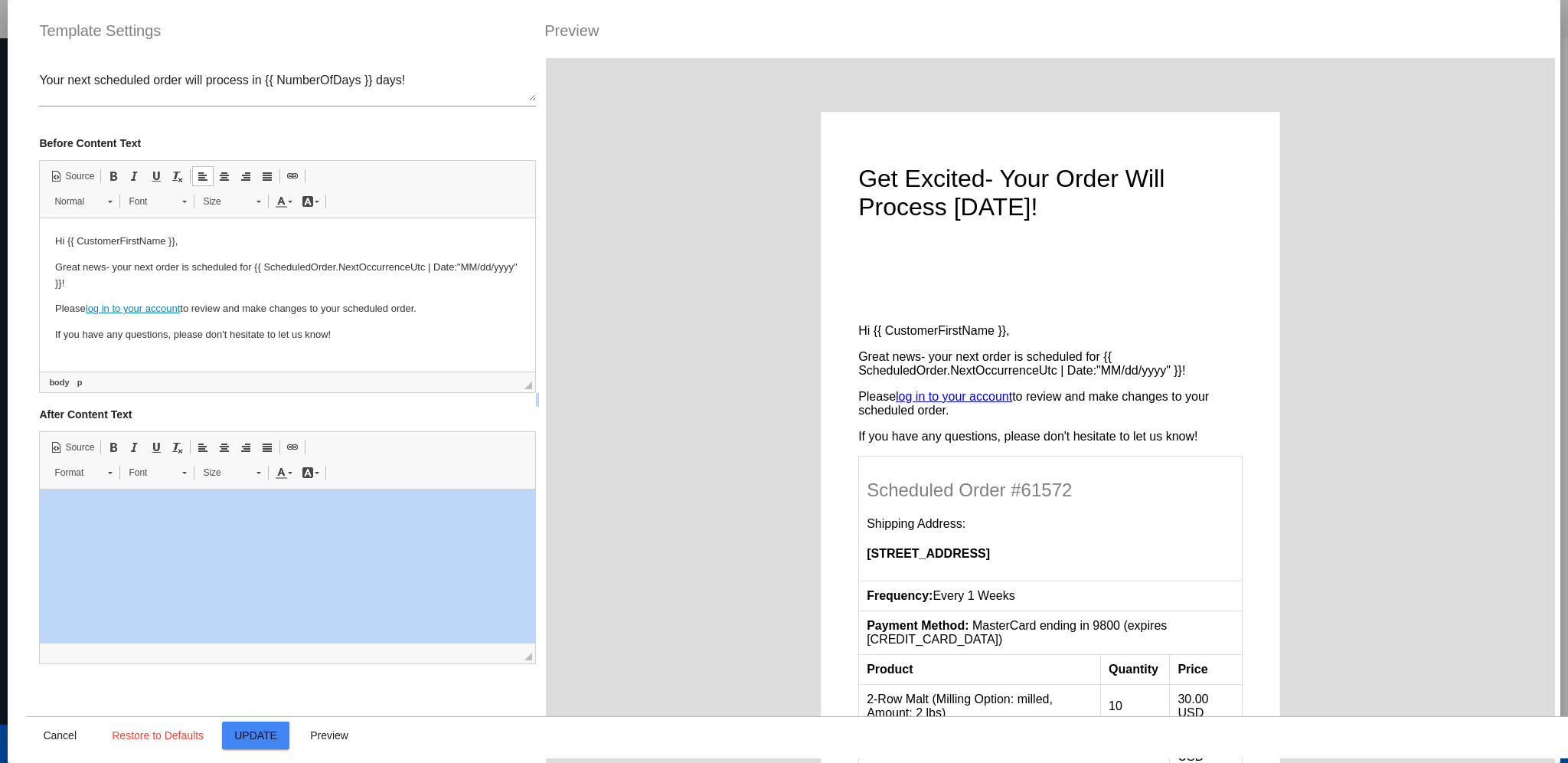 scroll, scrollTop: 238, scrollLeft: 0, axis: vertical 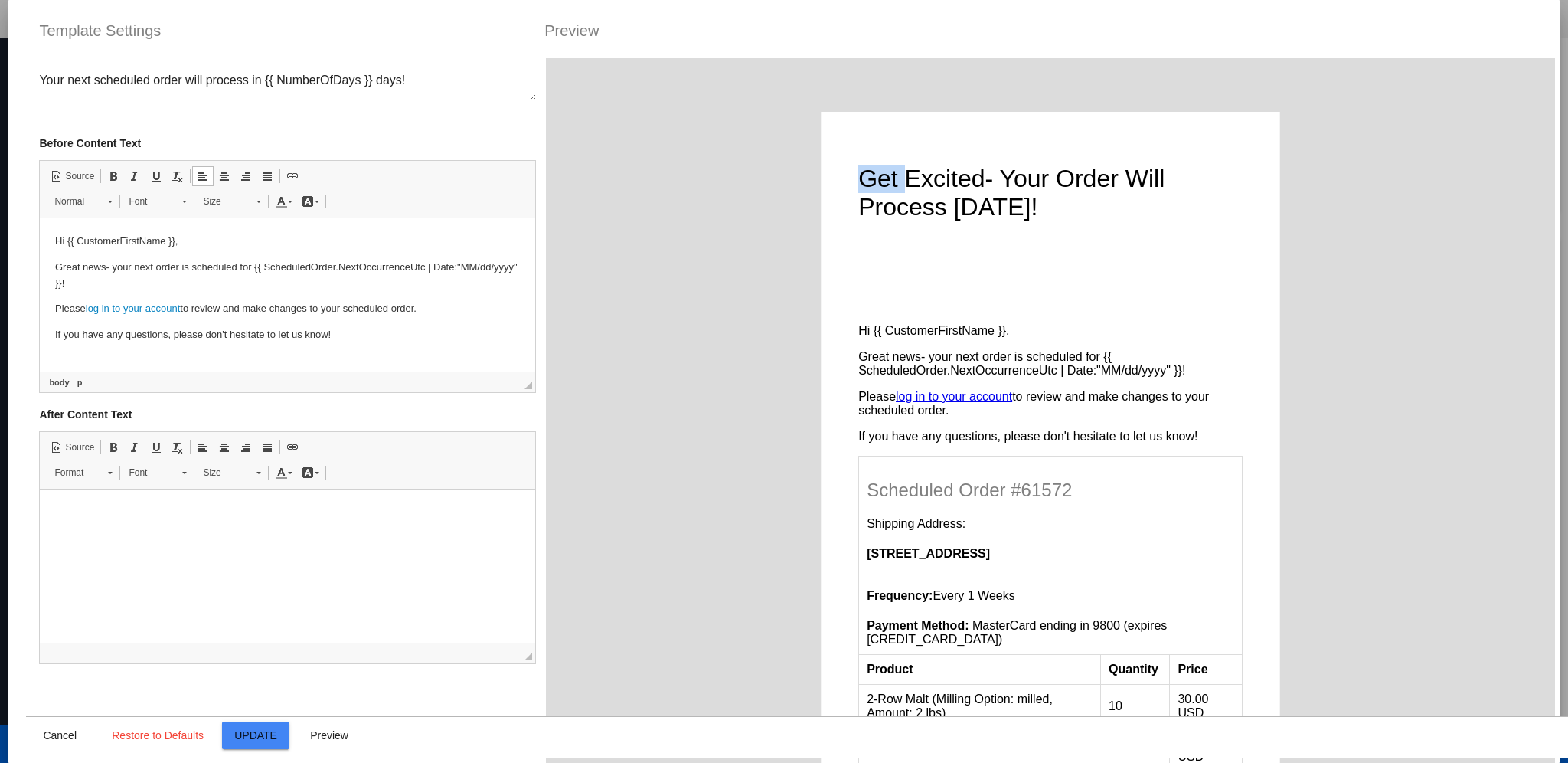 click on "help
What dynamic fields can I use?
Email Subject
[{{ SiteName }}] {{ NumberOfDays }} before your next Scheduled Order!
Email Subject
1 Day Banner Text (Preview)
Get Excited- Your Order Will Process [DATE]!
1 day banner text
N Day Banner Text
Your next scheduled order will process in {{ NumberOfDays }} days!
10 day banner text
Before Content Text
Rich Text Editor, editor1 Editor toolbars Document   Source Basic Styles   Bold Keyboard shortcut Ctrl+B   Italic Keyboard shortcut Ctrl+I   Underline Keyboard shortcut Ctrl+U   Remove Format Paragraph   Decrease Indent   Increase Indent   Align Left   Center   p" at bounding box center [287, 440] 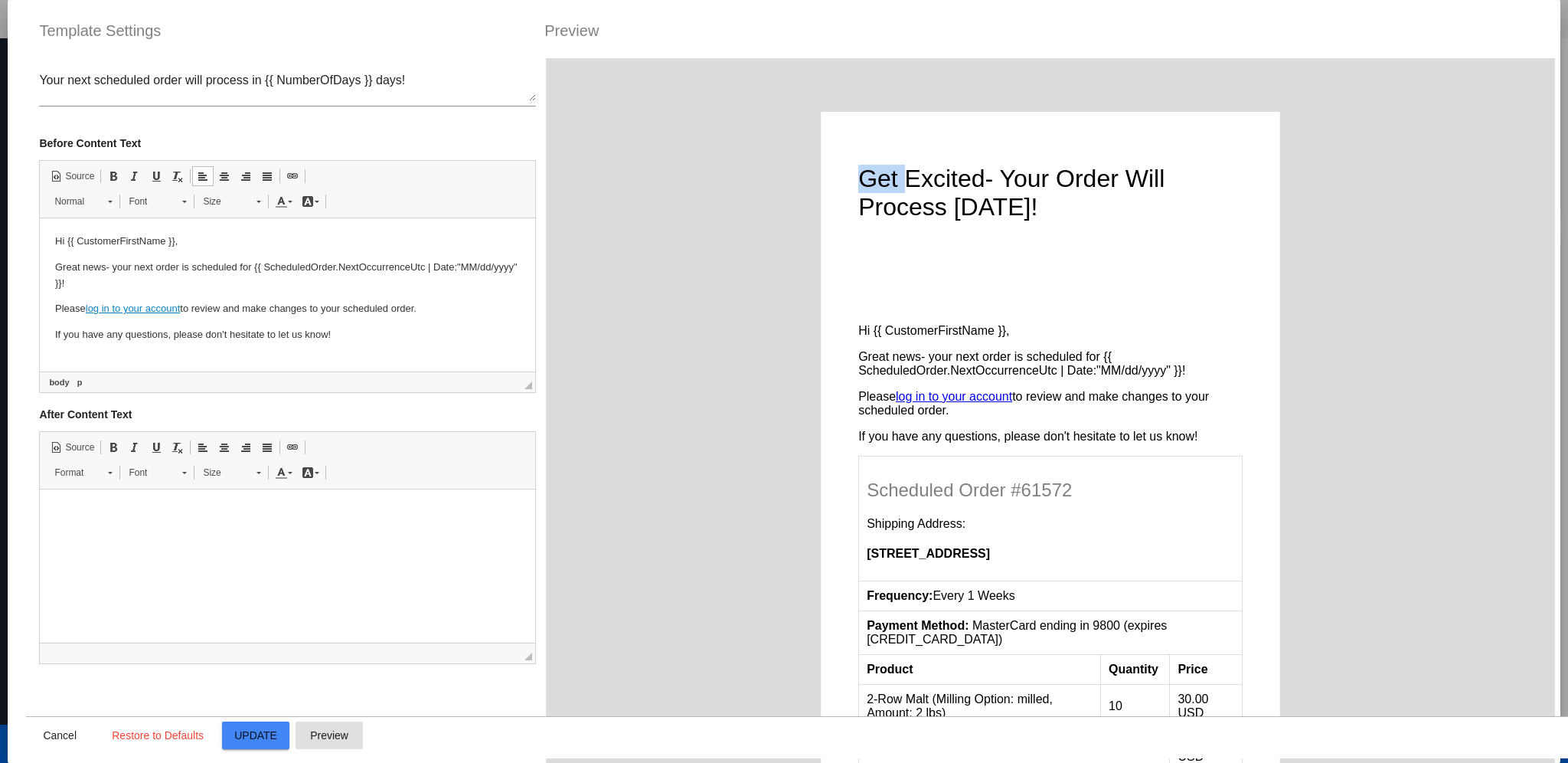 click on "Preview" 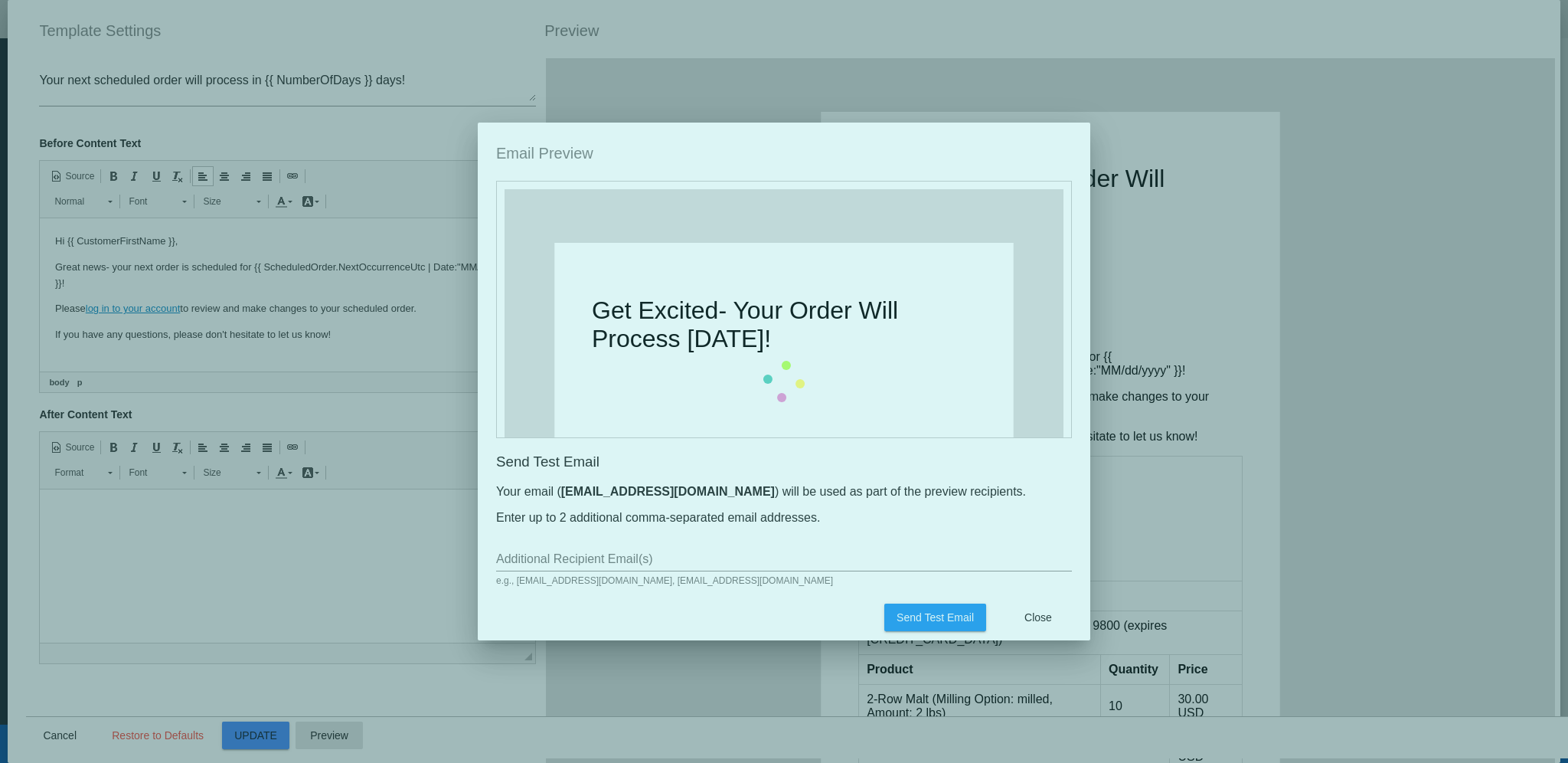 scroll, scrollTop: 217, scrollLeft: 0, axis: vertical 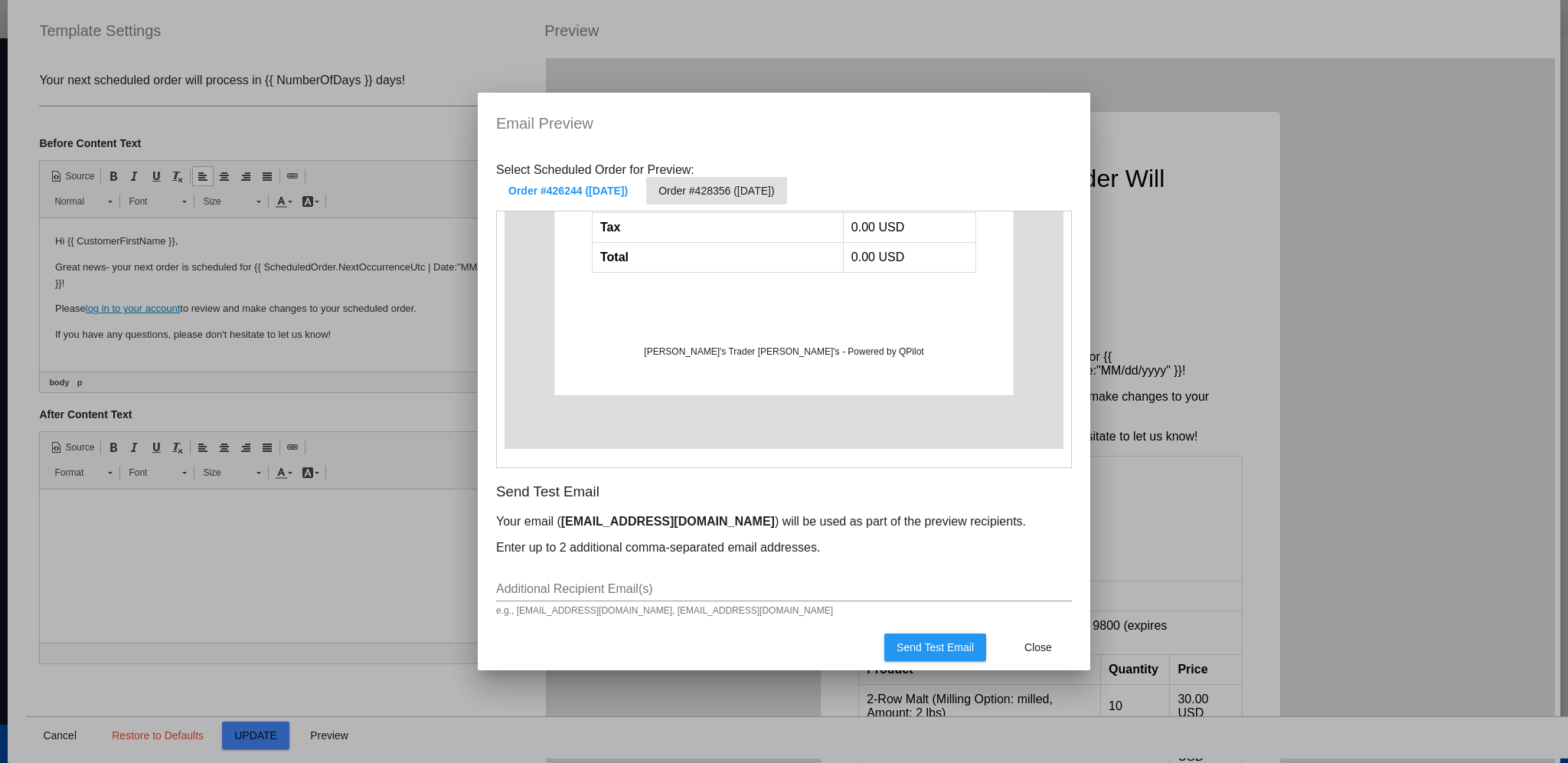 click on "Order #428356 ([DATE])" at bounding box center [716, 191] 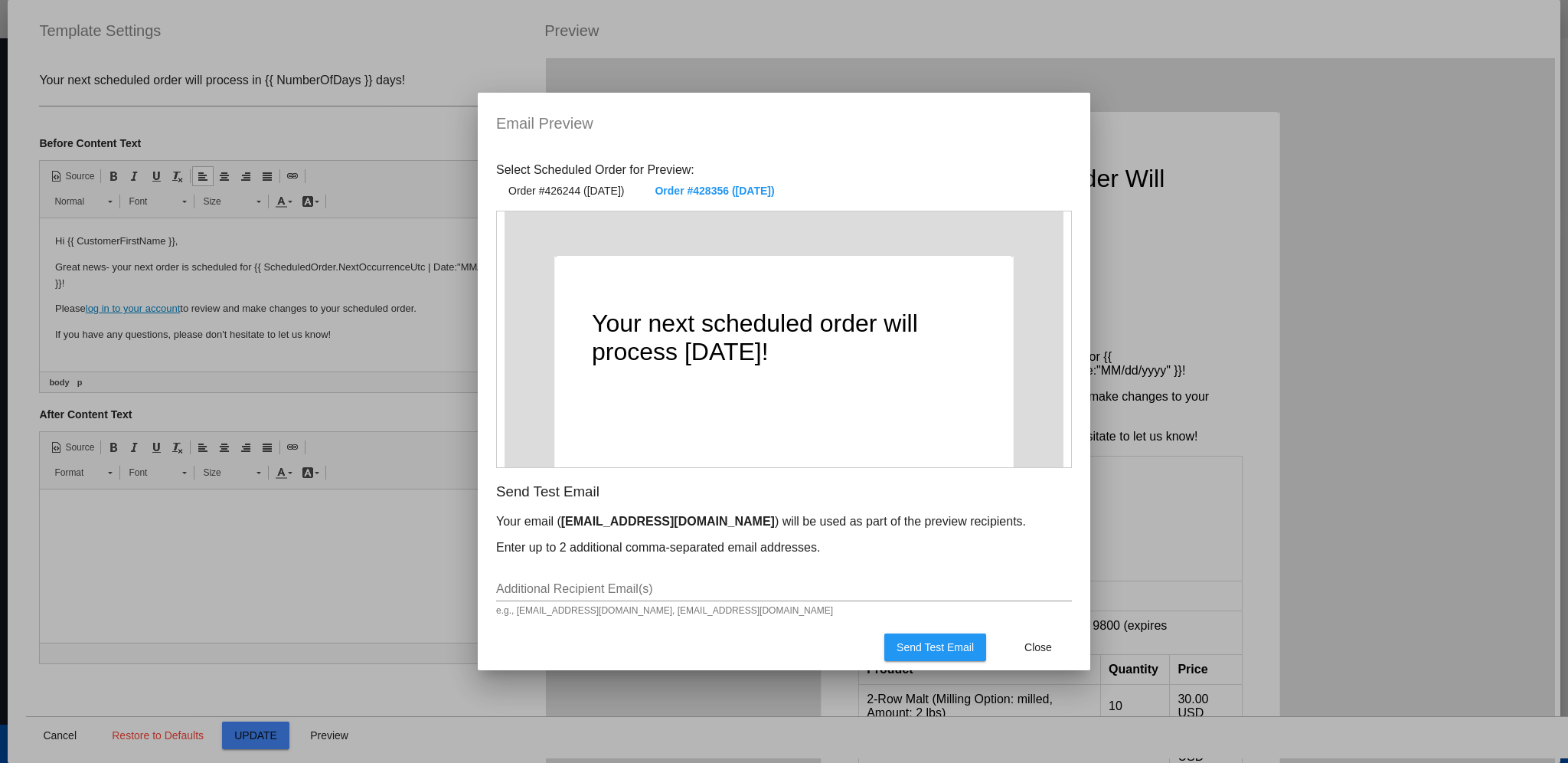 scroll, scrollTop: 25, scrollLeft: 0, axis: vertical 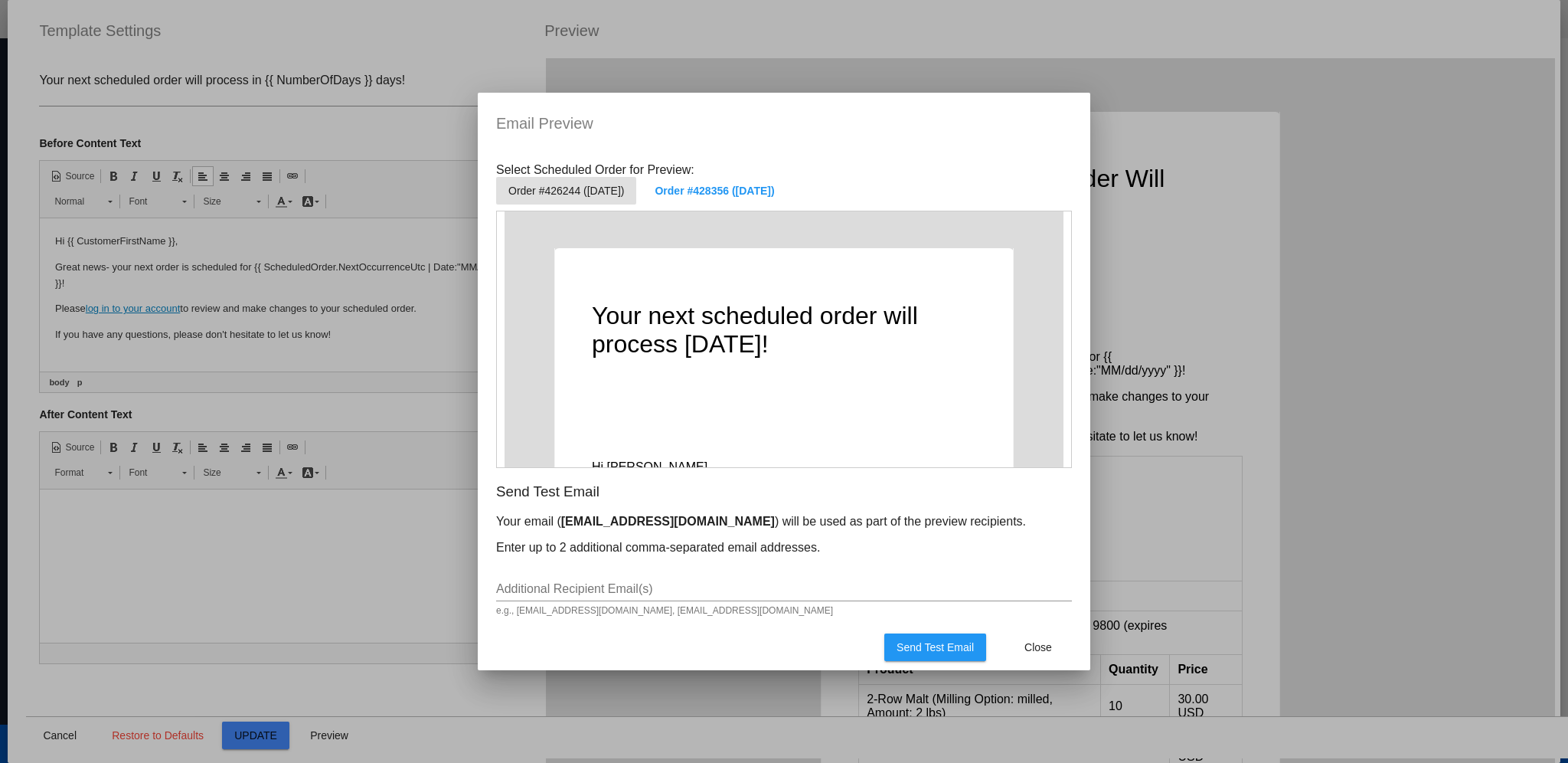 click on "Order #426244 ([DATE])" at bounding box center (566, 191) 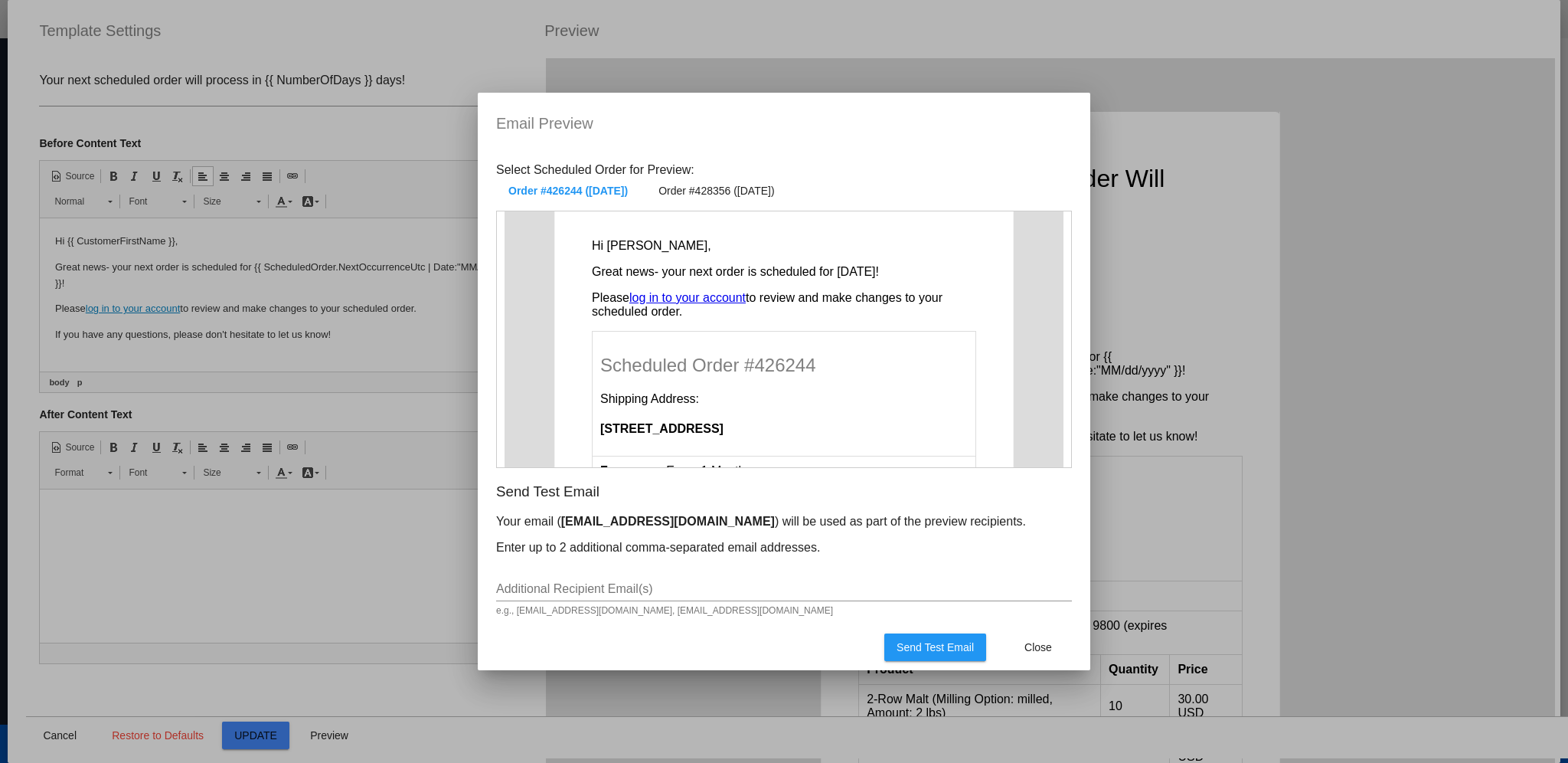 scroll, scrollTop: 252, scrollLeft: 0, axis: vertical 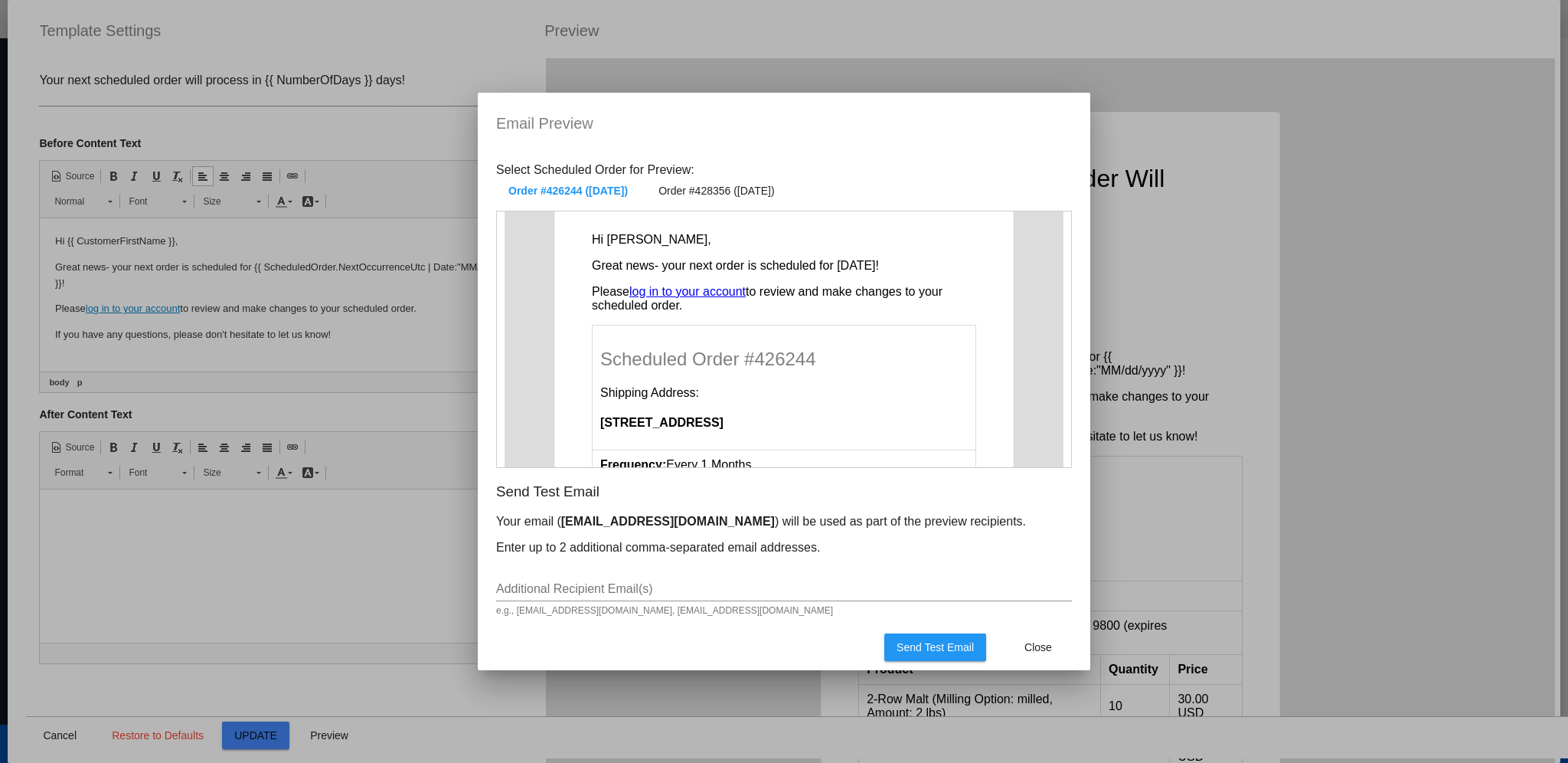 click on "Select Scheduled Order for Preview:
Order #426244 ([DATE])
Order #428356 ([DATE])" at bounding box center (645, 181) 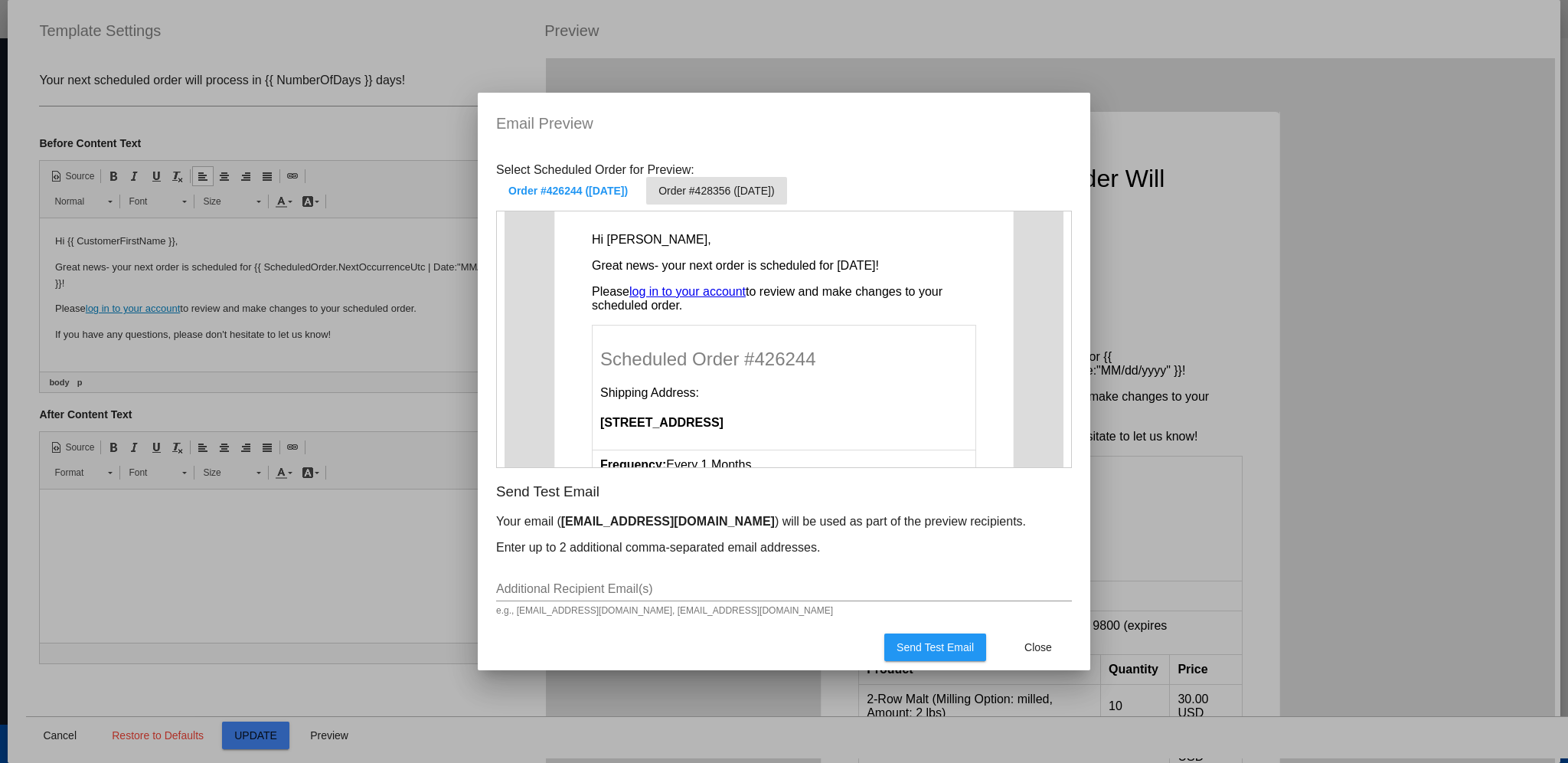 click on "Order #428356 ([DATE])" at bounding box center (716, 191) 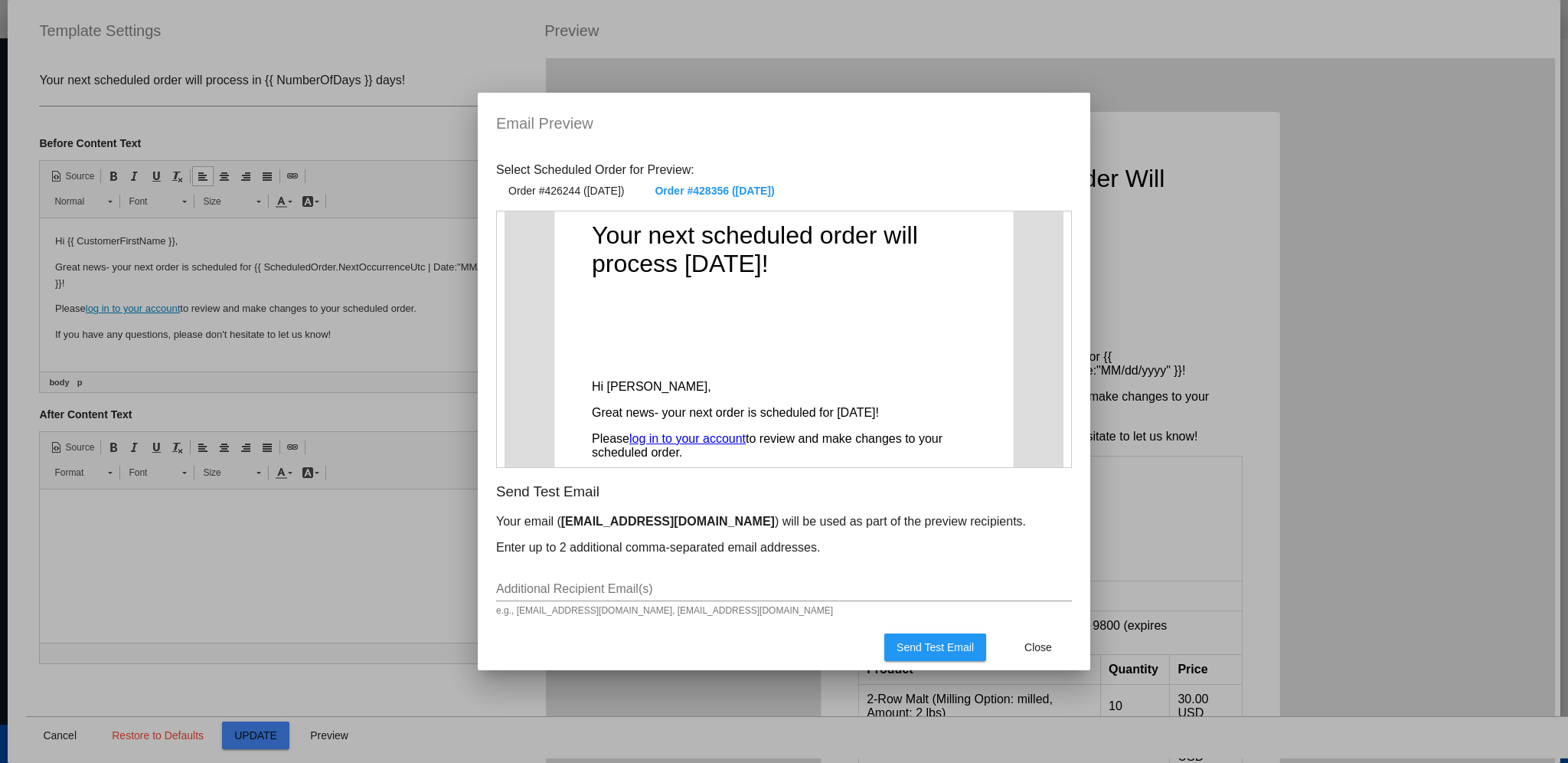 scroll, scrollTop: 109, scrollLeft: 0, axis: vertical 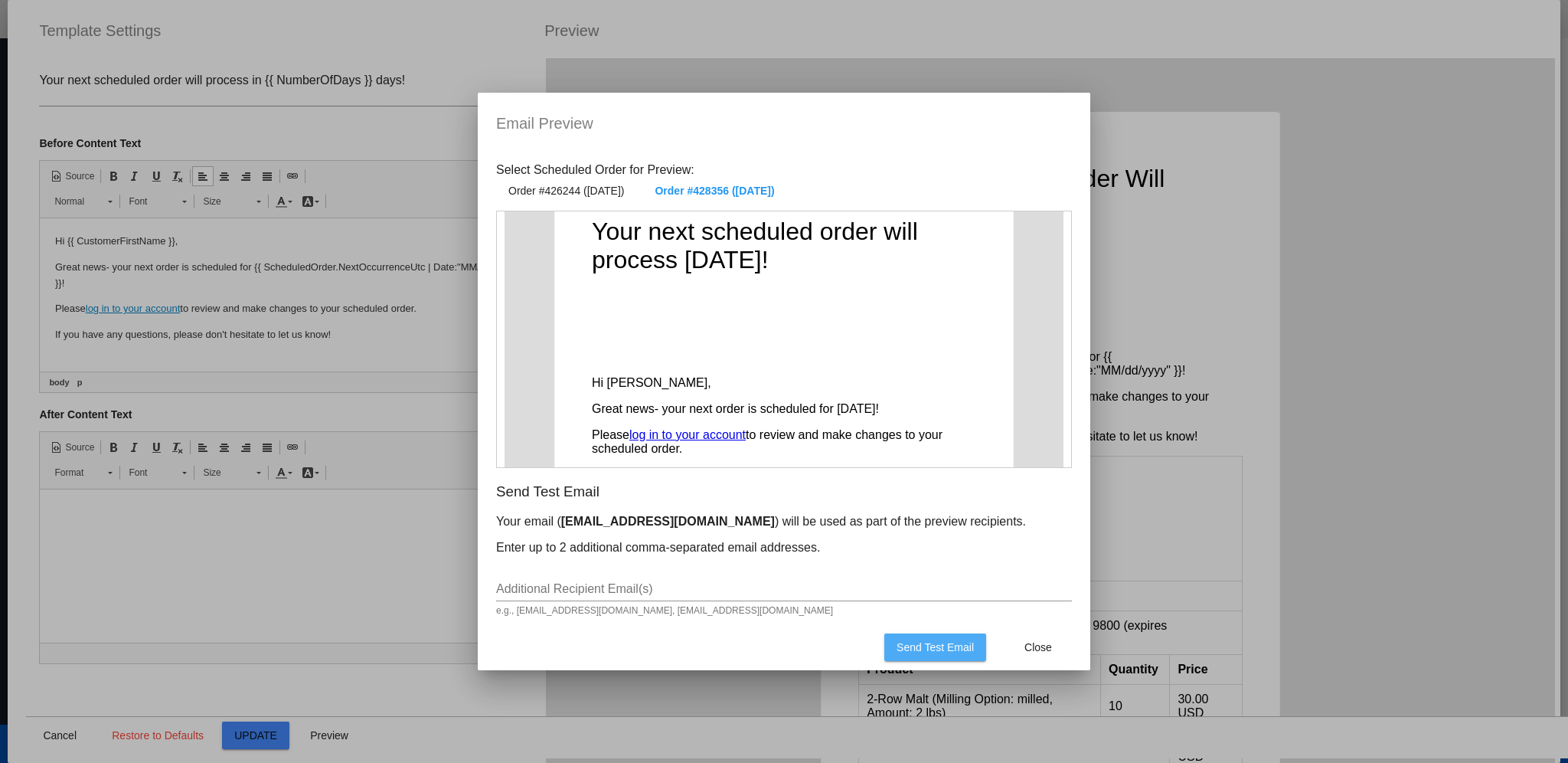 click on "Send Test Email" 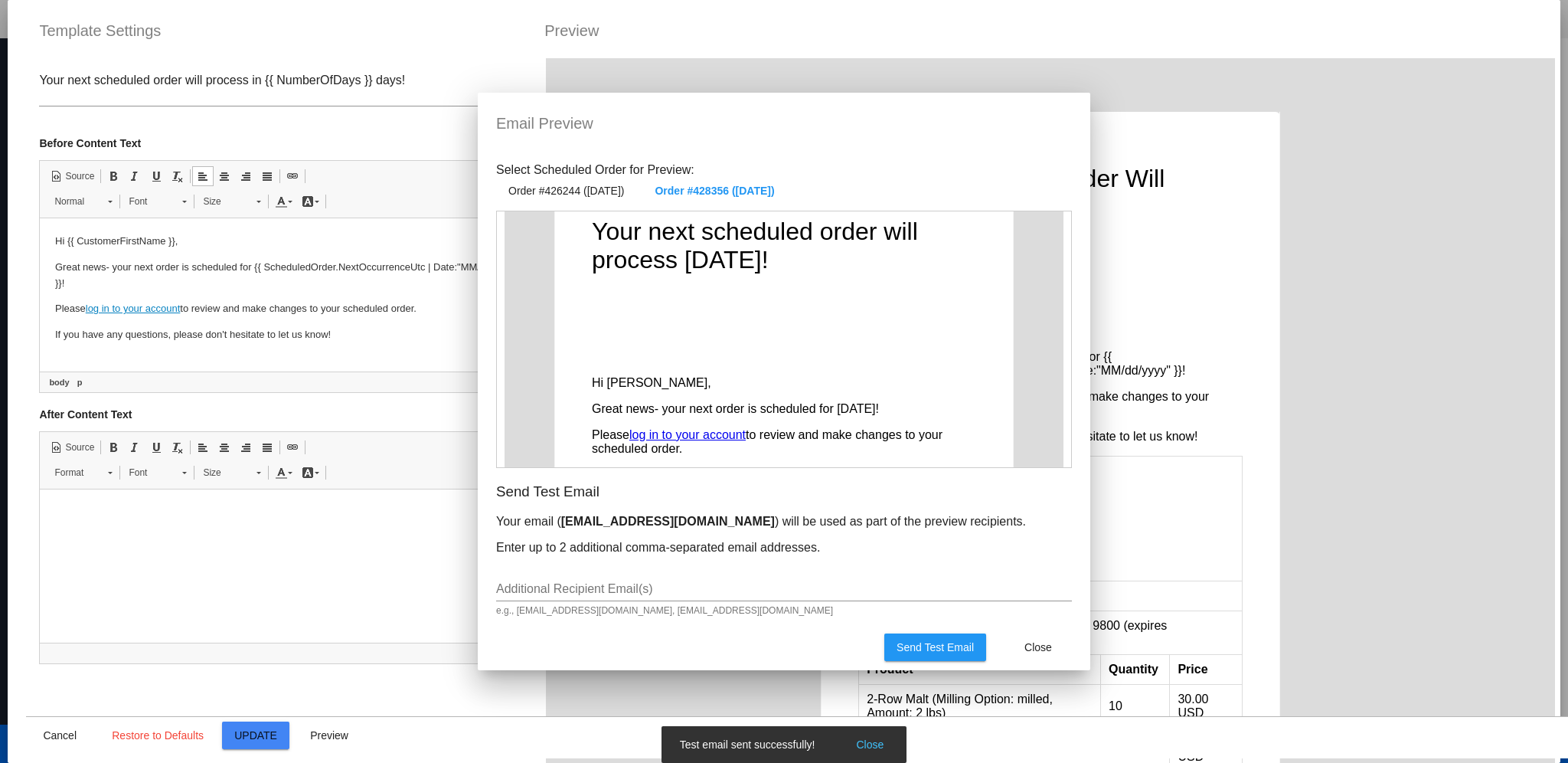 scroll, scrollTop: 238, scrollLeft: 0, axis: vertical 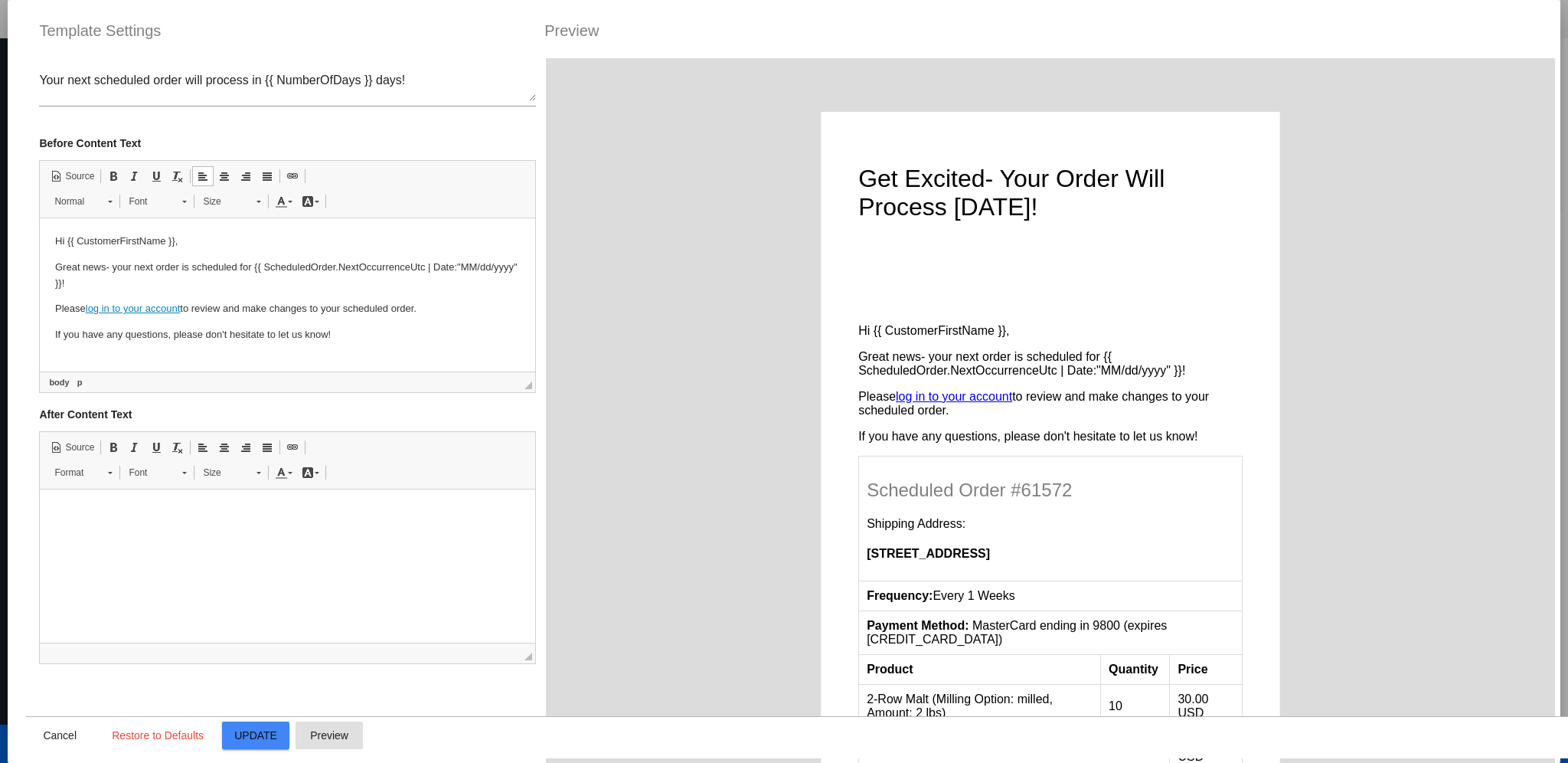 click on "Preview" 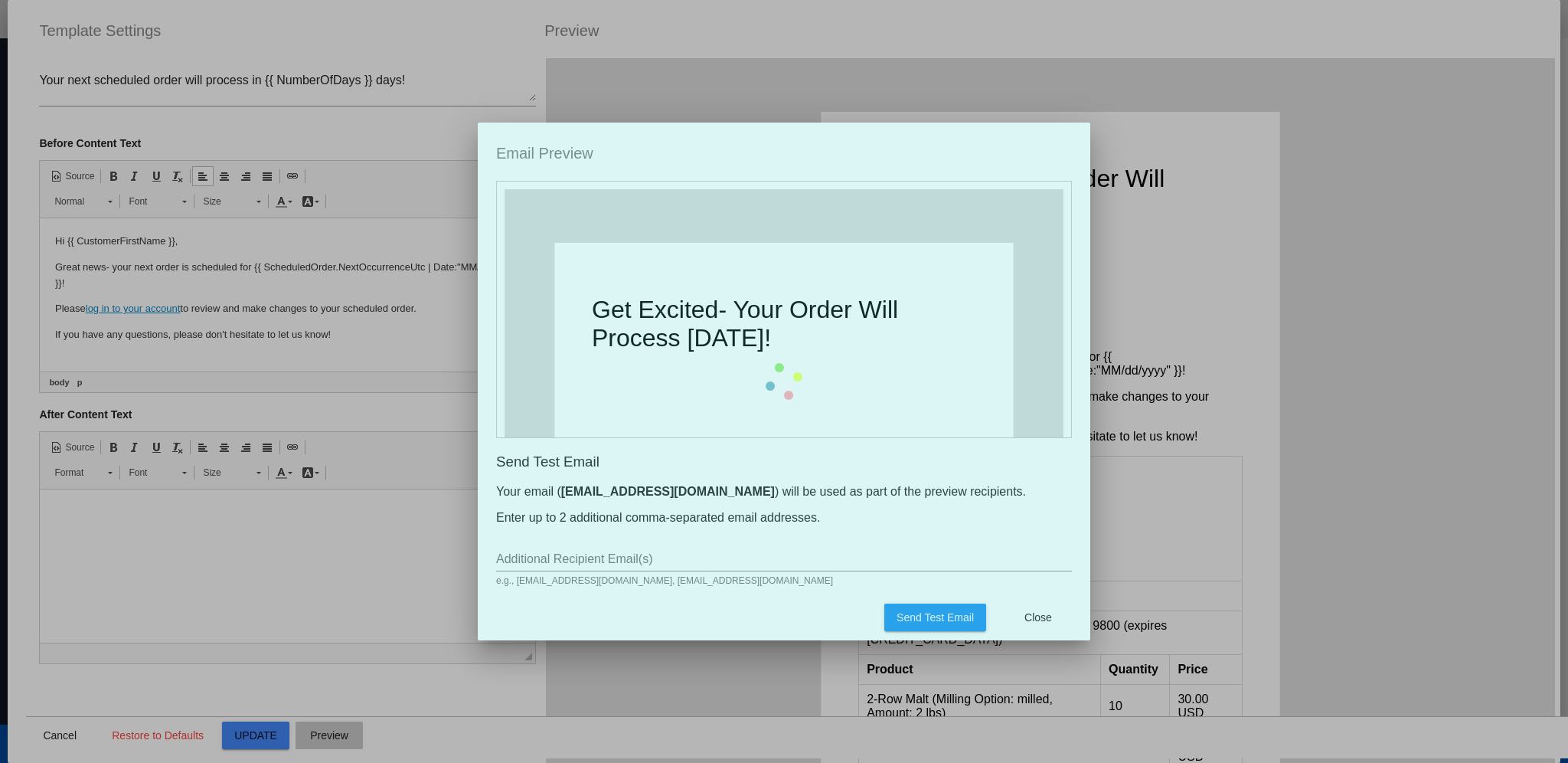 scroll, scrollTop: 264, scrollLeft: 0, axis: vertical 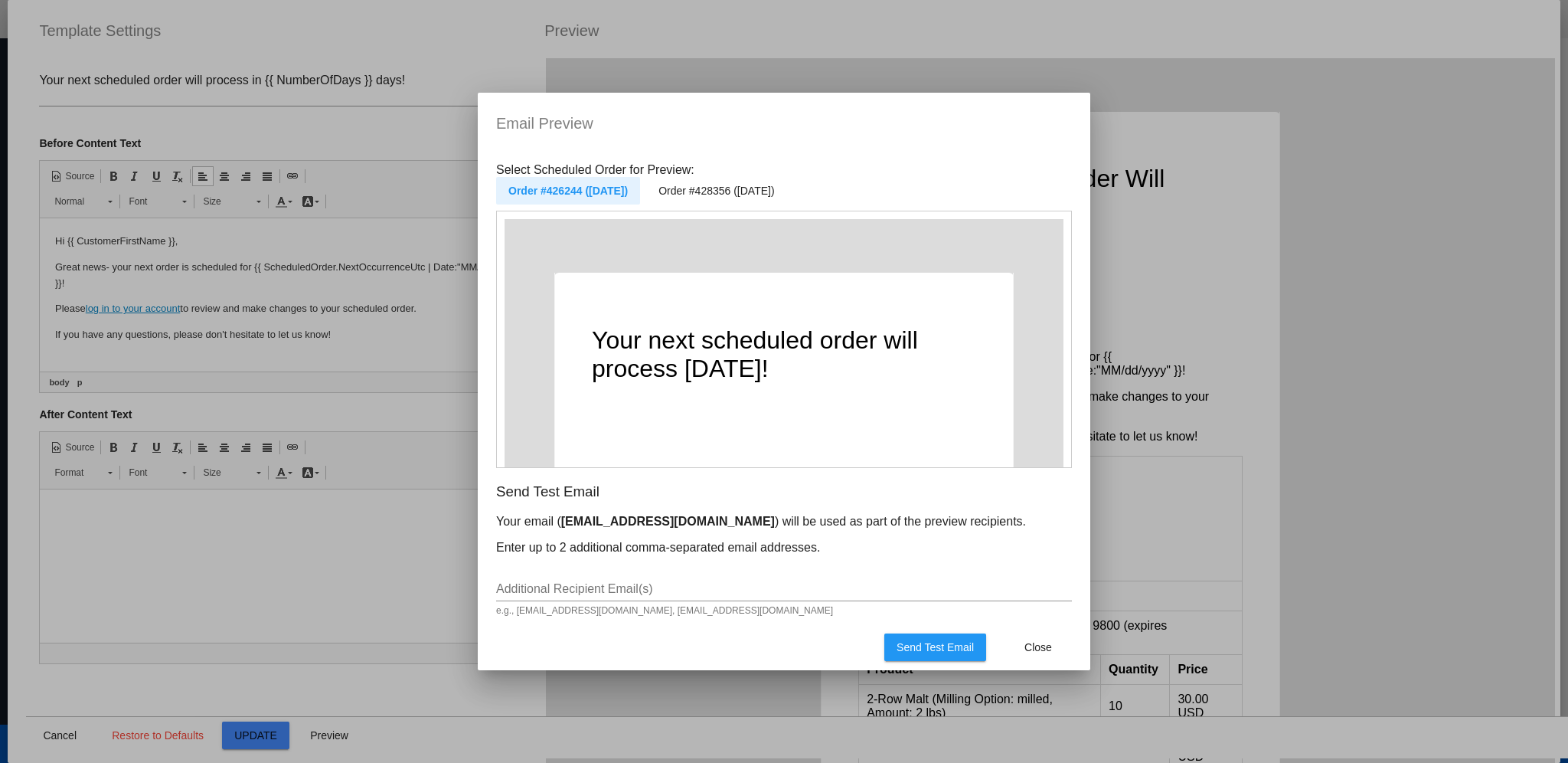 click at bounding box center [784, 382] 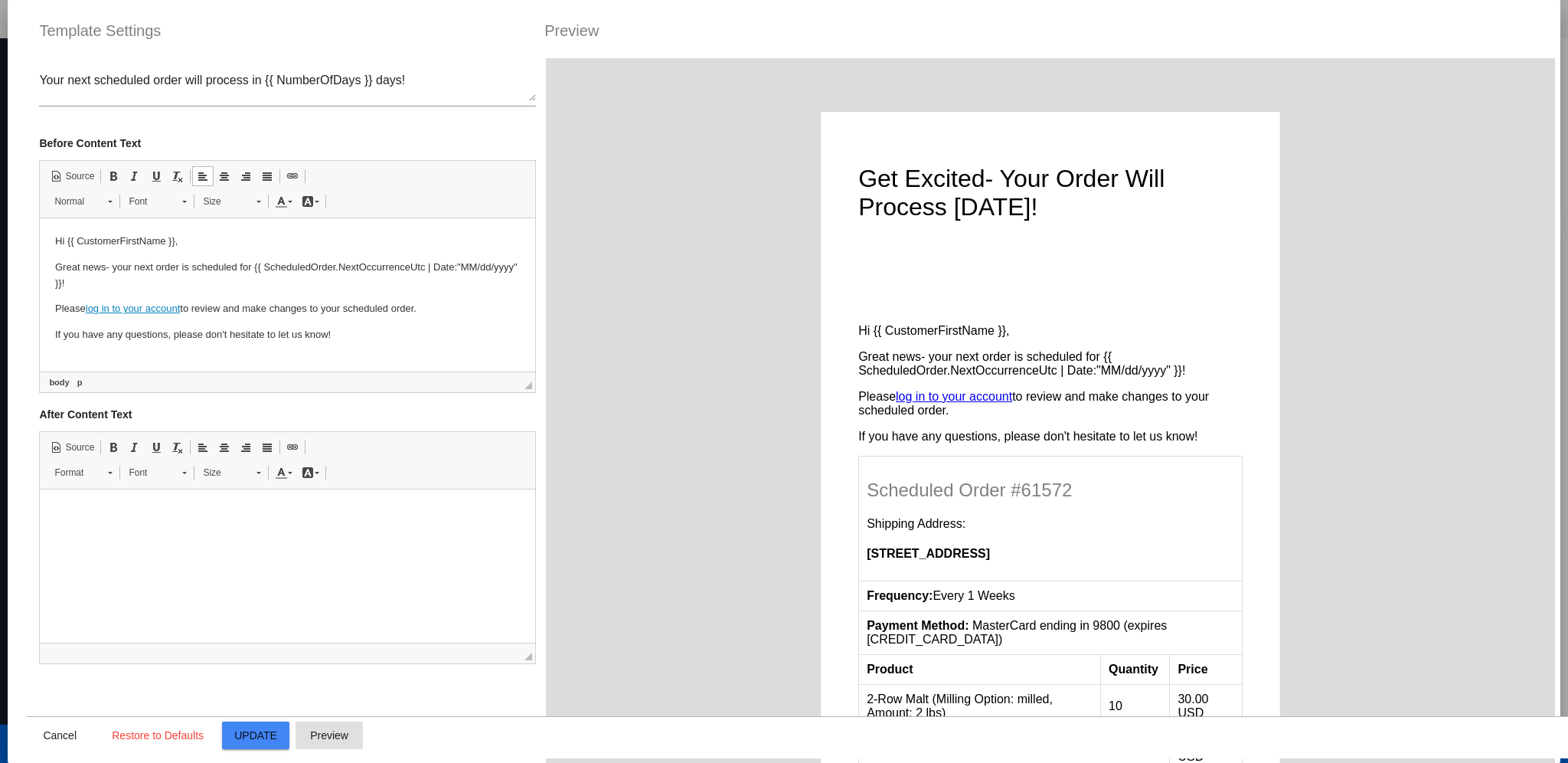 scroll, scrollTop: 238, scrollLeft: 0, axis: vertical 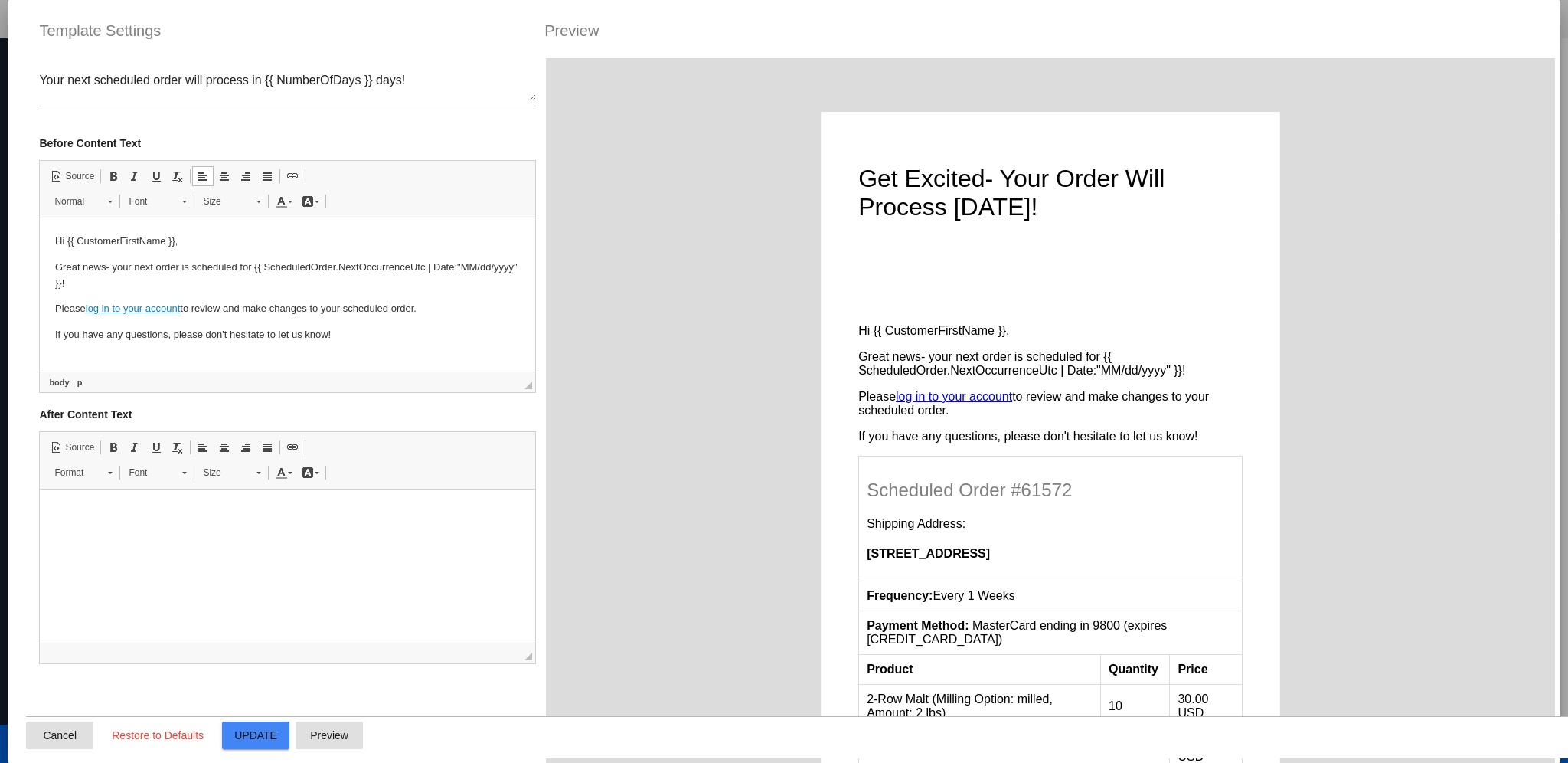 click on "Cancel" 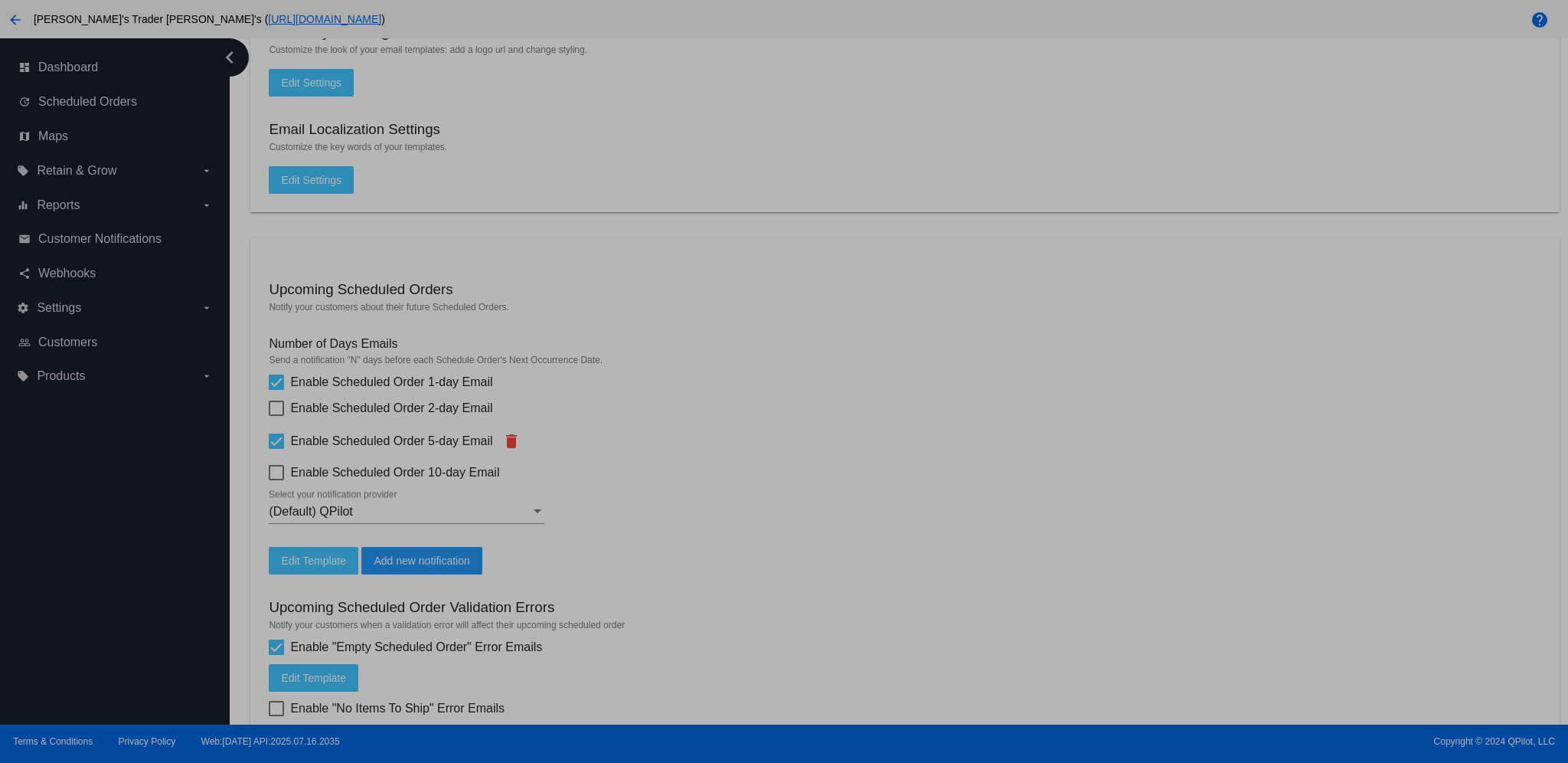 type on "[{{ [DOMAIN_NAME] }}] {{ NumberOfDays }} before your next Scheduled Order!" 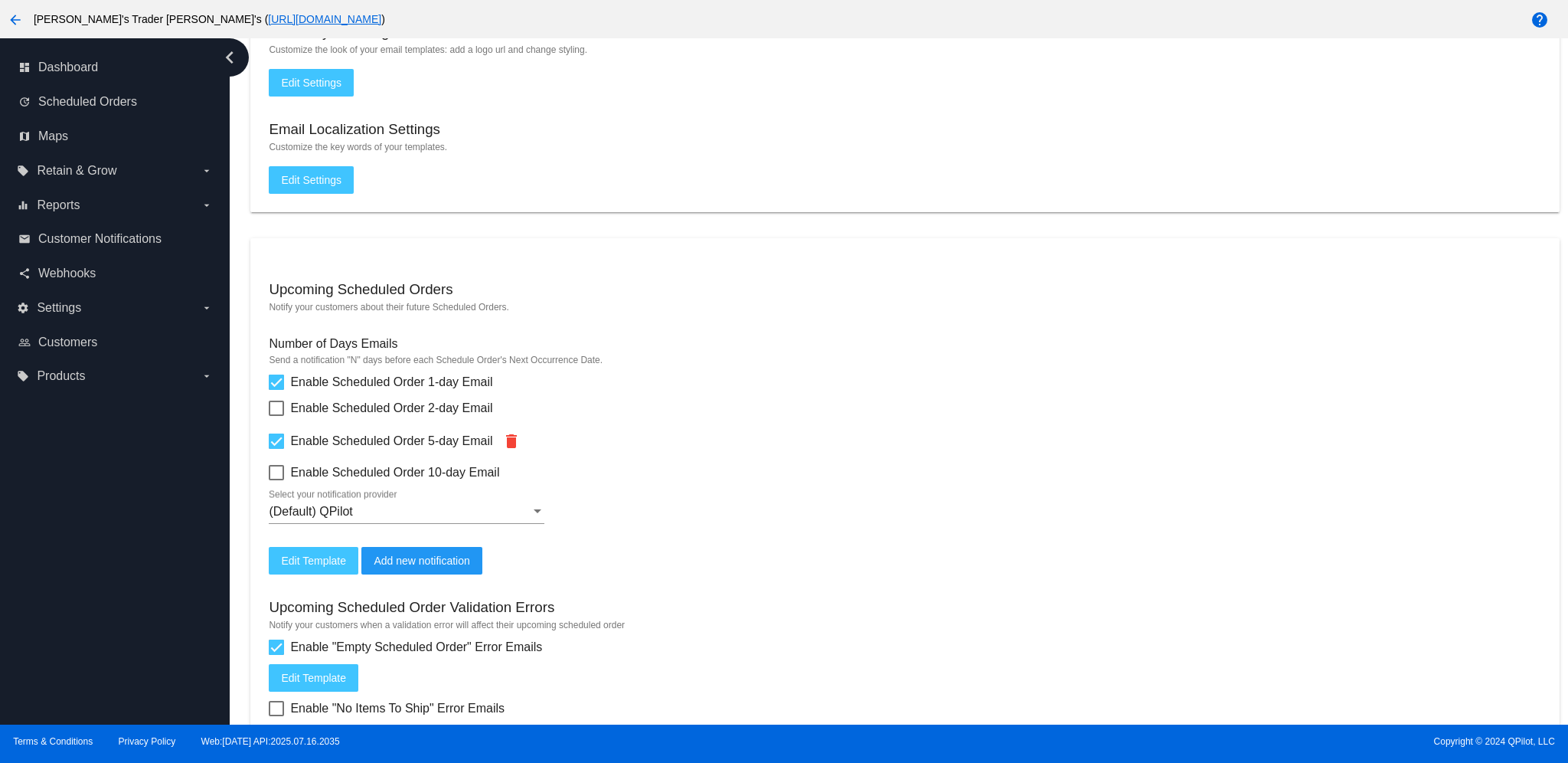 scroll, scrollTop: 226, scrollLeft: 0, axis: vertical 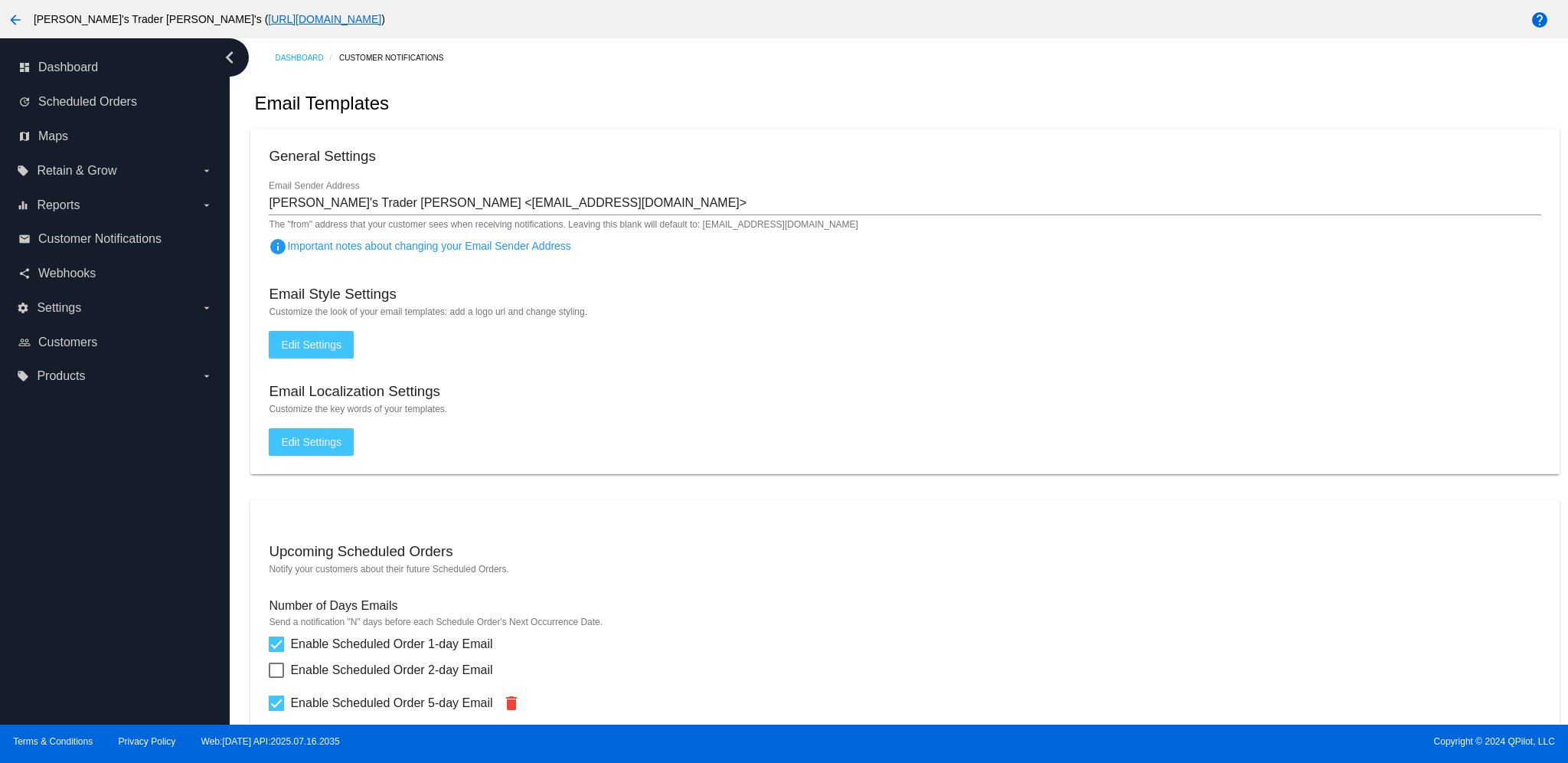 click on "Edit Settings" 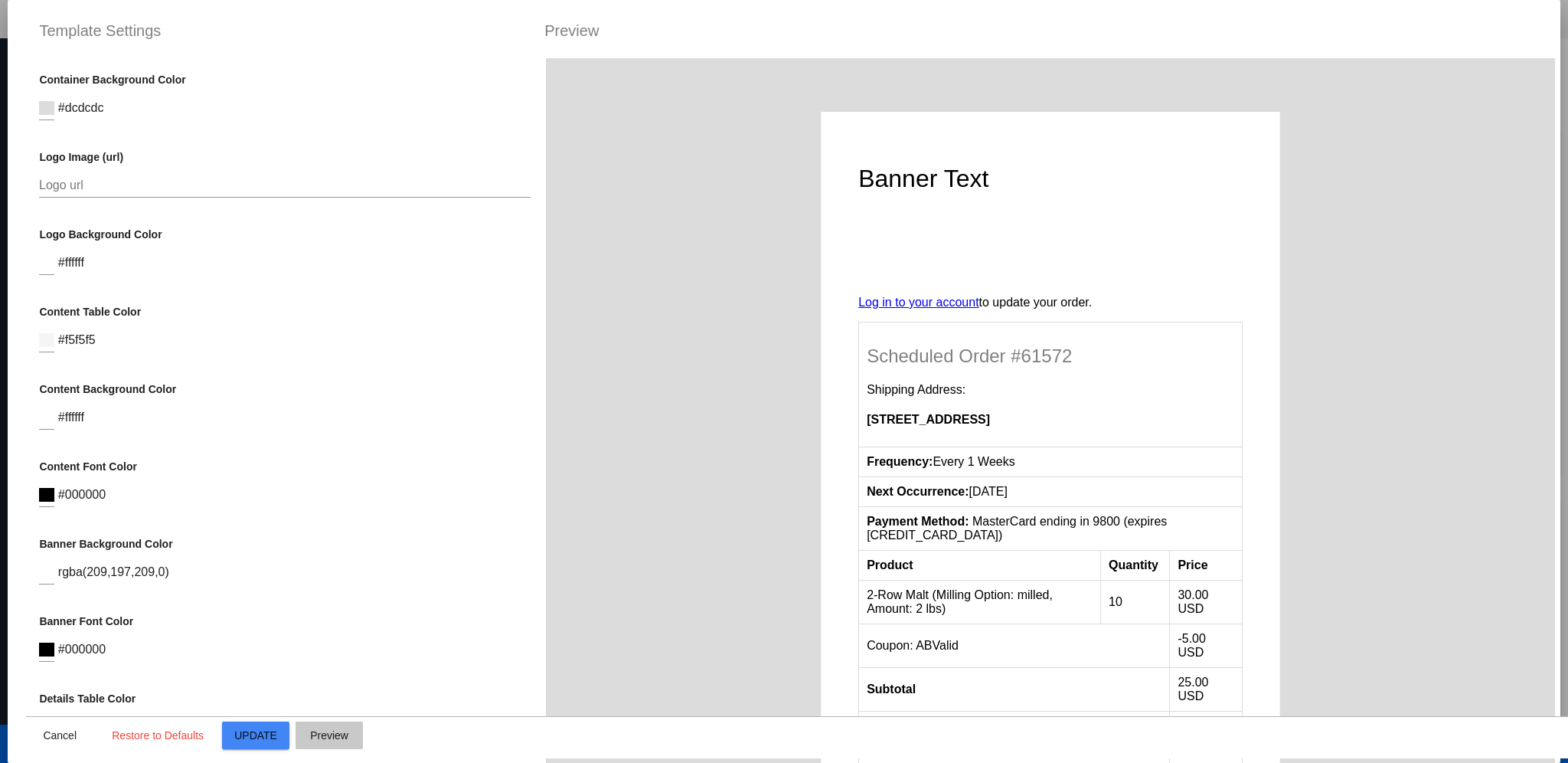 click on "Preview" 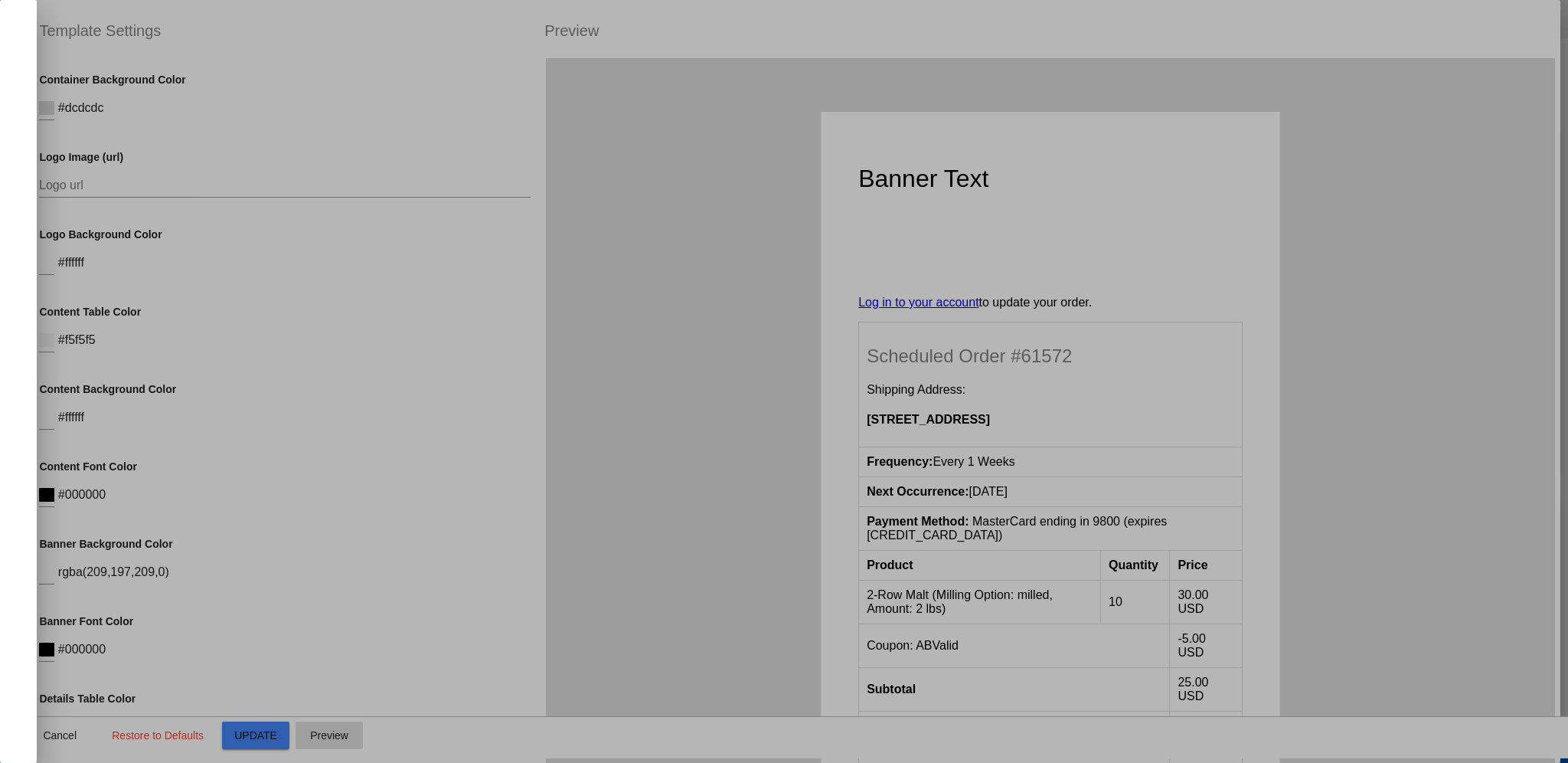 click at bounding box center [784, 382] 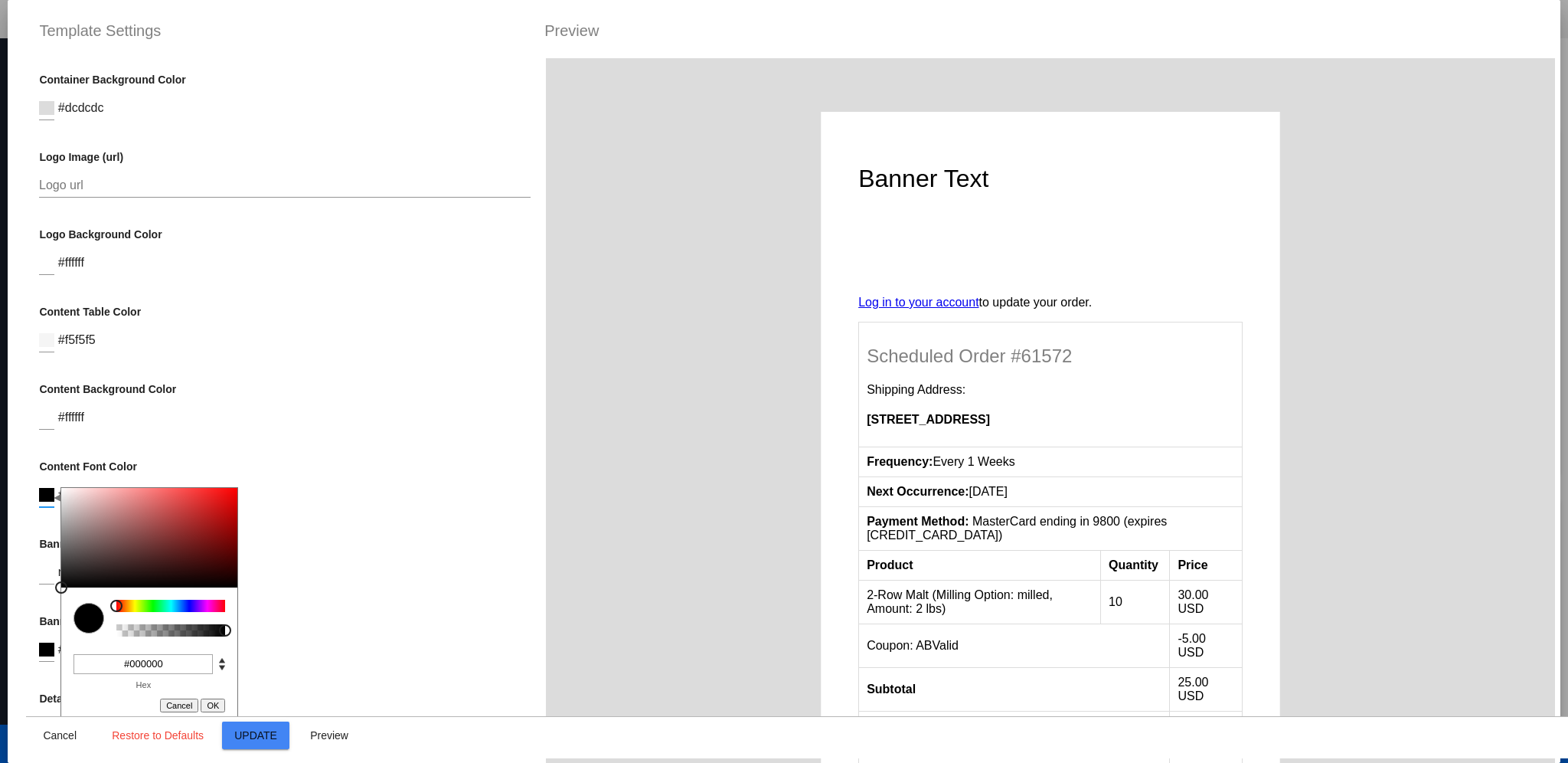 click at bounding box center (47, 495) 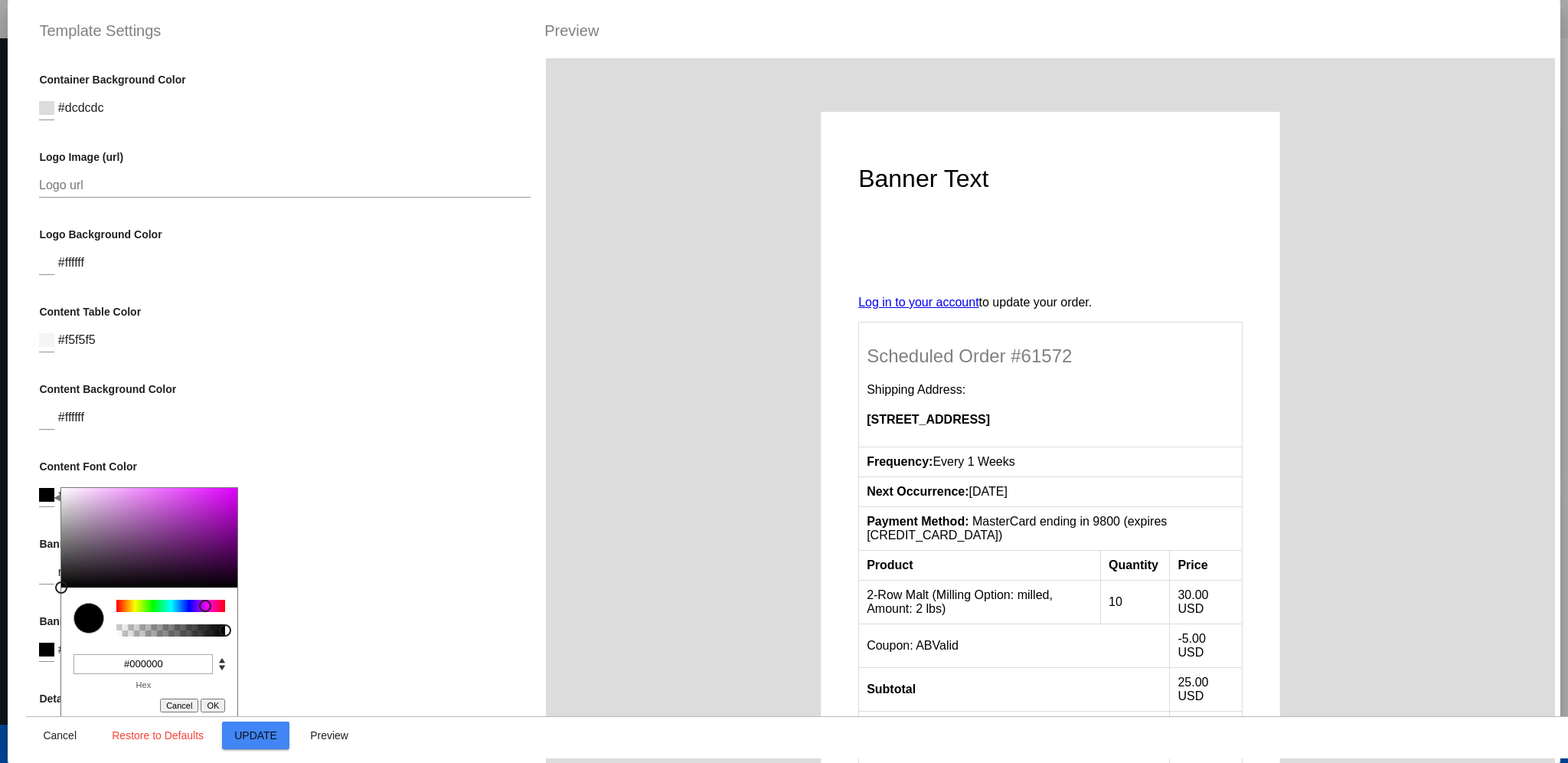 click at bounding box center (205, 606) 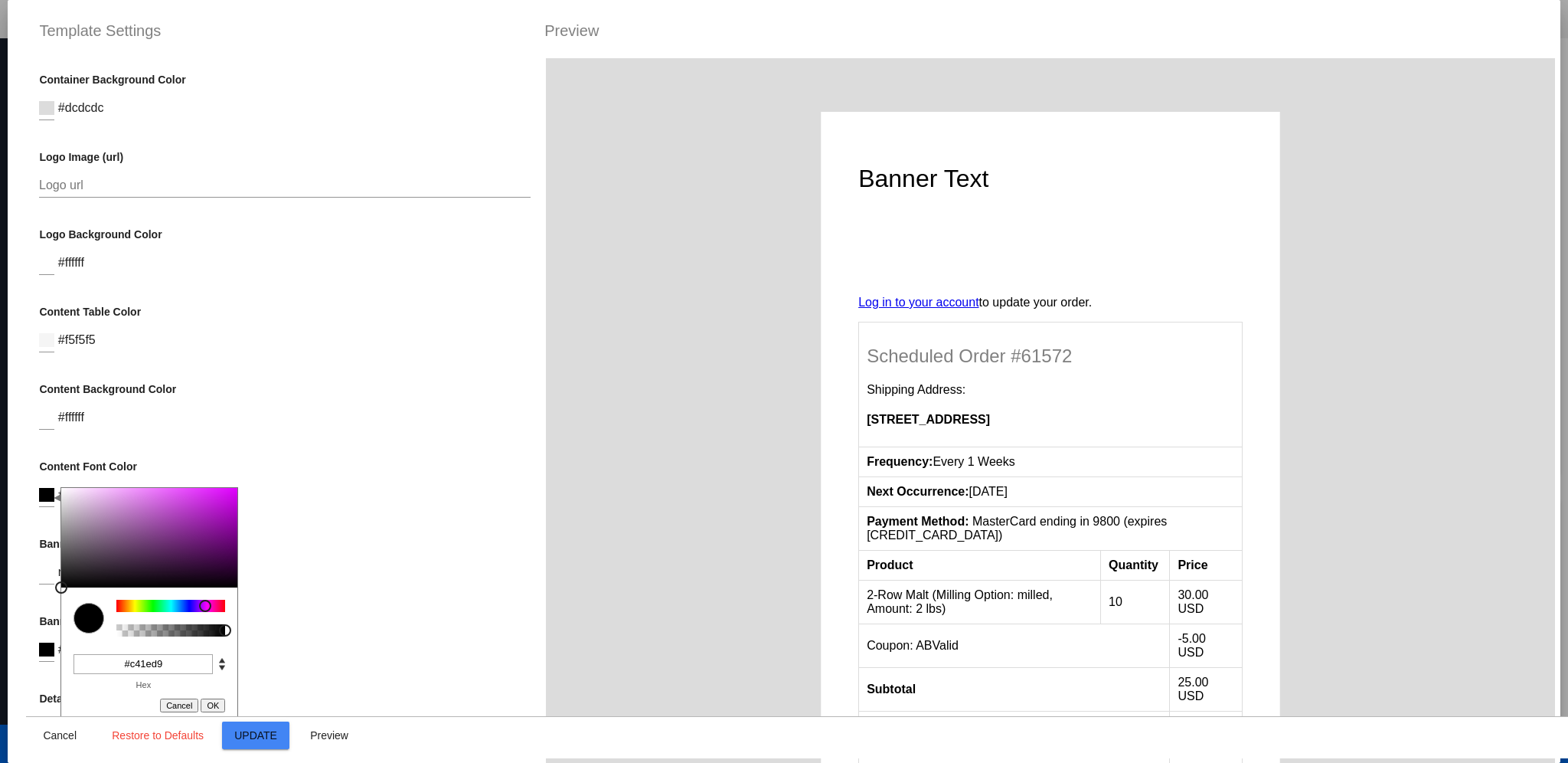 click at bounding box center [149, 538] 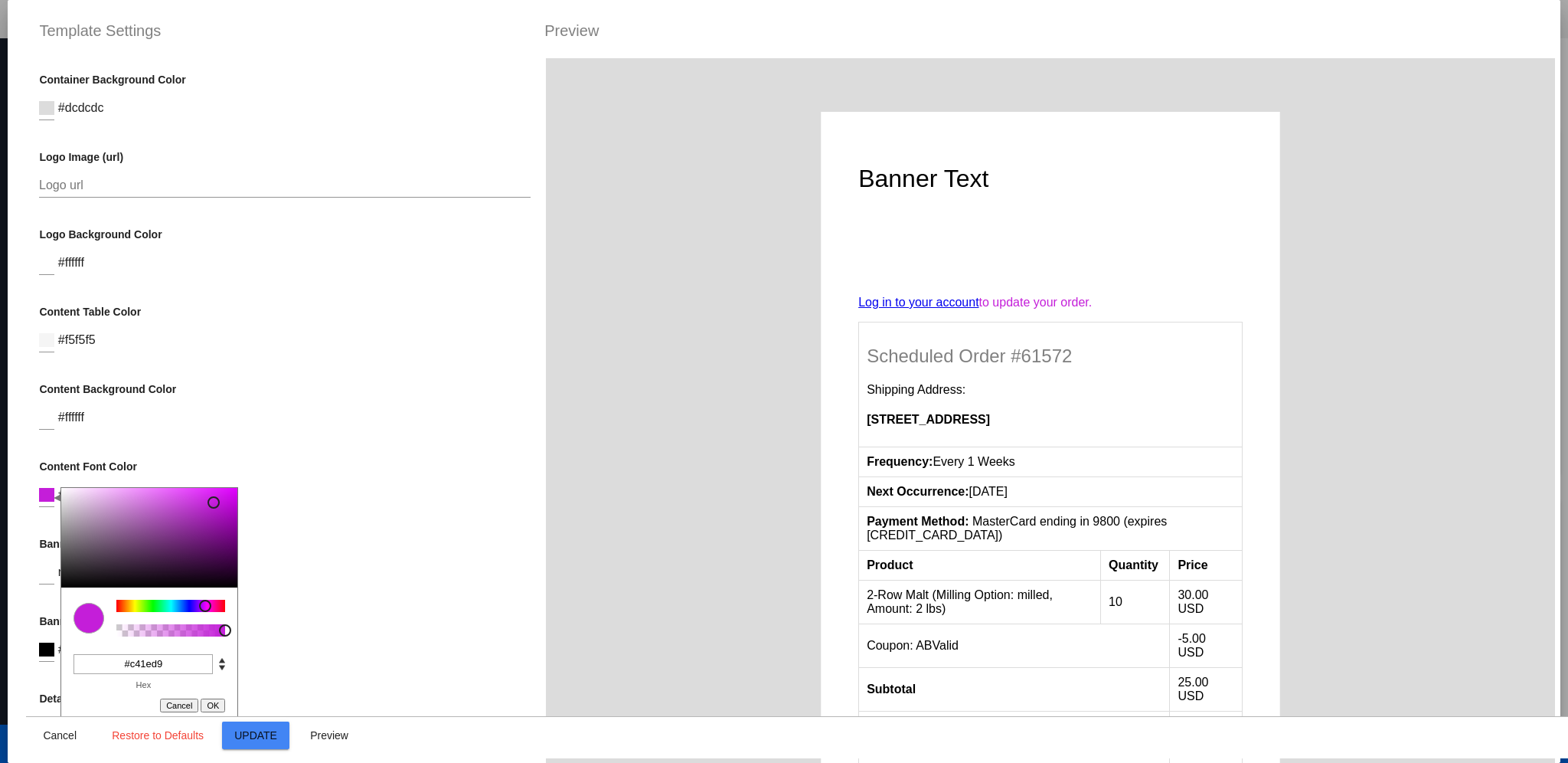 click on "Content Font Color
C M Y K A
293
76
48
1
H S L A
196
30
217
1
R G B A
#c41ed9
Hex
Cancel
OK
#c41ed9" at bounding box center [285, 491] 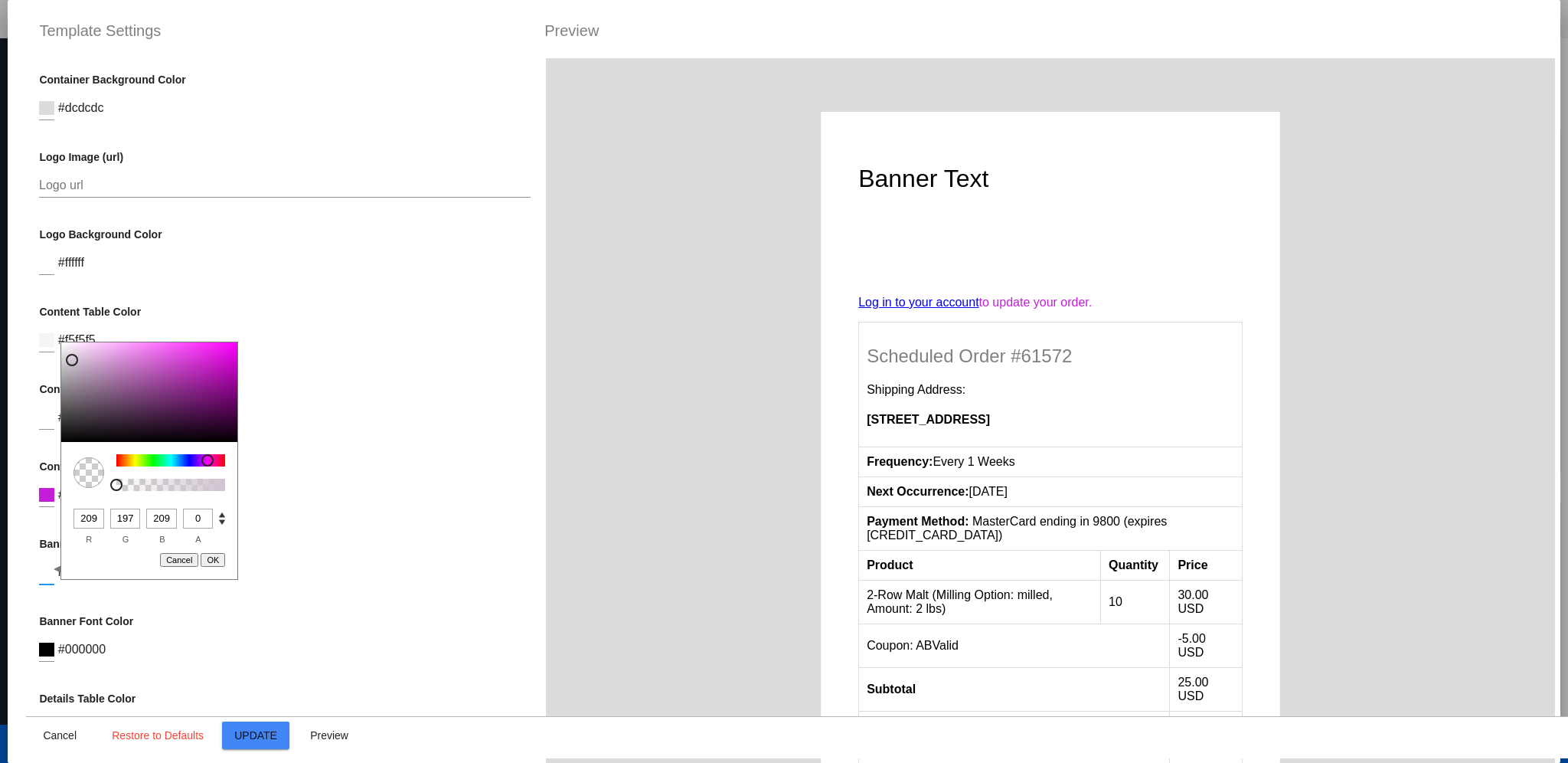 click on "C M Y K A
300
12
80
0
H S L A
209
197
209
0
R G B A
#d1c5d1
Hex
Cancel
OK" at bounding box center (47, 567) 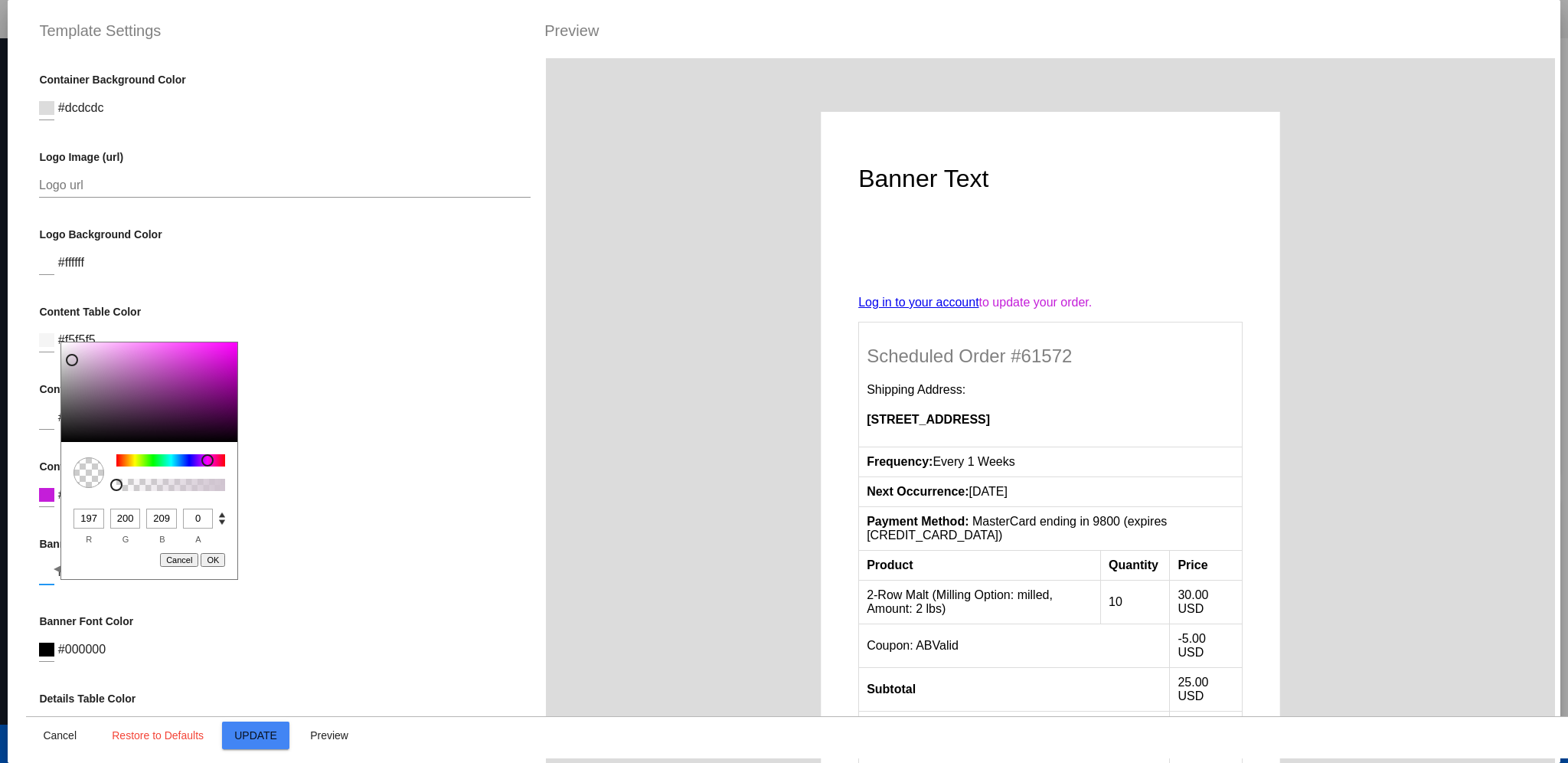 click at bounding box center [171, 460] 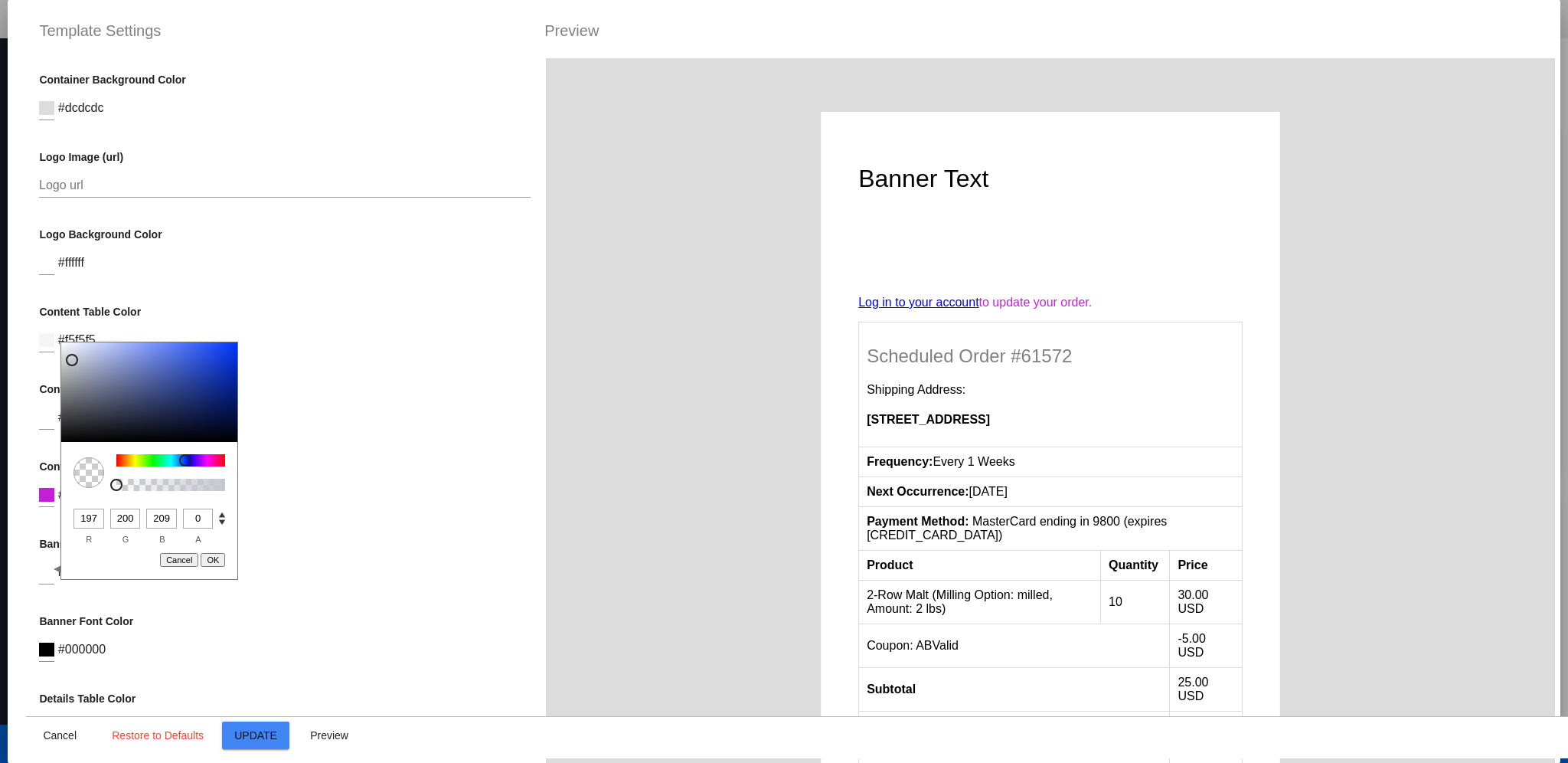 type on "44" 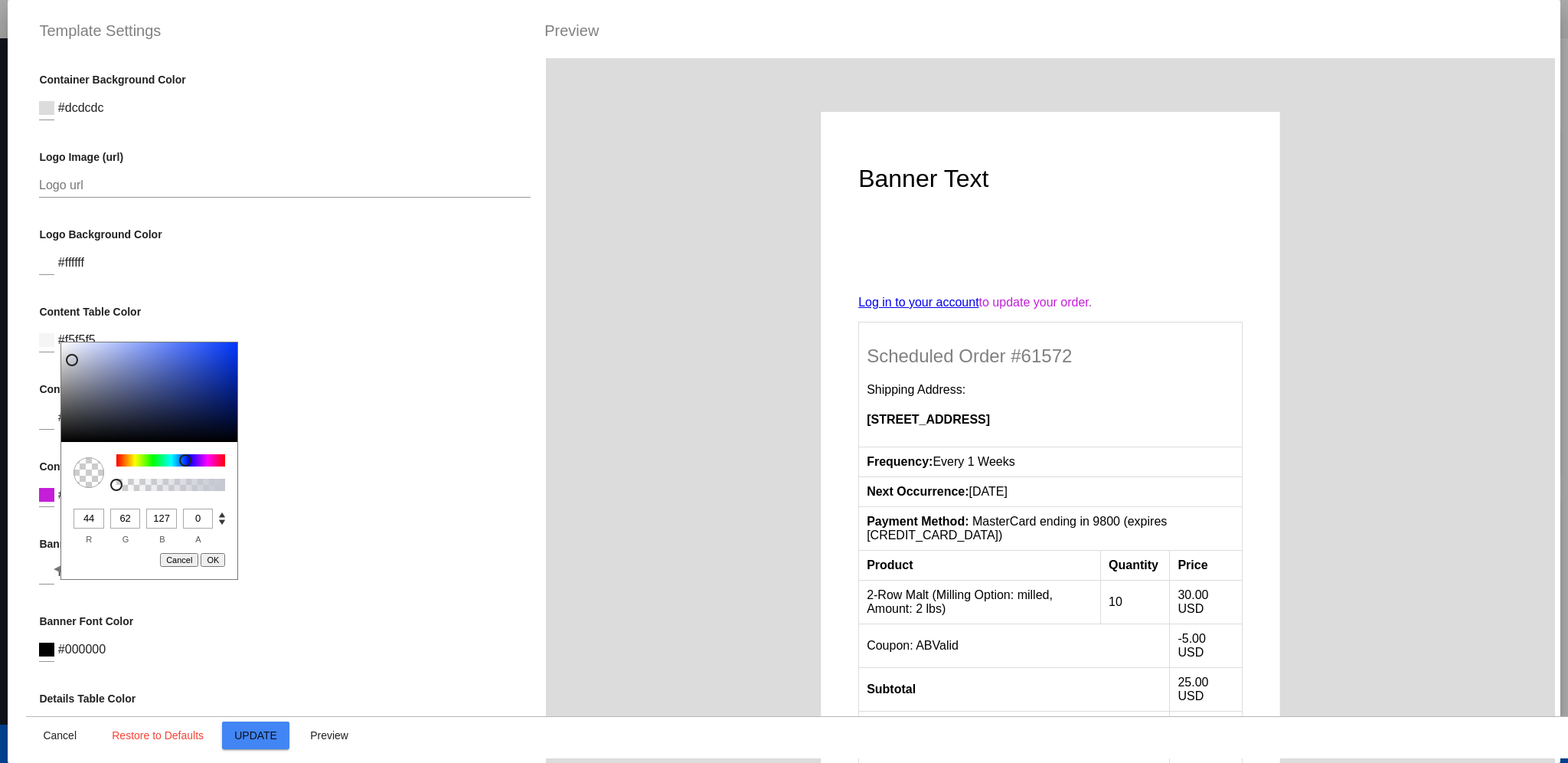 click at bounding box center (149, 392) 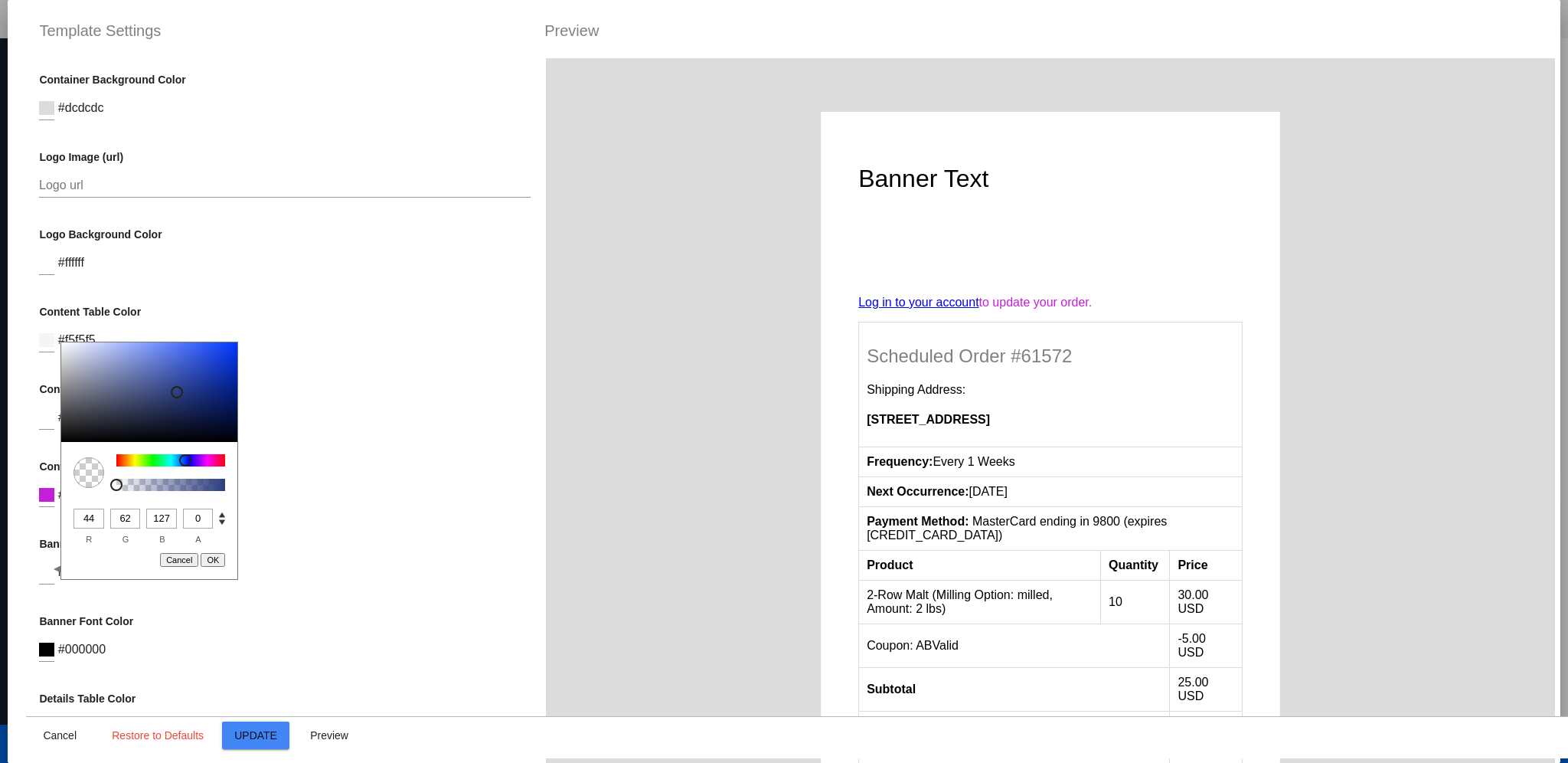 click on "Content Font Color
C M Y K A
293
76
48
1
H S L A
196
30
217
1
R G B A
#c41ed9
Hex
Cancel
OK
#c41ed9" at bounding box center (285, 491) 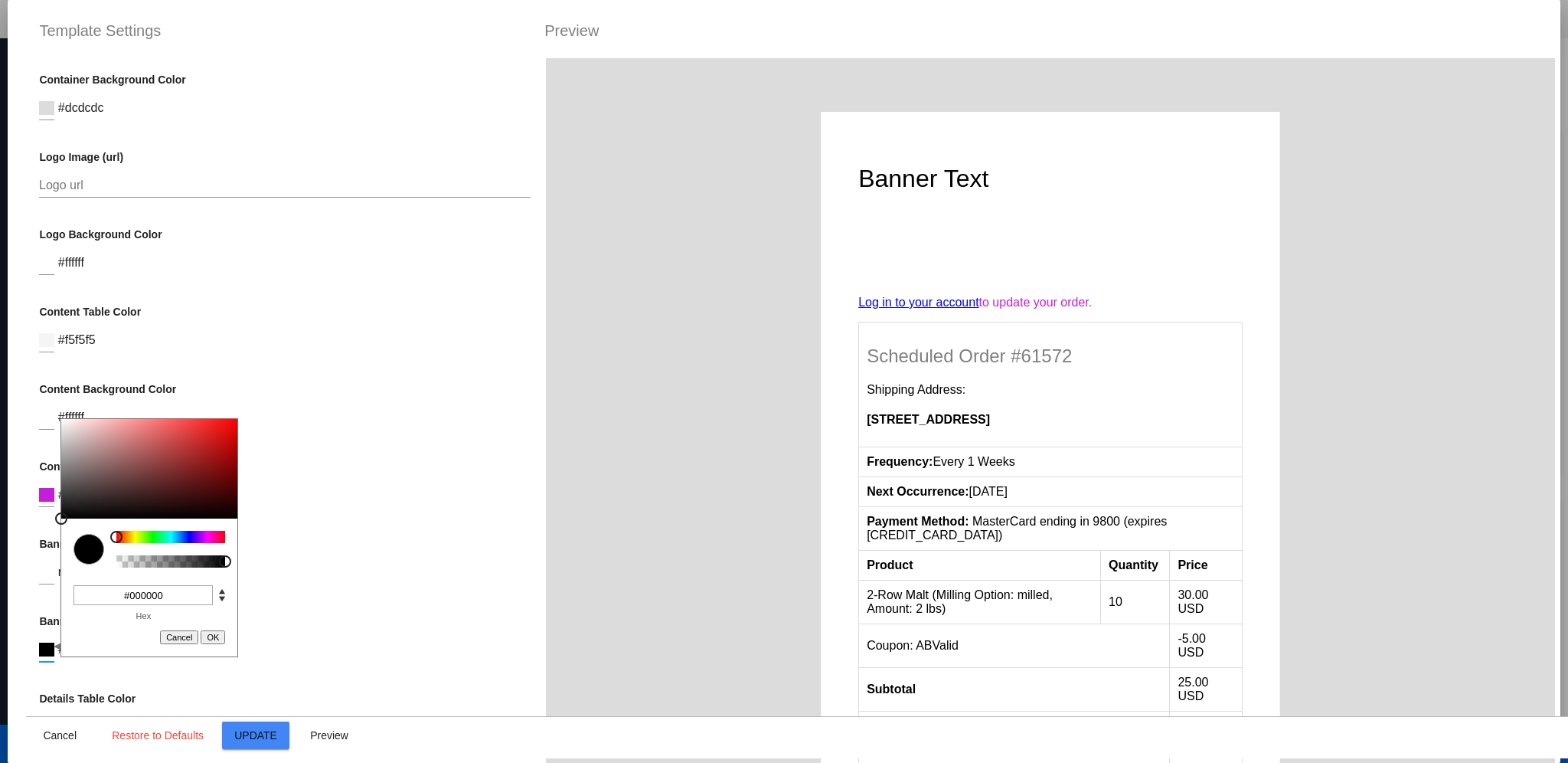 click at bounding box center [47, 650] 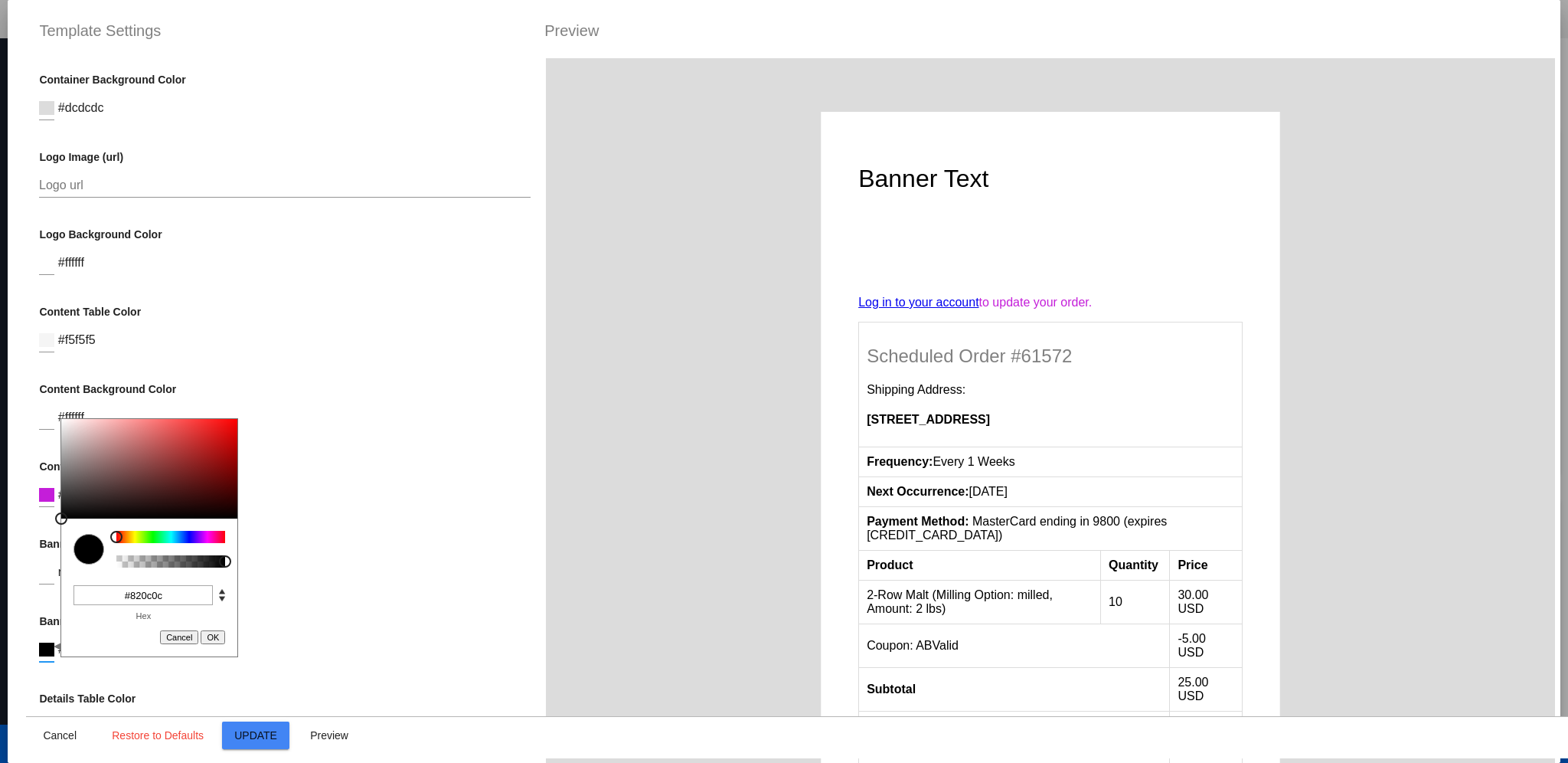 click at bounding box center [149, 469] 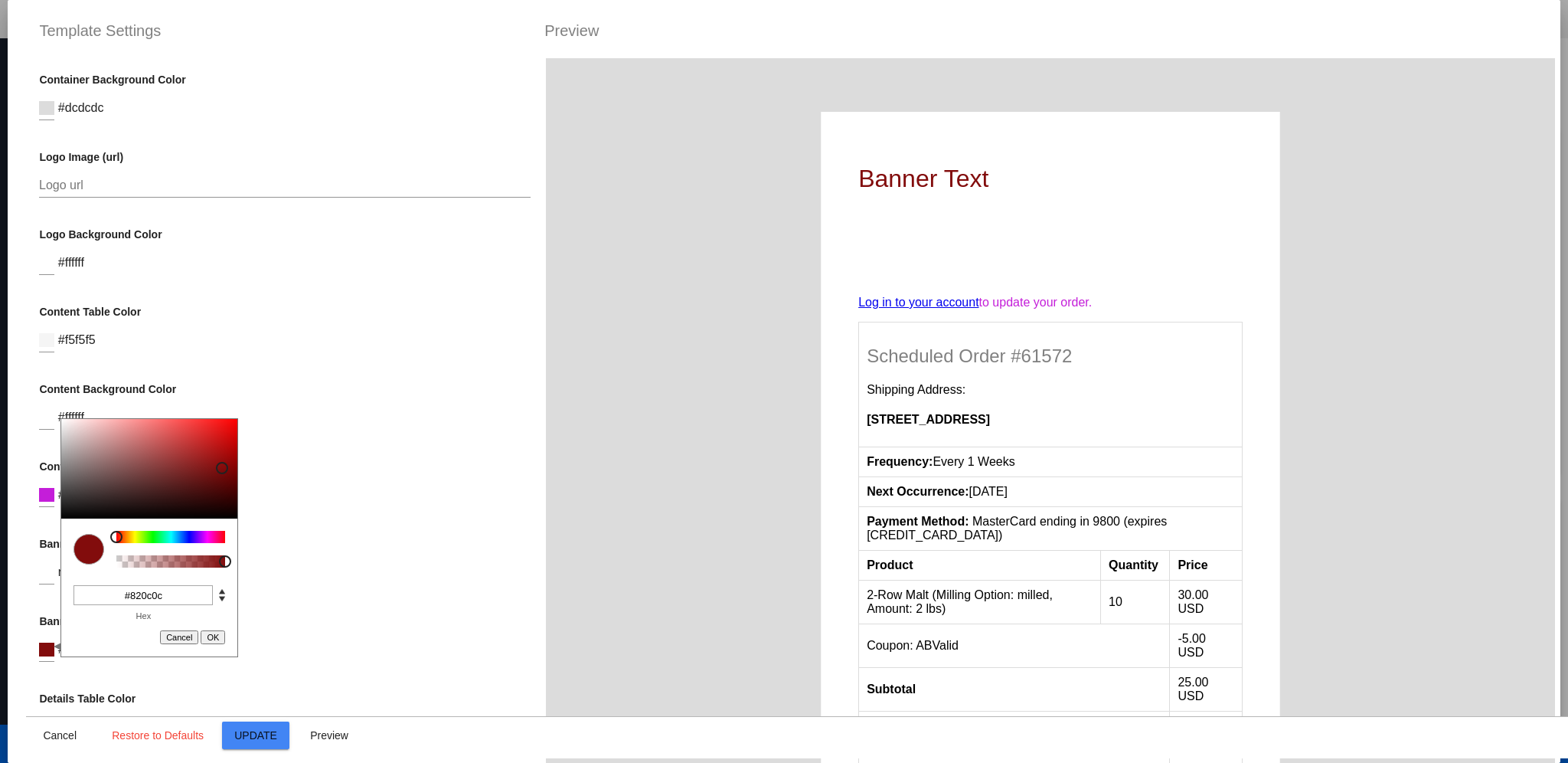 type on "#ec1d1d" 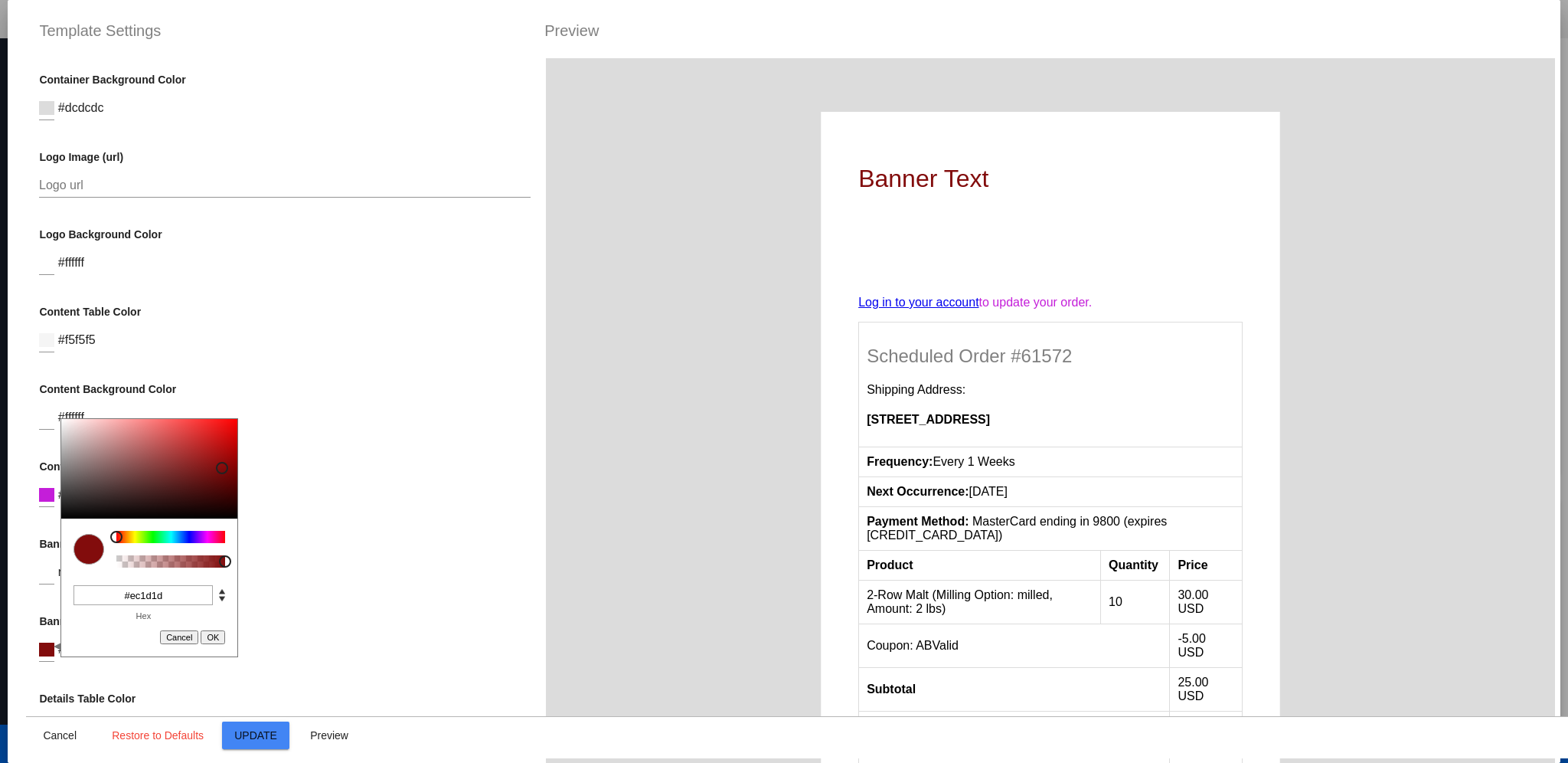 click at bounding box center (149, 469) 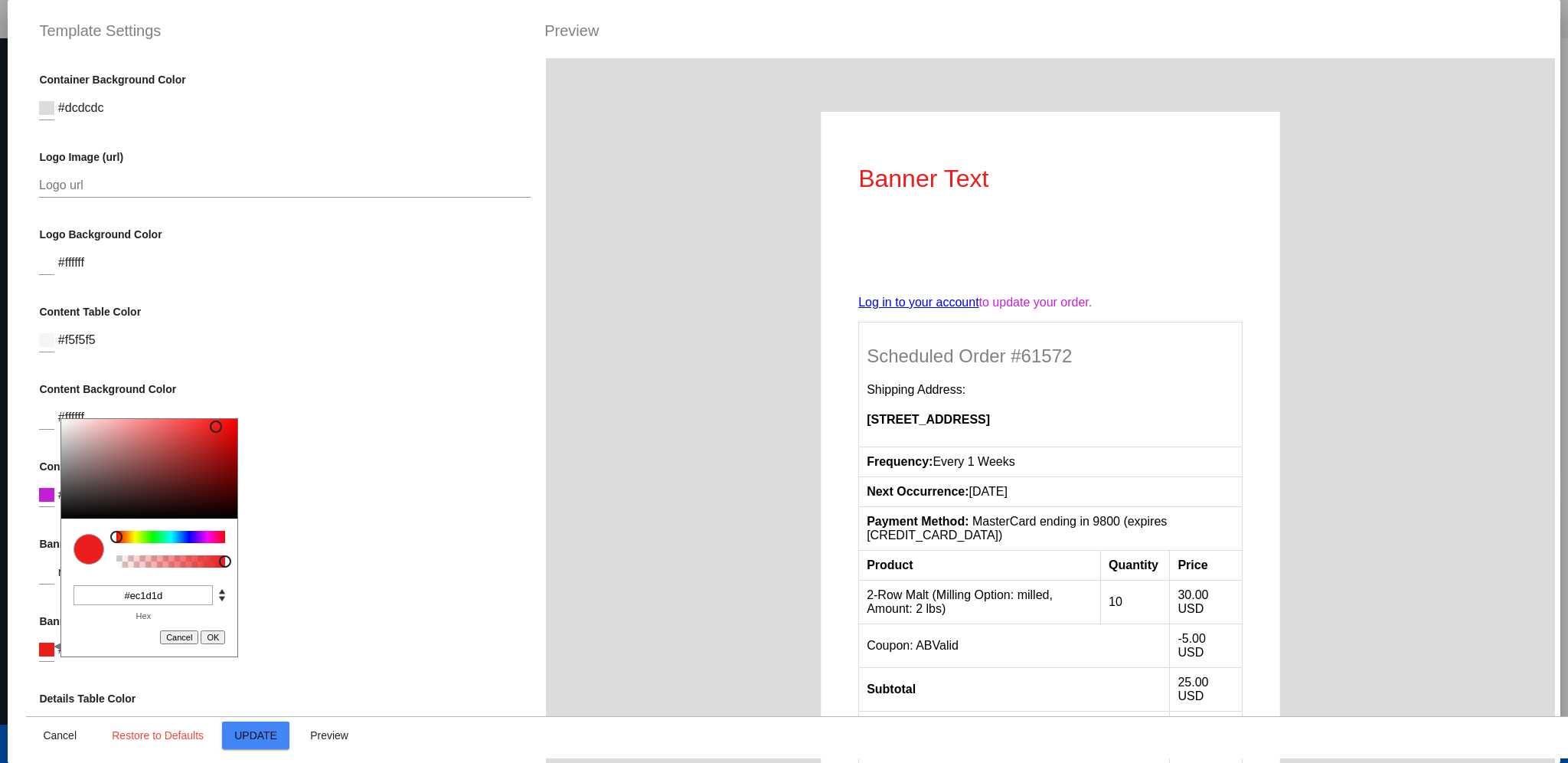 click on "OK" at bounding box center [213, 637] 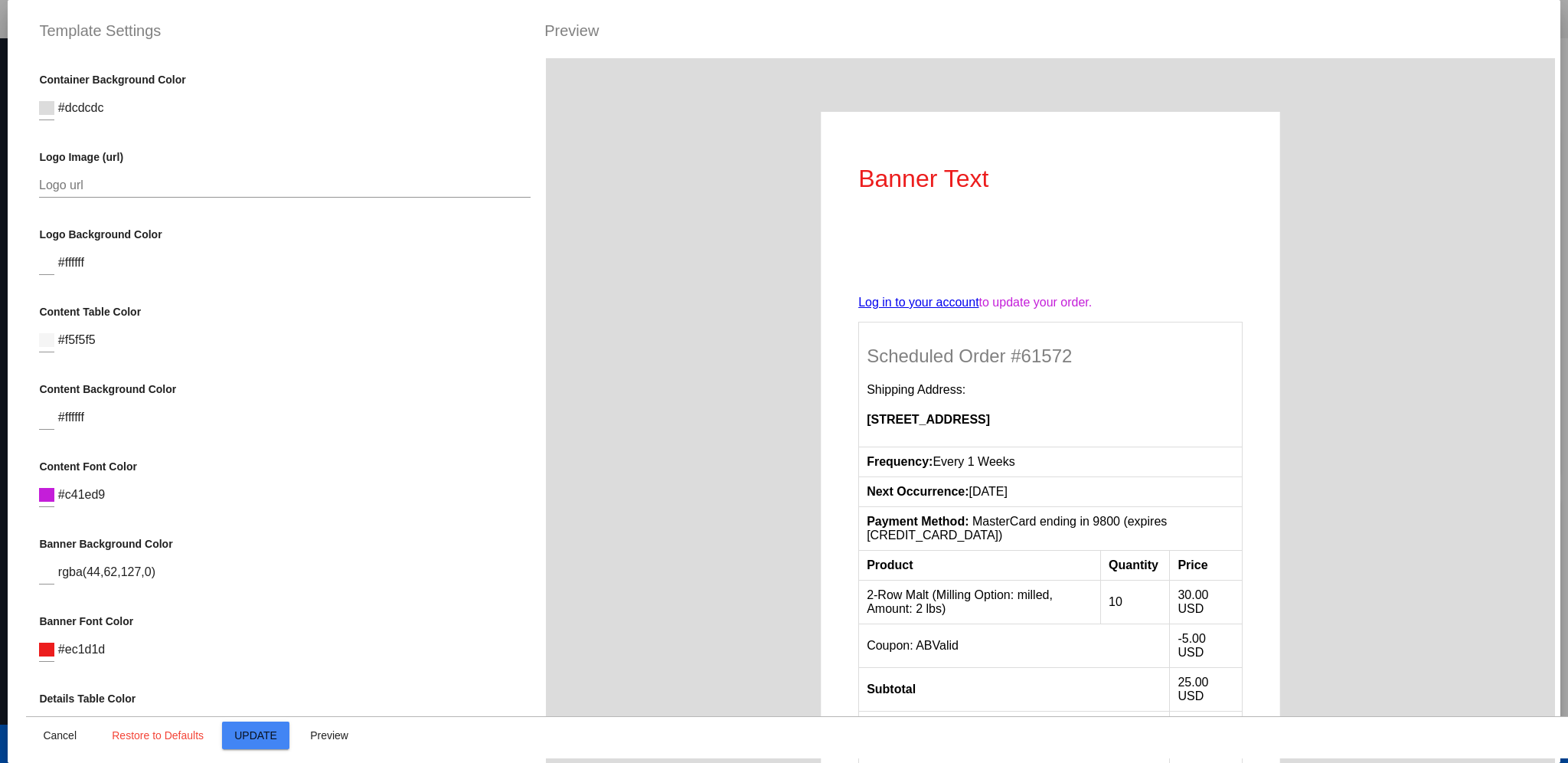 drag, startPoint x: 540, startPoint y: 490, endPoint x: 541, endPoint y: 529, distance: 39.012818 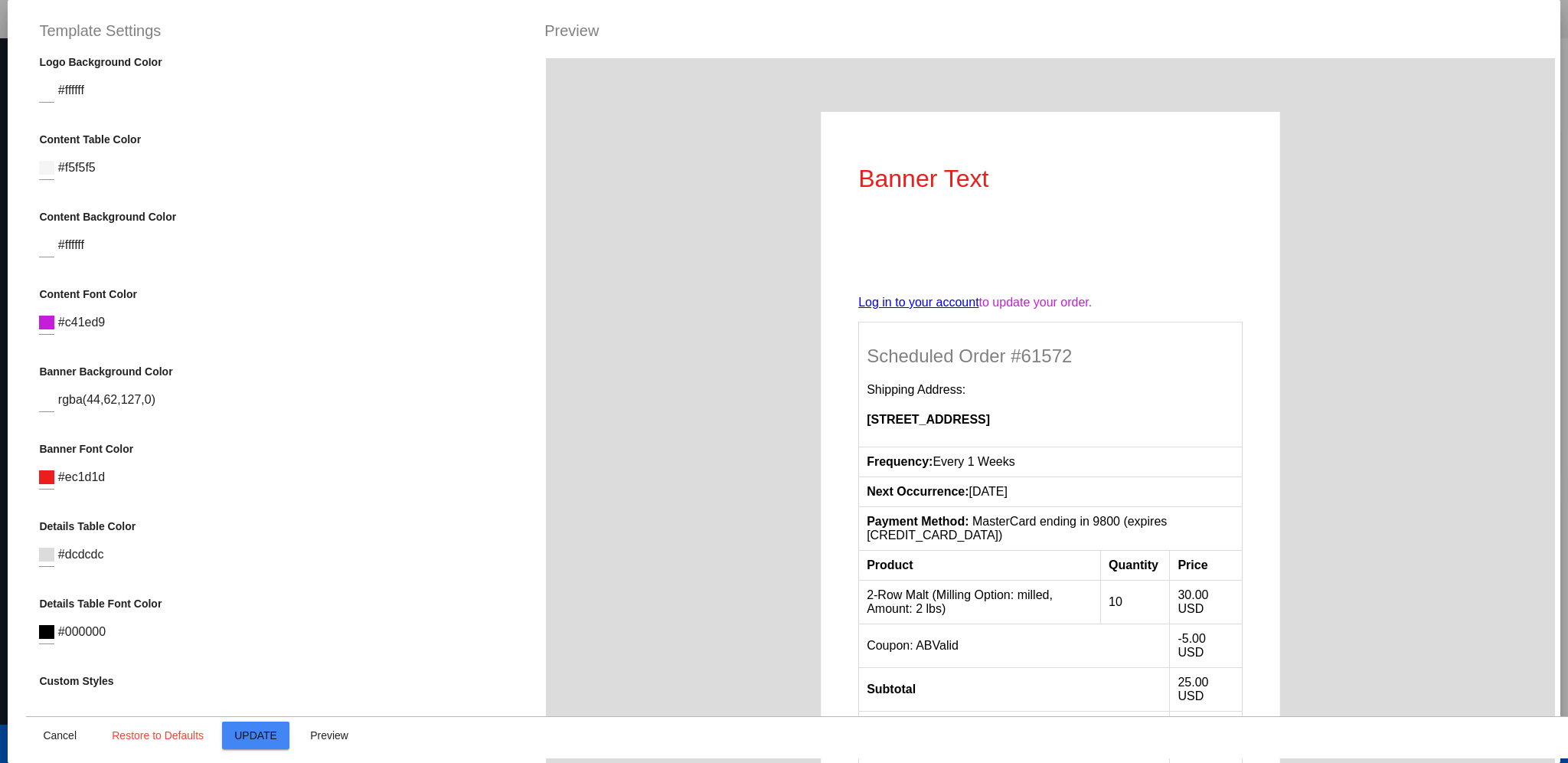 scroll, scrollTop: 179, scrollLeft: 0, axis: vertical 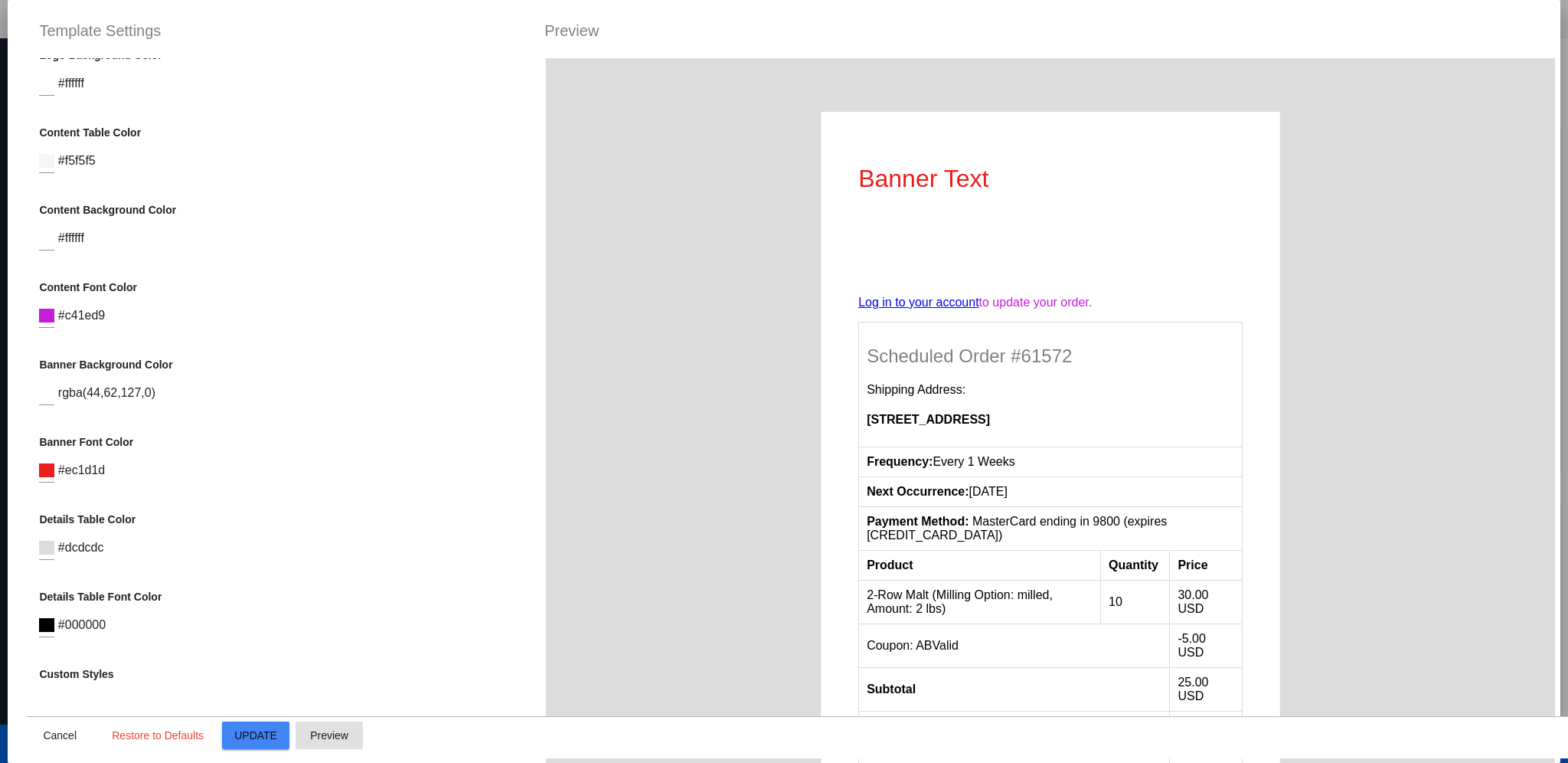 click on "Preview" 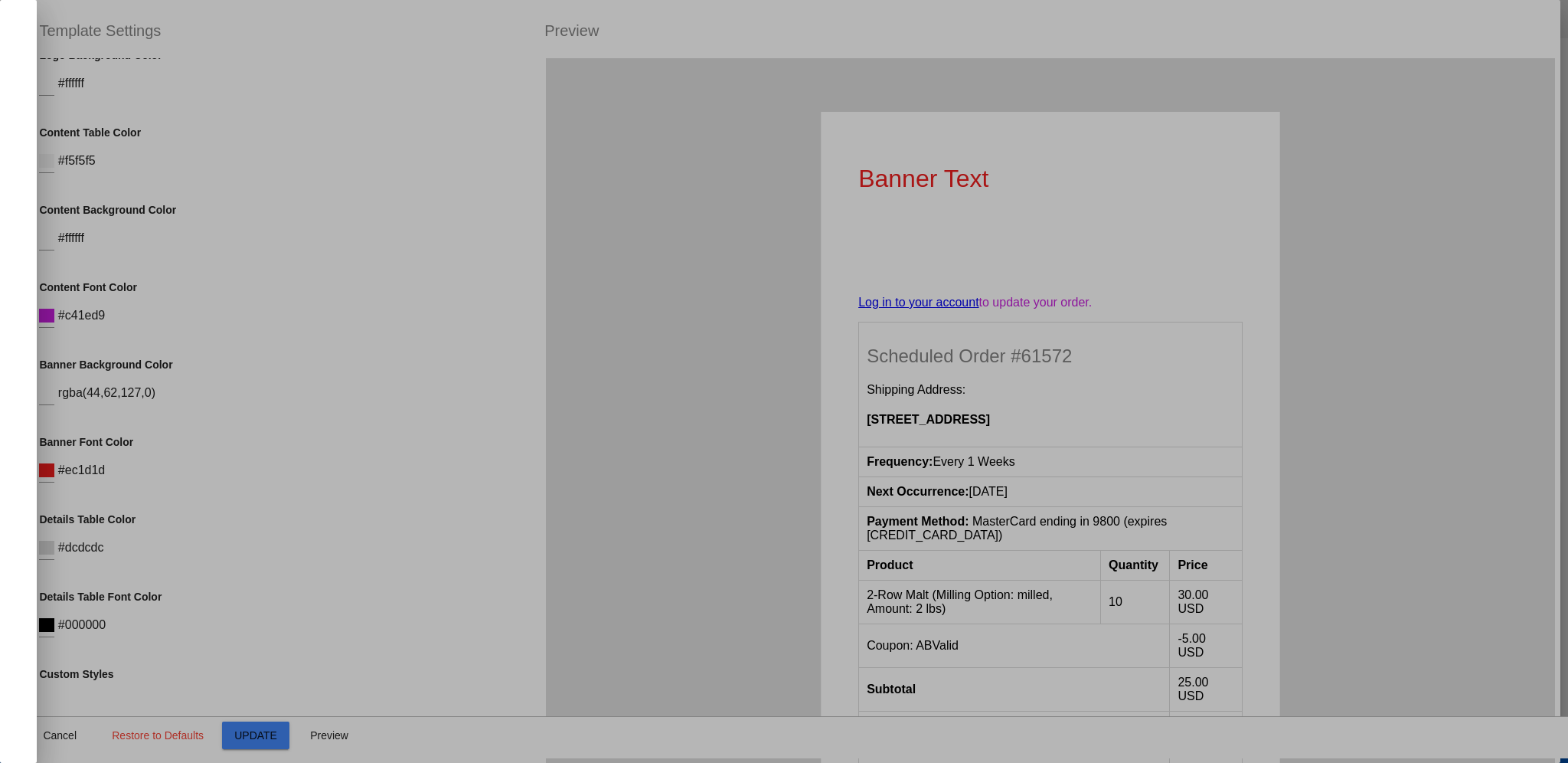 click at bounding box center [784, 382] 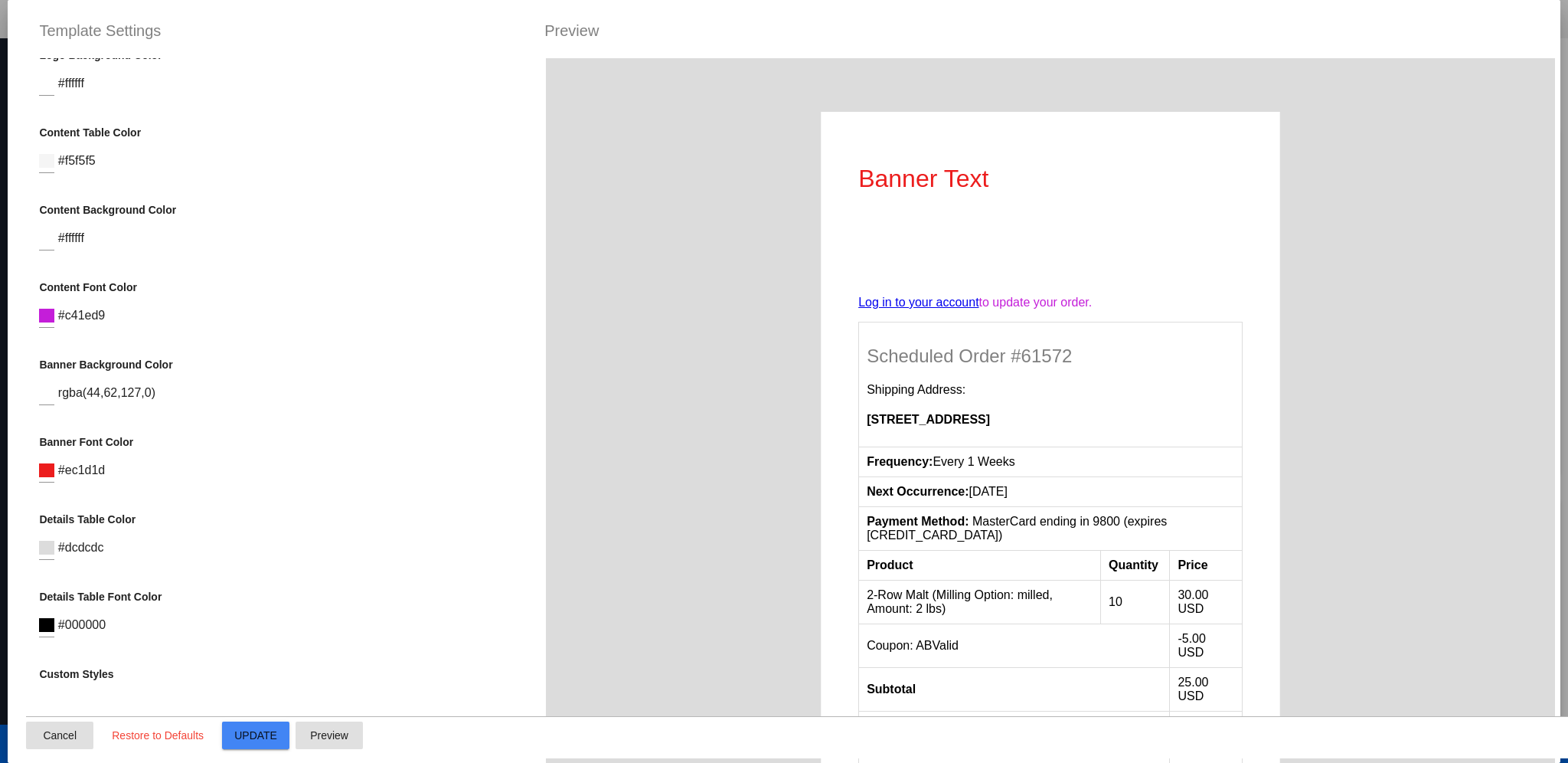 click on "Cancel" 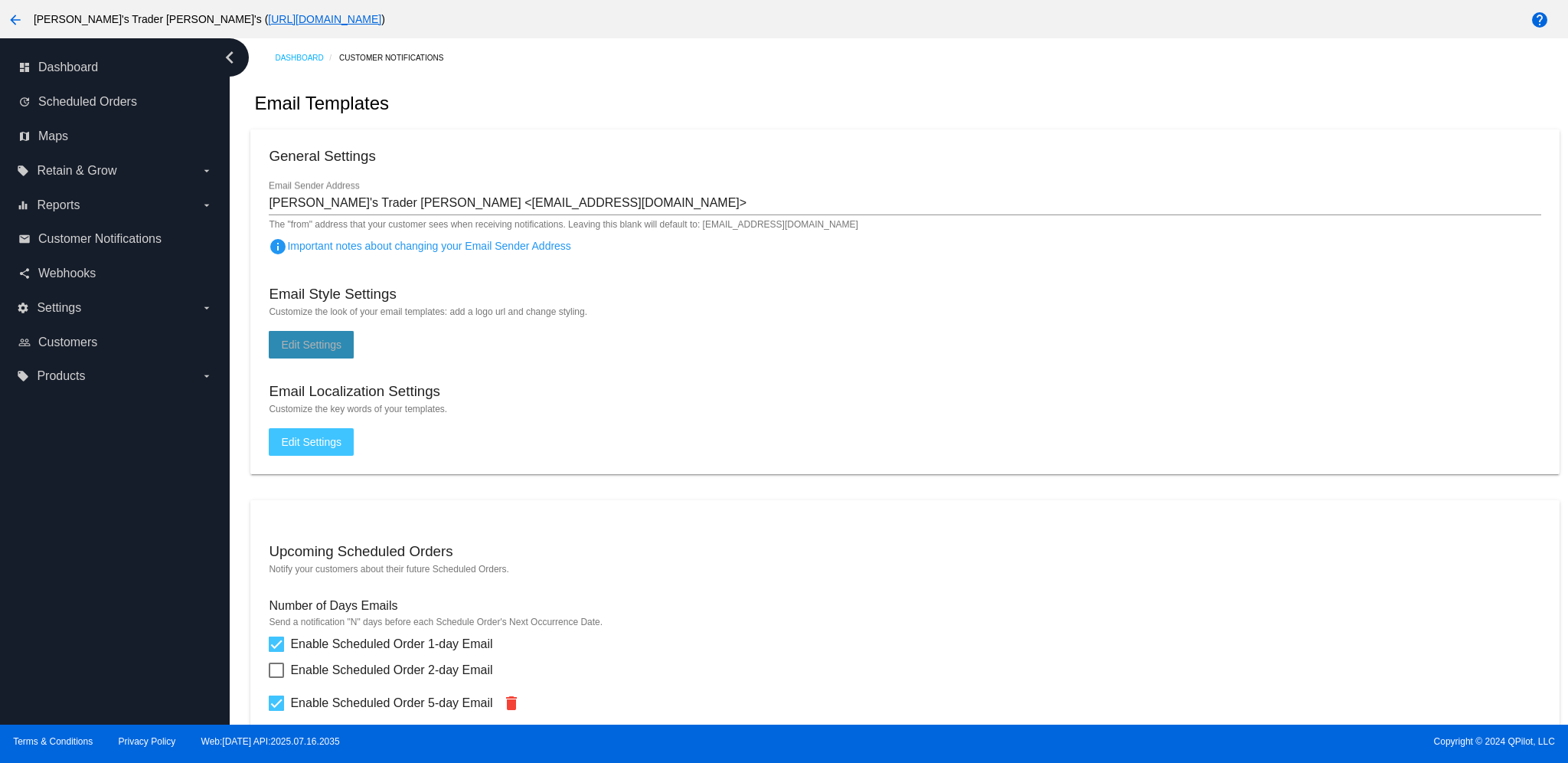 click on "Edit Settings" 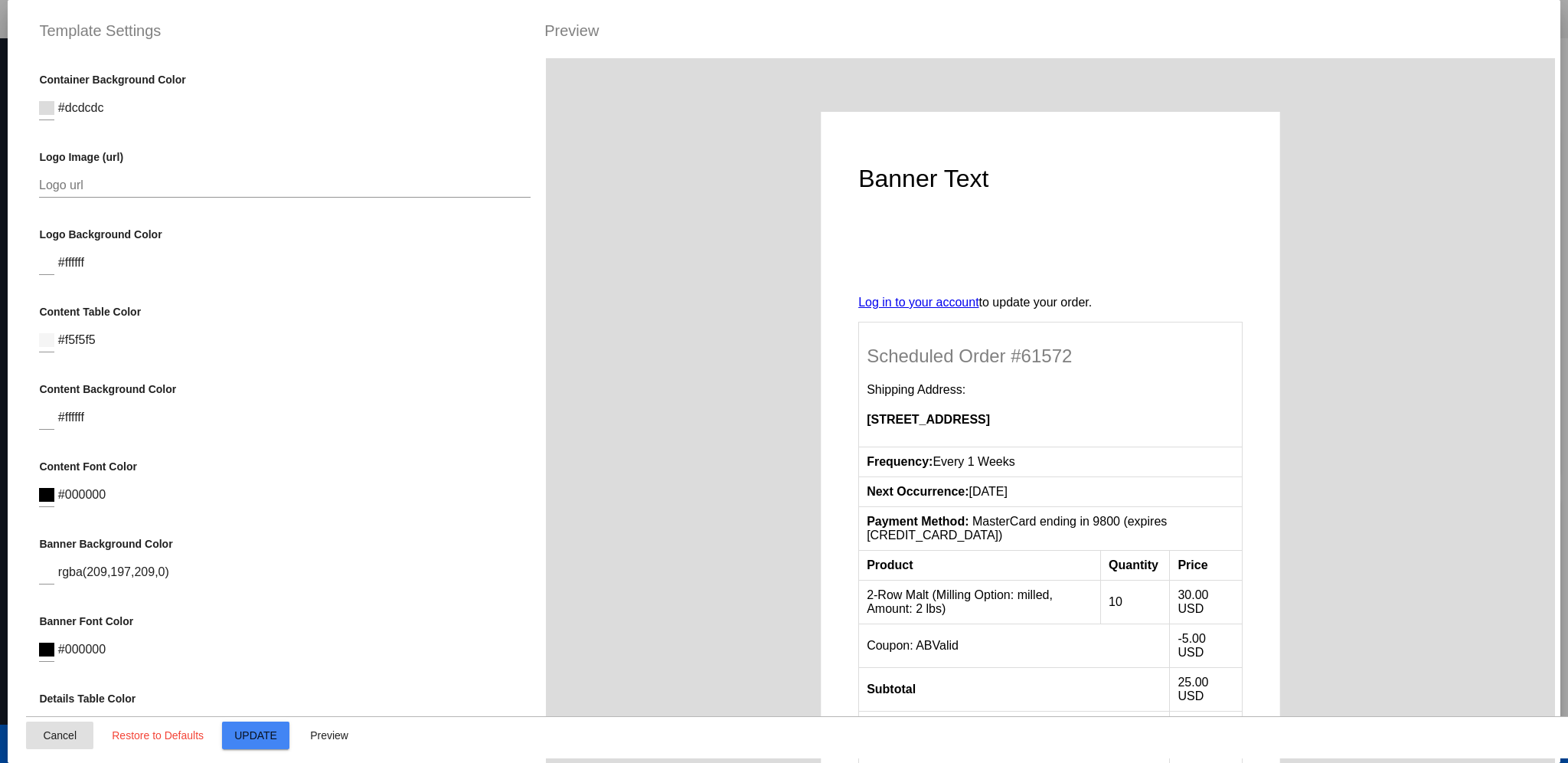 click on "Cancel" 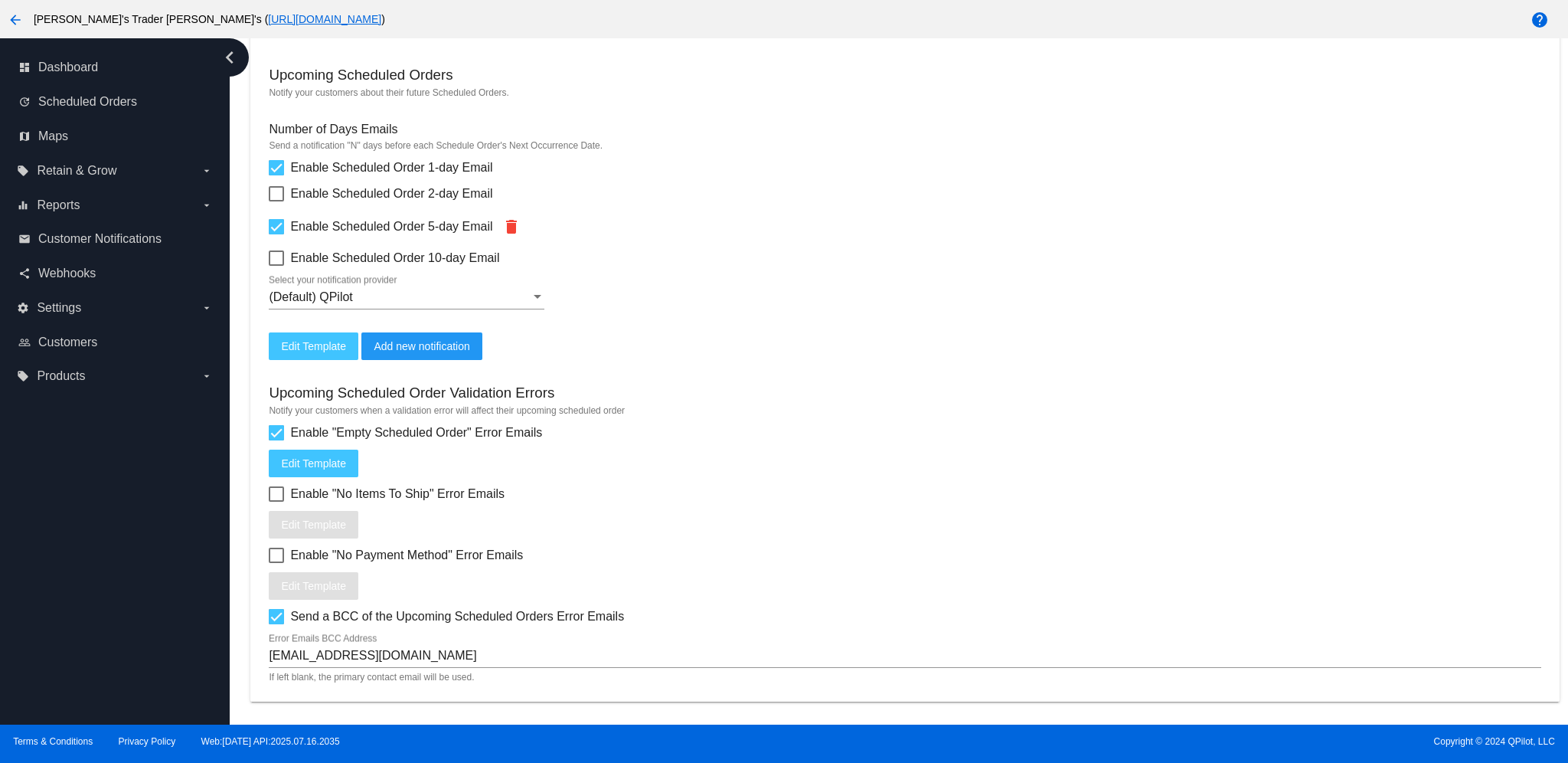 scroll, scrollTop: 495, scrollLeft: 0, axis: vertical 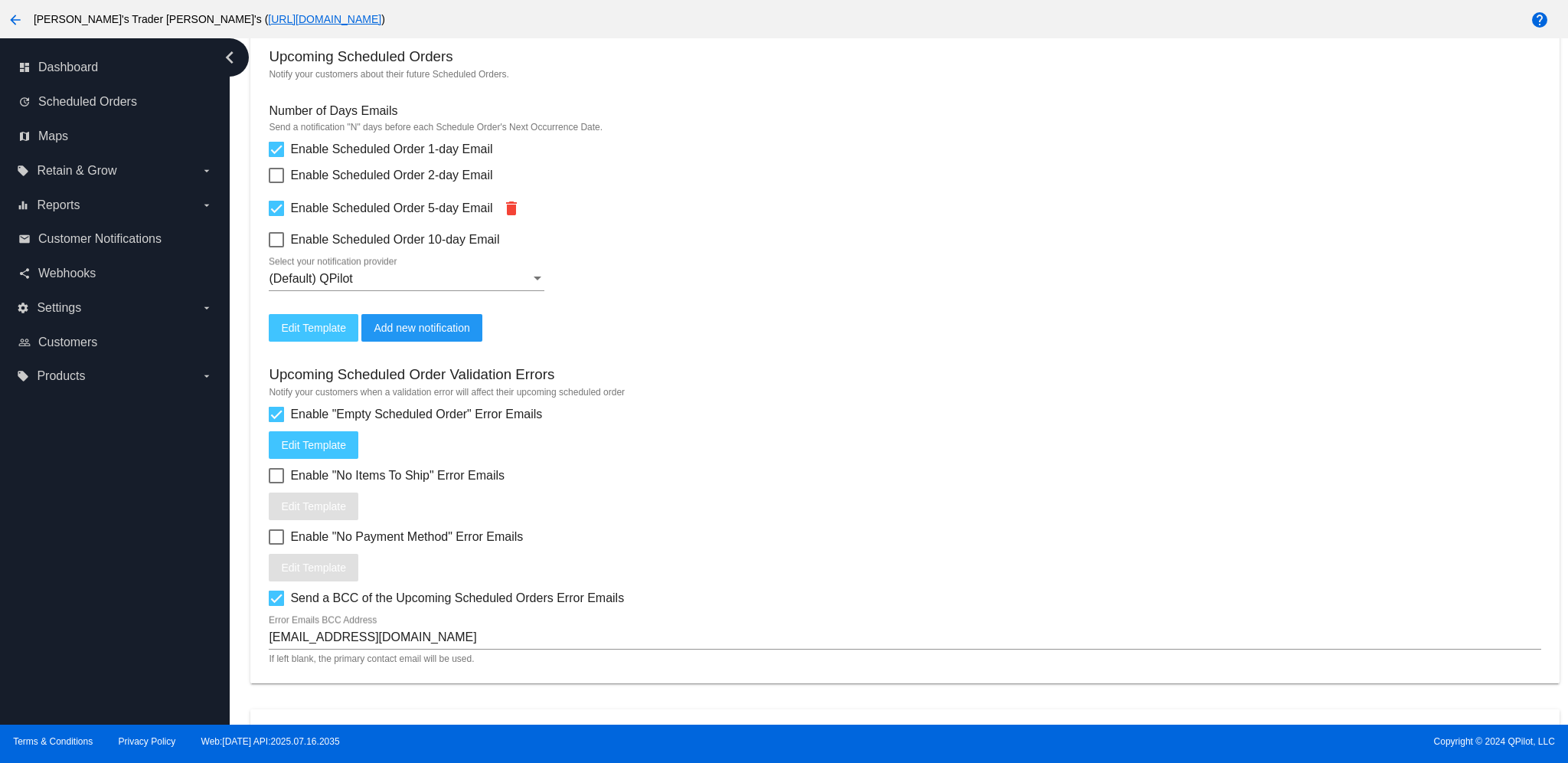 click on "Edit
Template" 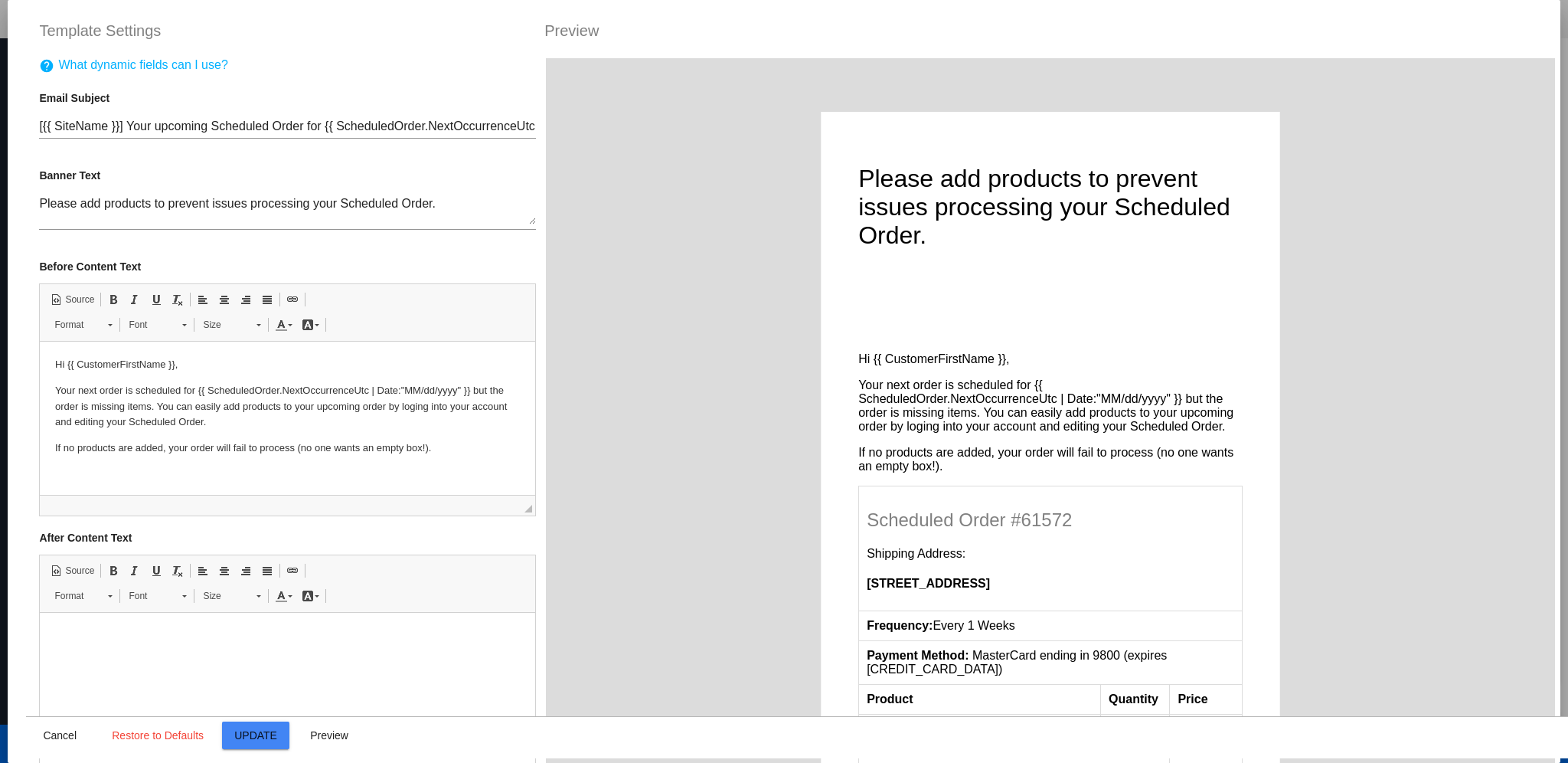 scroll, scrollTop: 0, scrollLeft: 0, axis: both 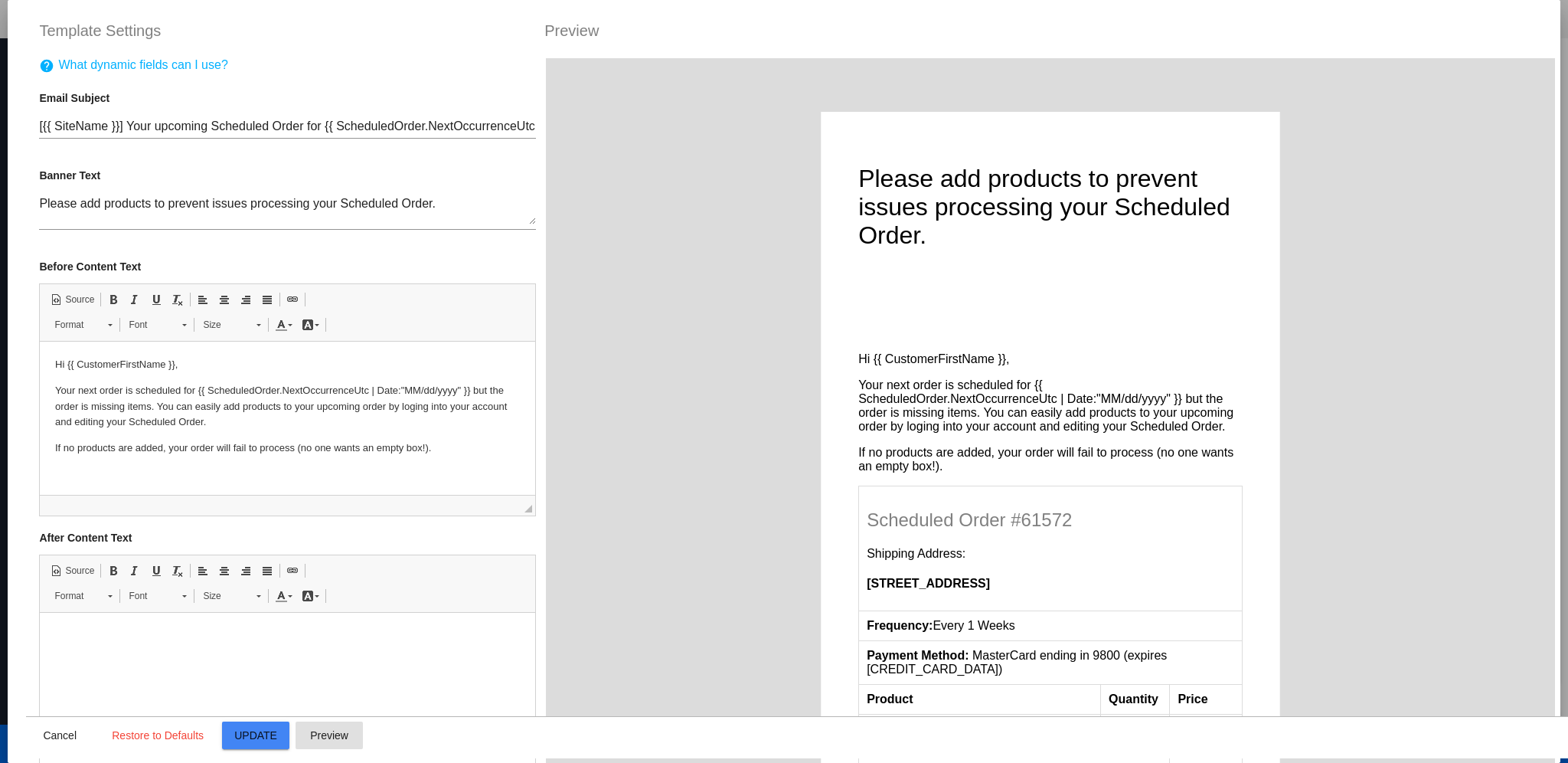 click on "Preview" 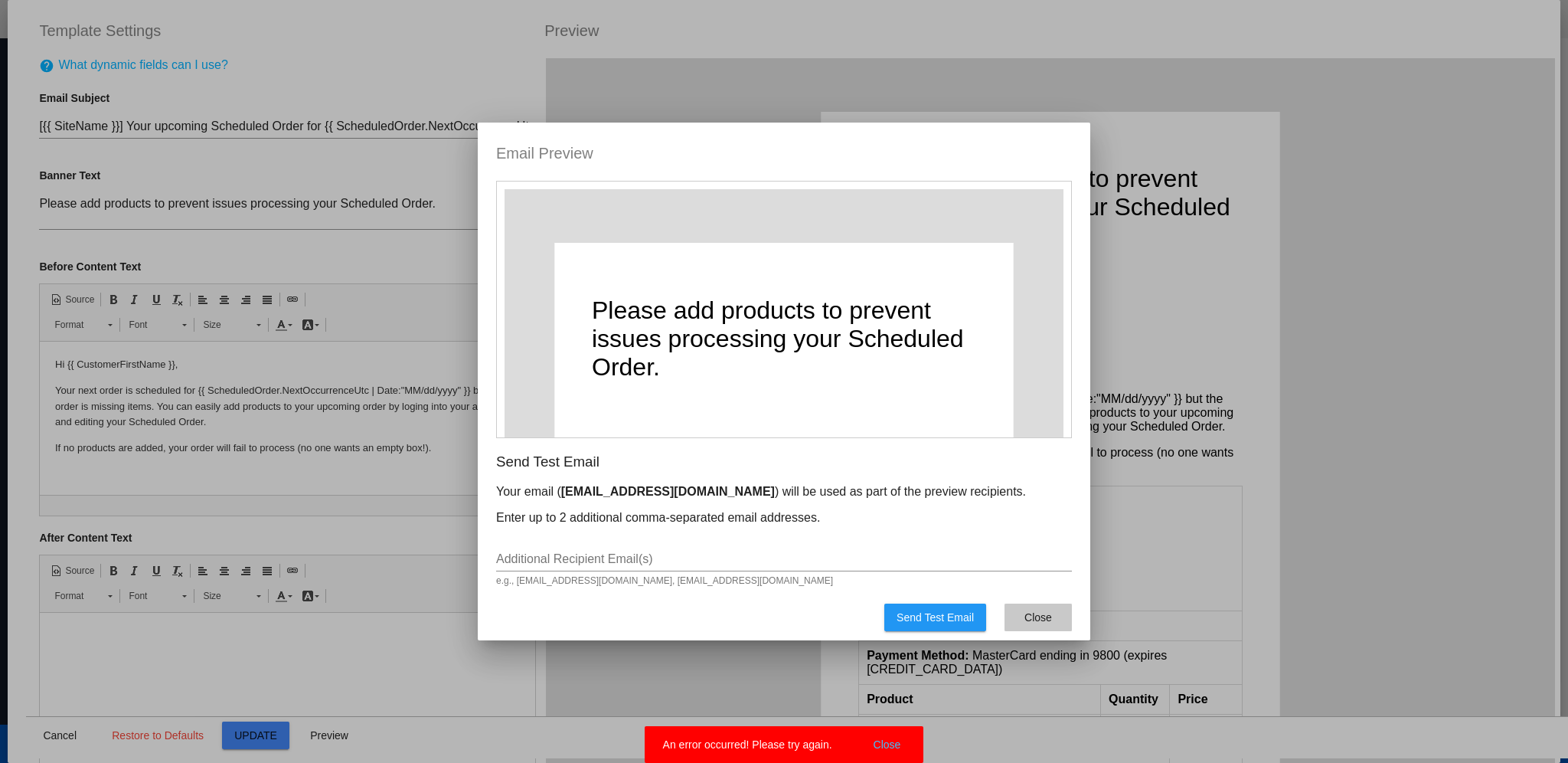 click on "Close" 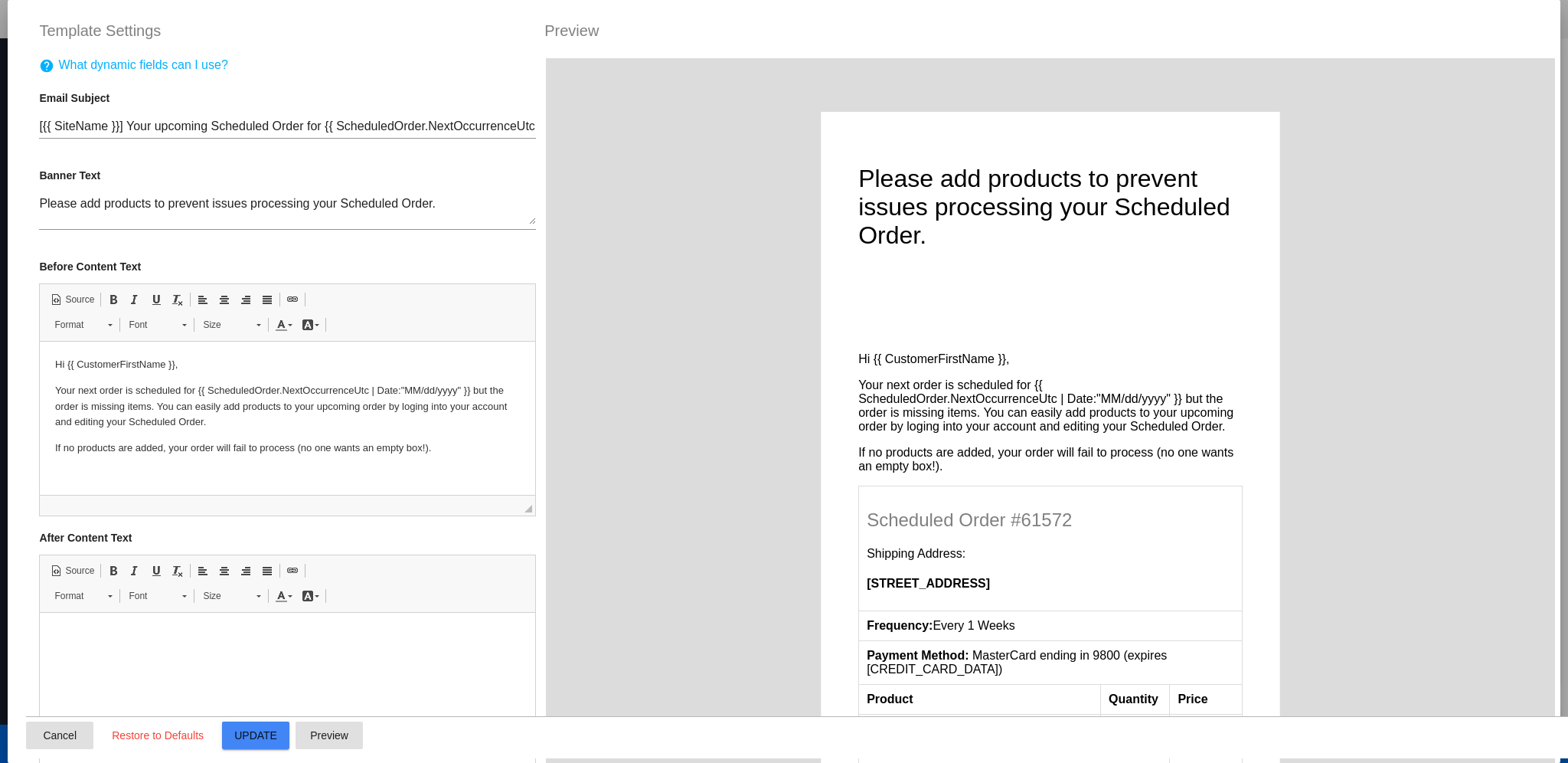 click on "Cancel" 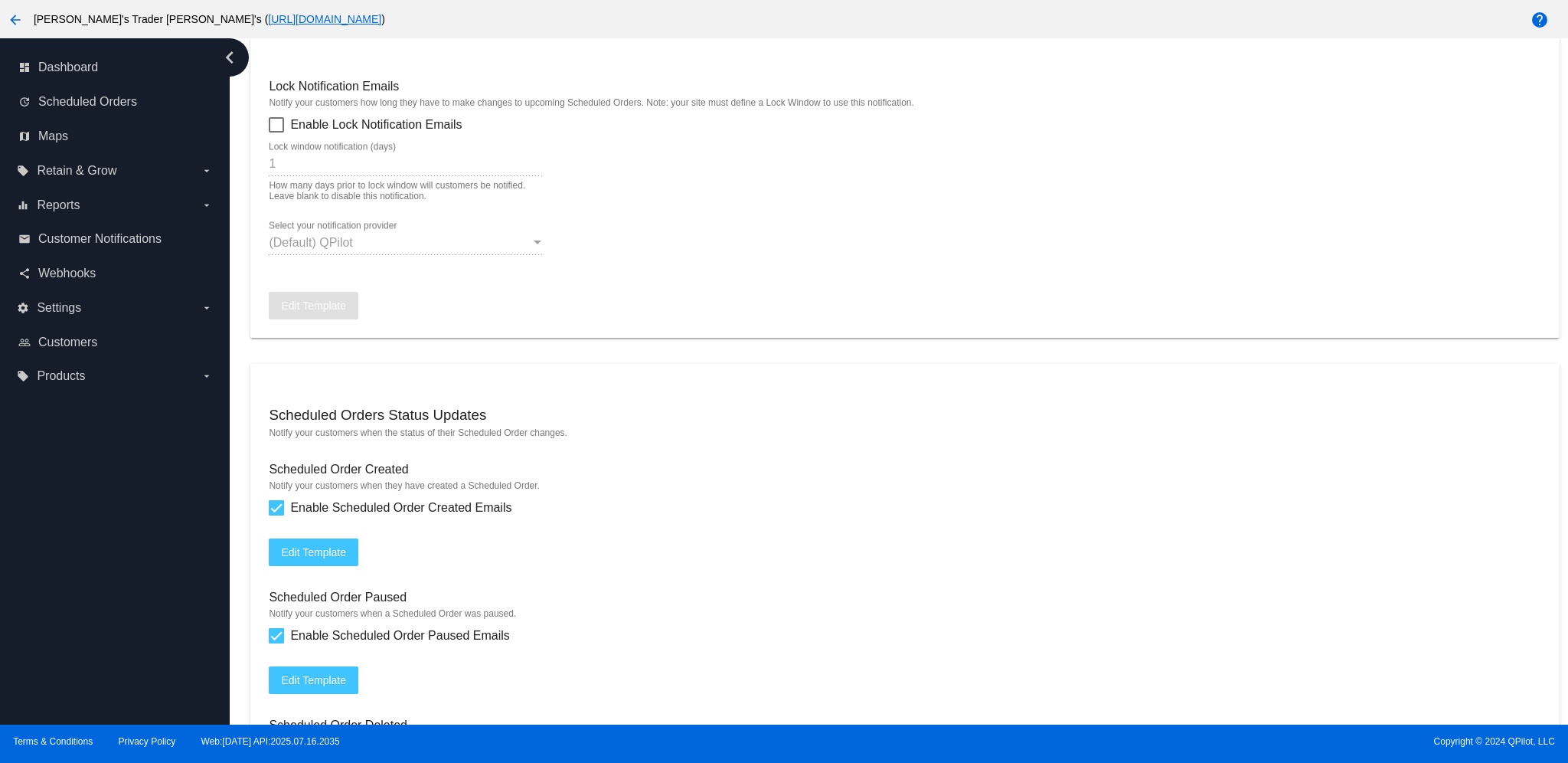 scroll, scrollTop: 1140, scrollLeft: 0, axis: vertical 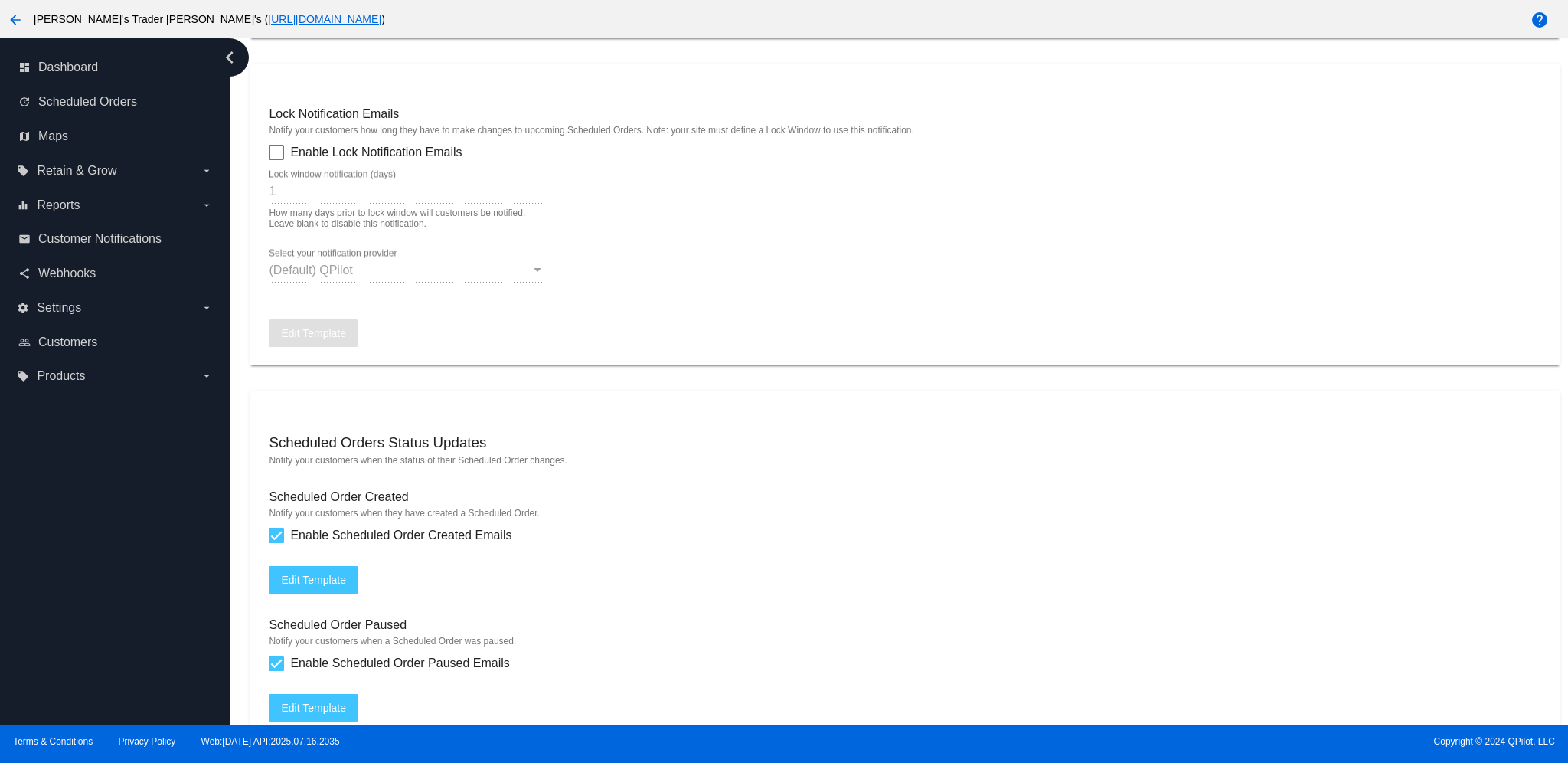 click at bounding box center (276, 152) 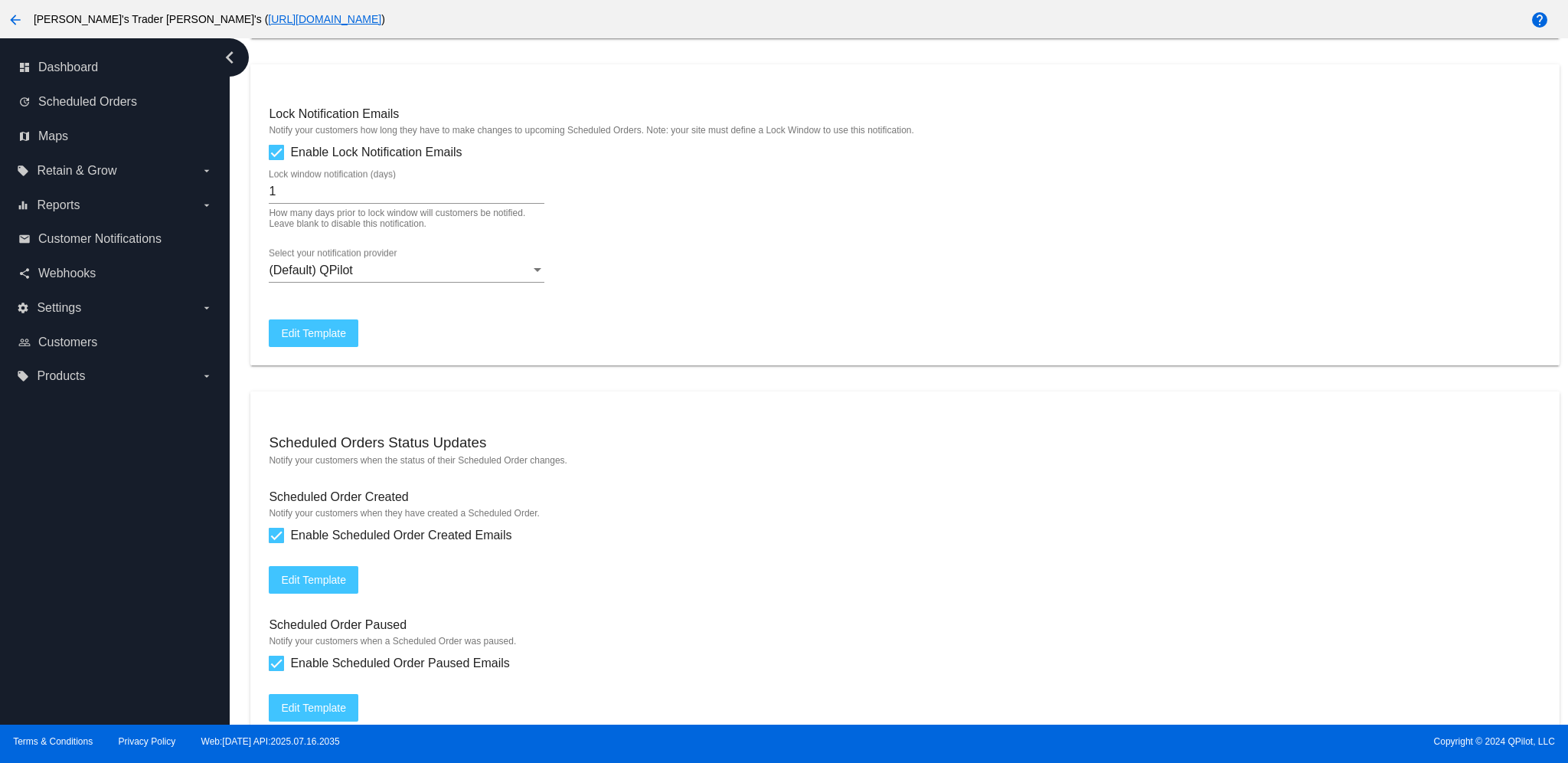 click on "Lock Notification Emails
Notify your customers how long they have to make changes to upcoming Scheduled Orders. Note: your site must
define a Lock Window to use this notification.
Enable Lock Notification
Emails
1
Lock window notification (days) How many days prior to lock window will customers be notified. Leave blank to disable this notification.
(Default) QPilot
Select your notification provider
Edit Template" 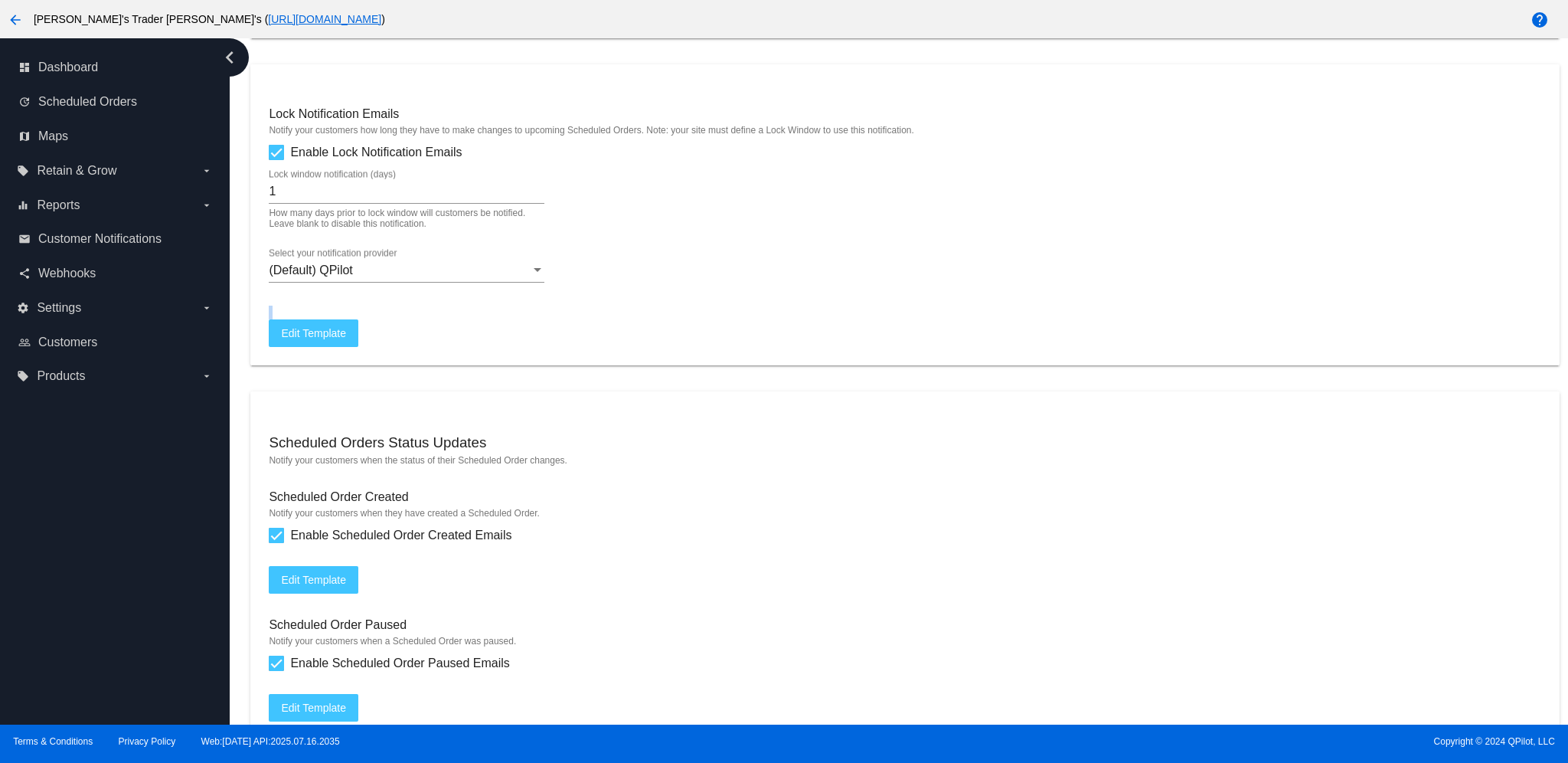 click on "Lock Notification Emails
Notify your customers how long they have to make changes to upcoming Scheduled Orders. Note: your site must
define a Lock Window to use this notification.
Enable Lock Notification
Emails
1
Lock window notification (days) How many days prior to lock window will customers be notified. Leave blank to disable this notification.
(Default) QPilot
Select your notification provider
Edit Template" 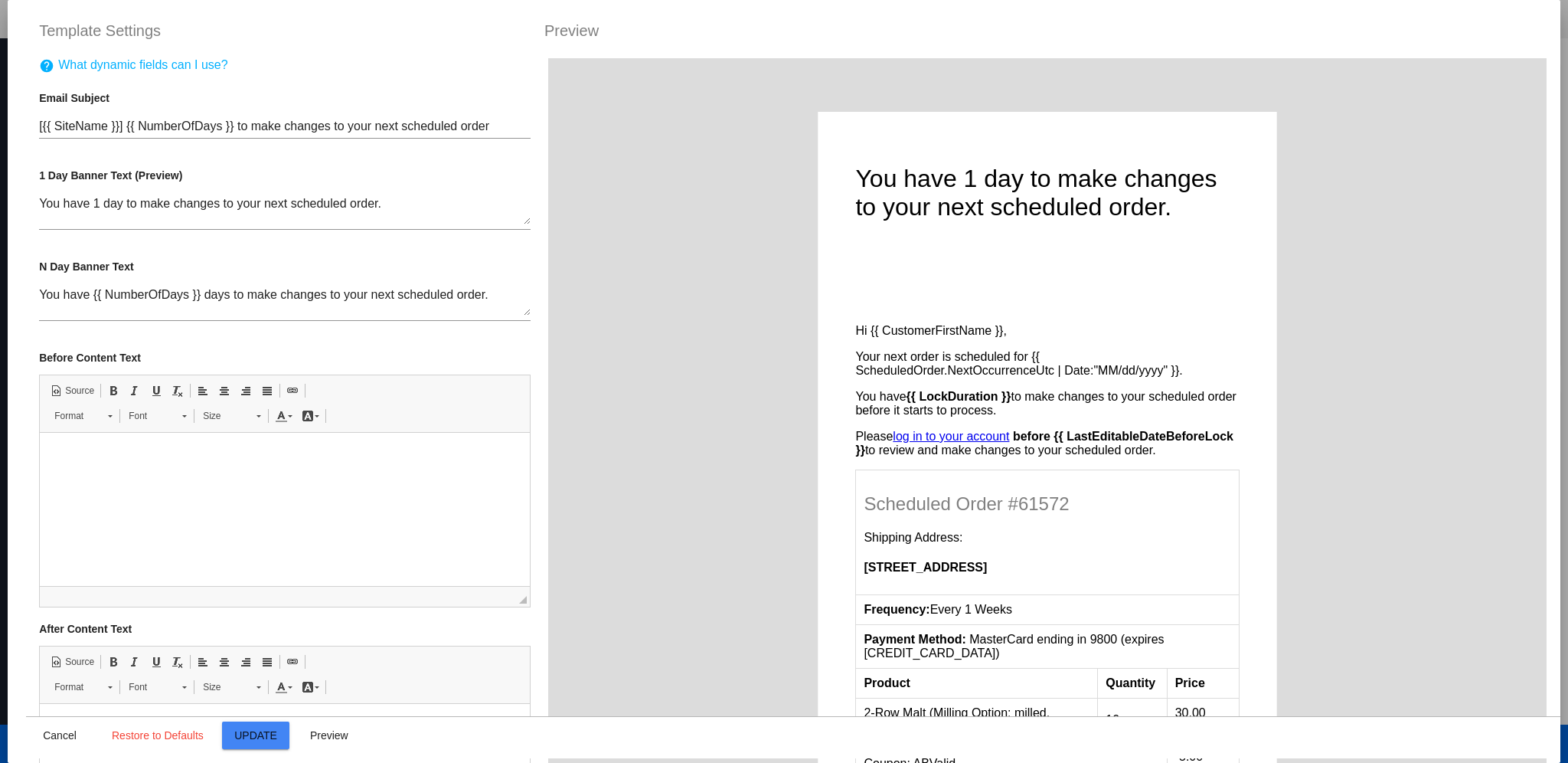 scroll, scrollTop: 0, scrollLeft: 0, axis: both 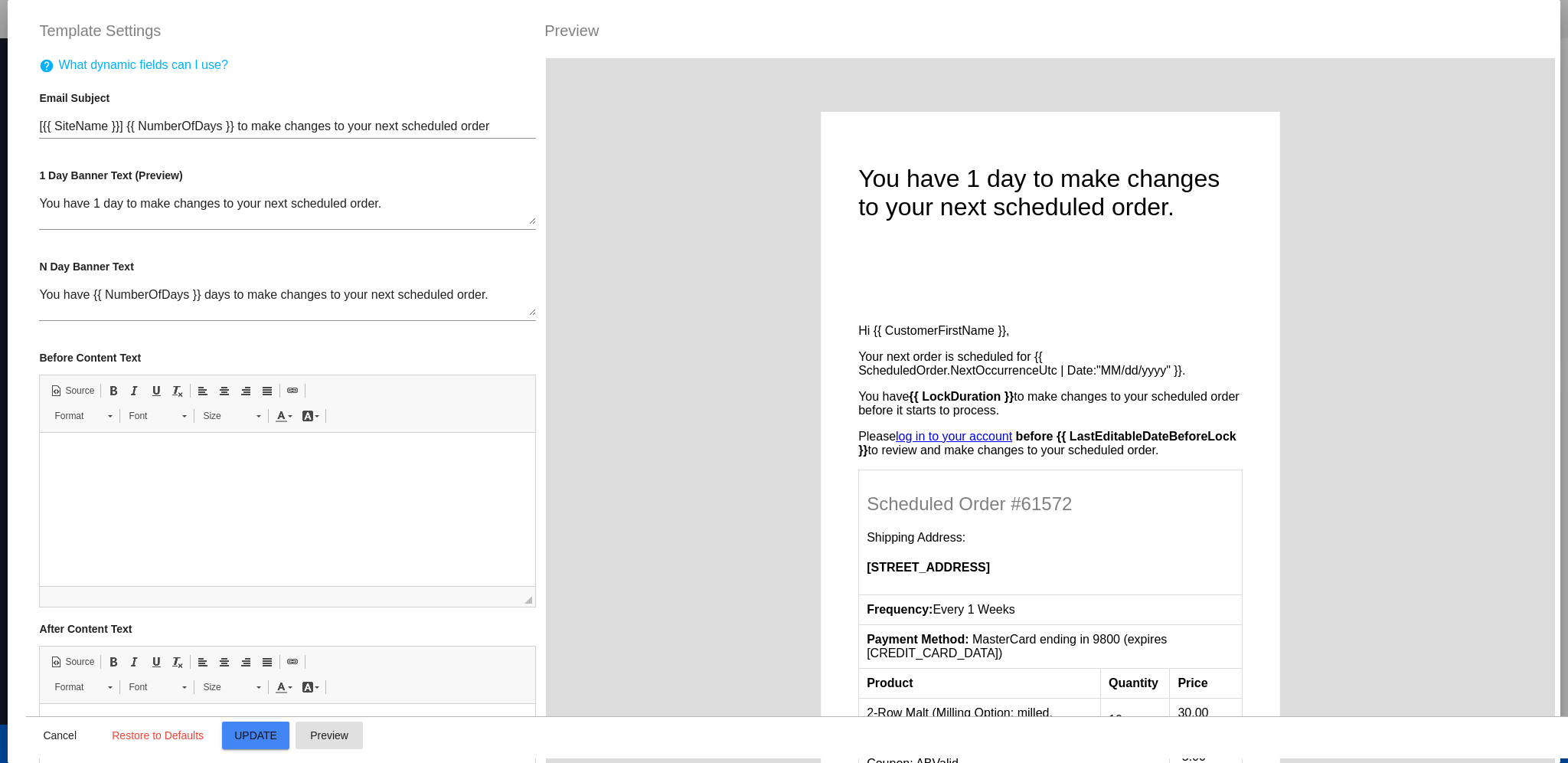 click on "Preview" 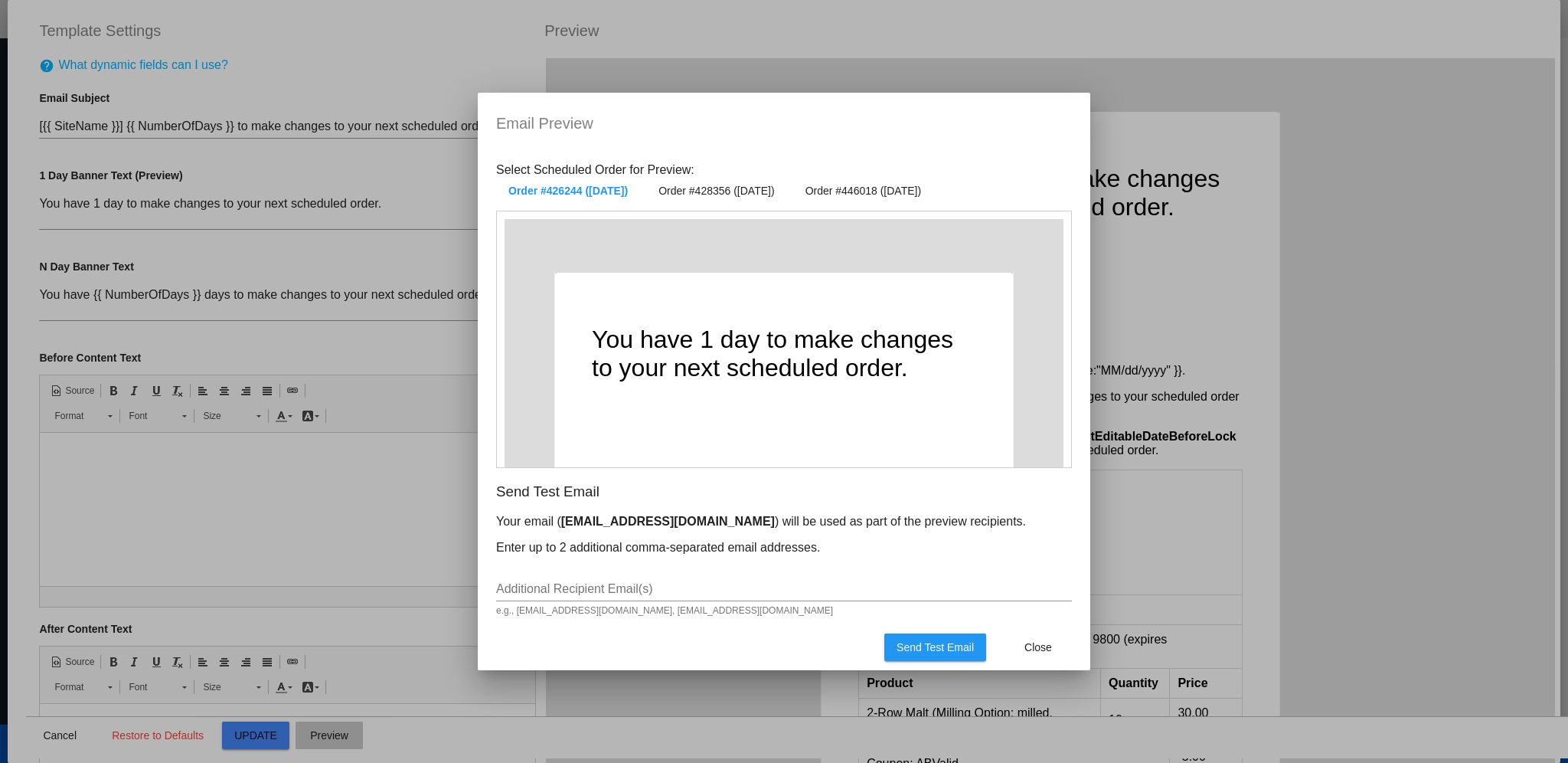 scroll, scrollTop: 1144, scrollLeft: 0, axis: vertical 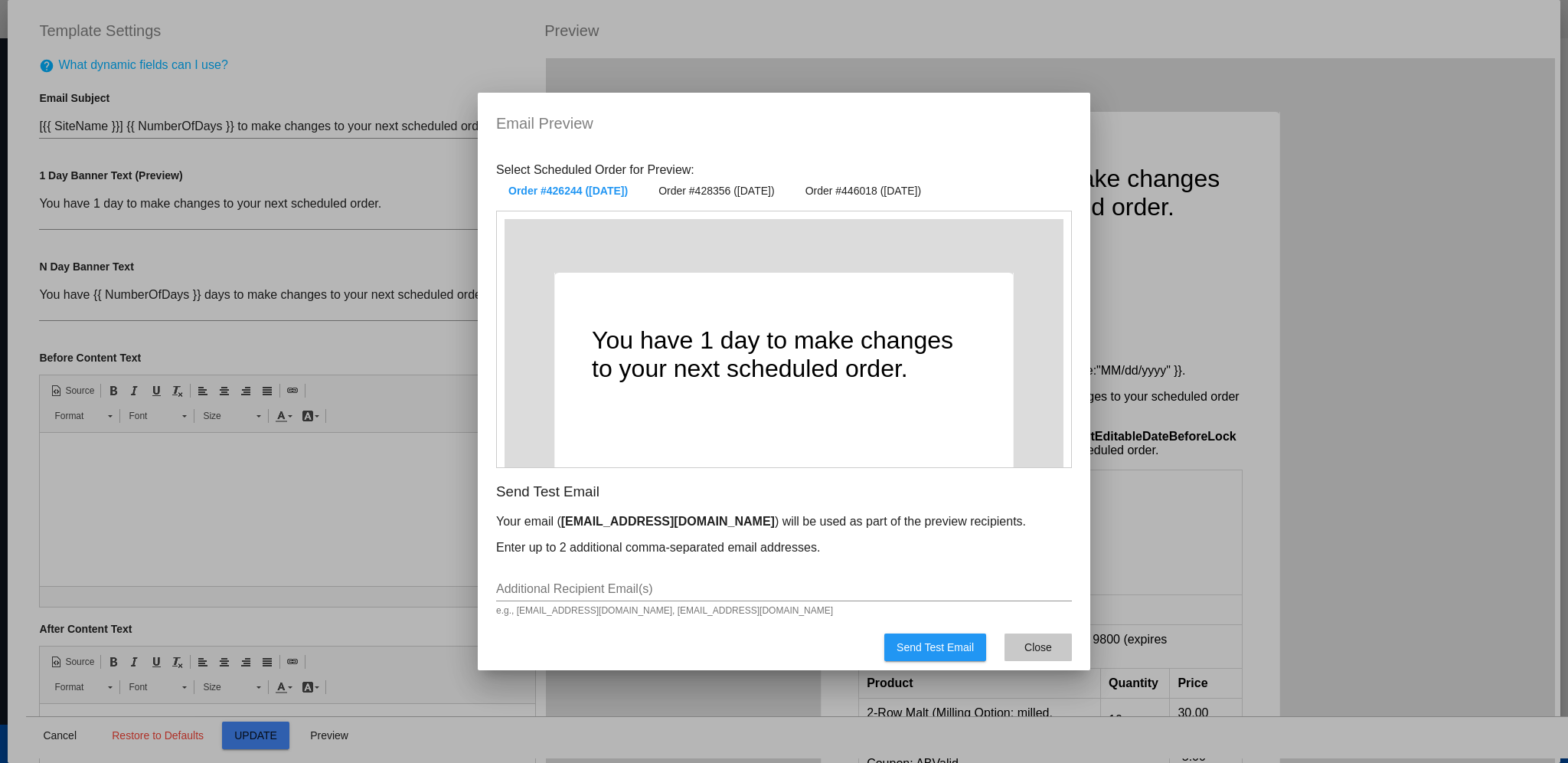 click on "Close" 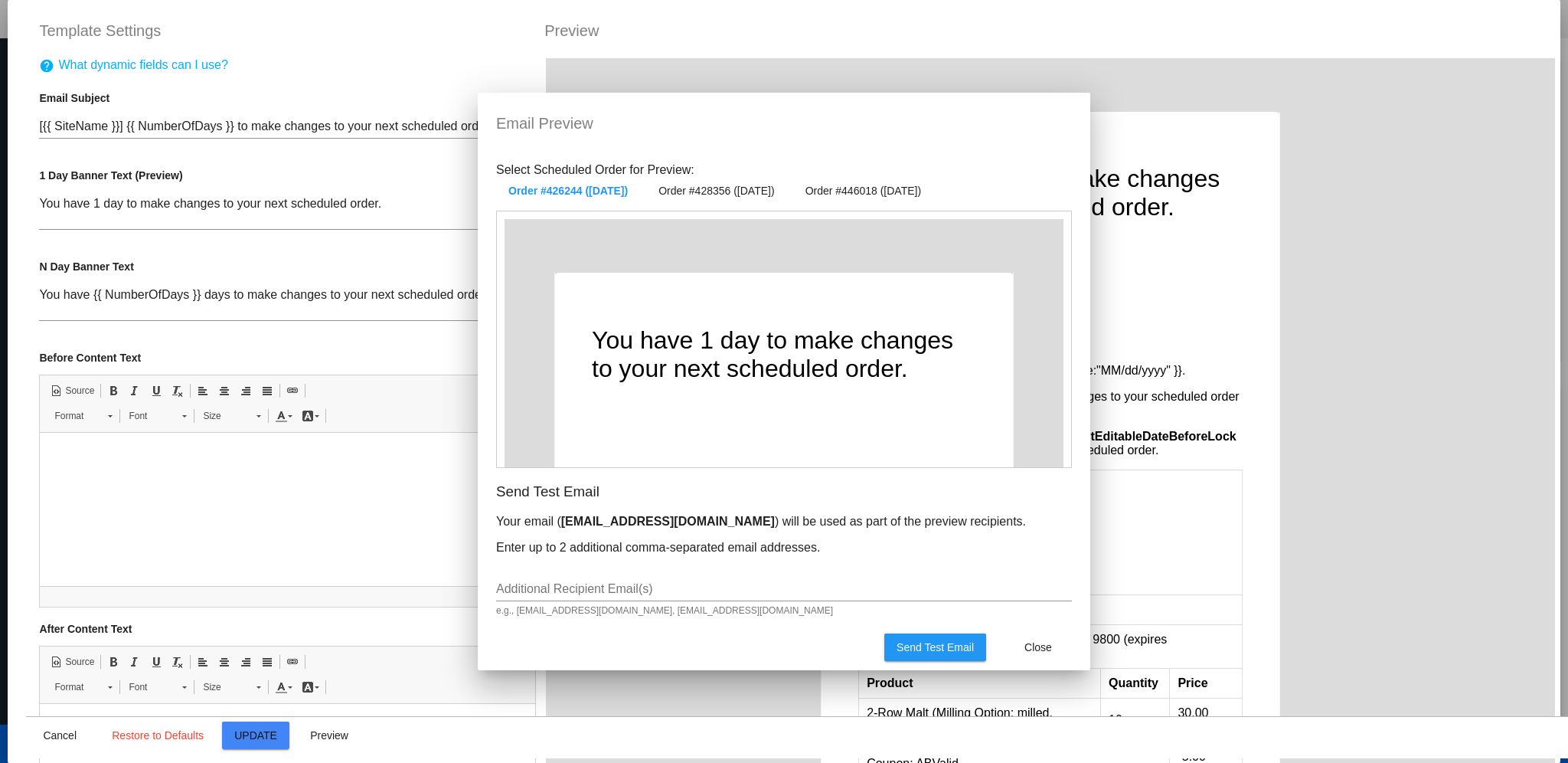 scroll, scrollTop: 1140, scrollLeft: 0, axis: vertical 